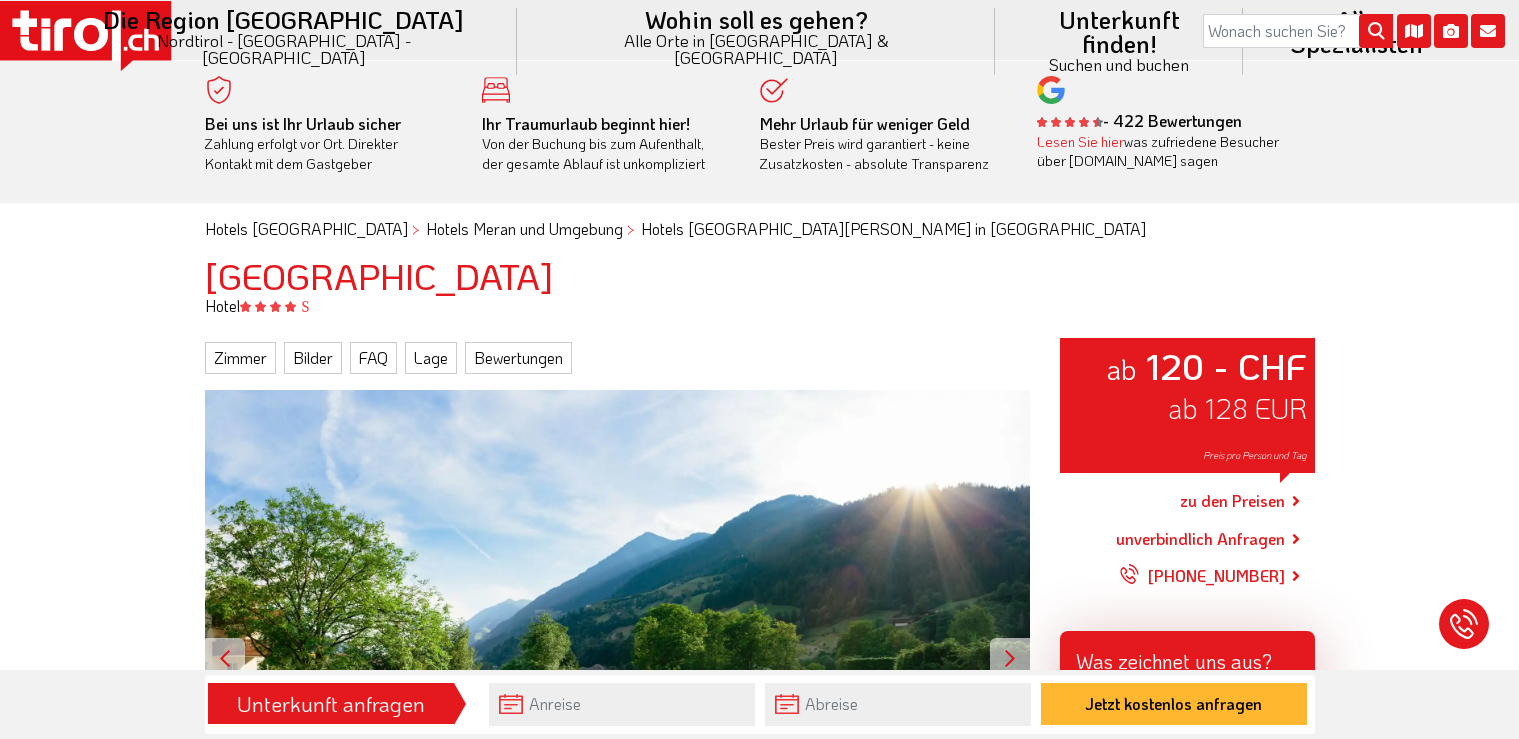 scroll, scrollTop: 0, scrollLeft: 0, axis: both 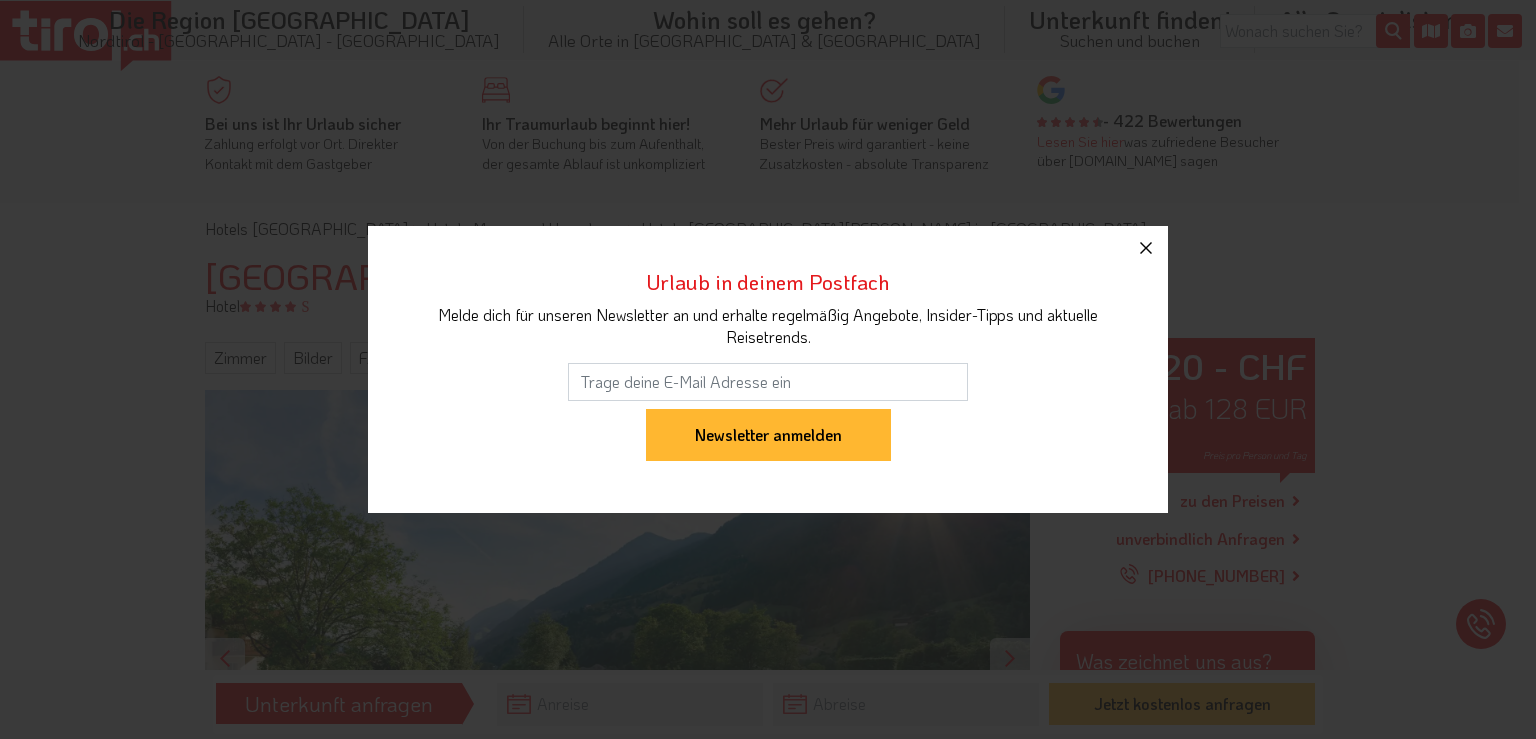 click 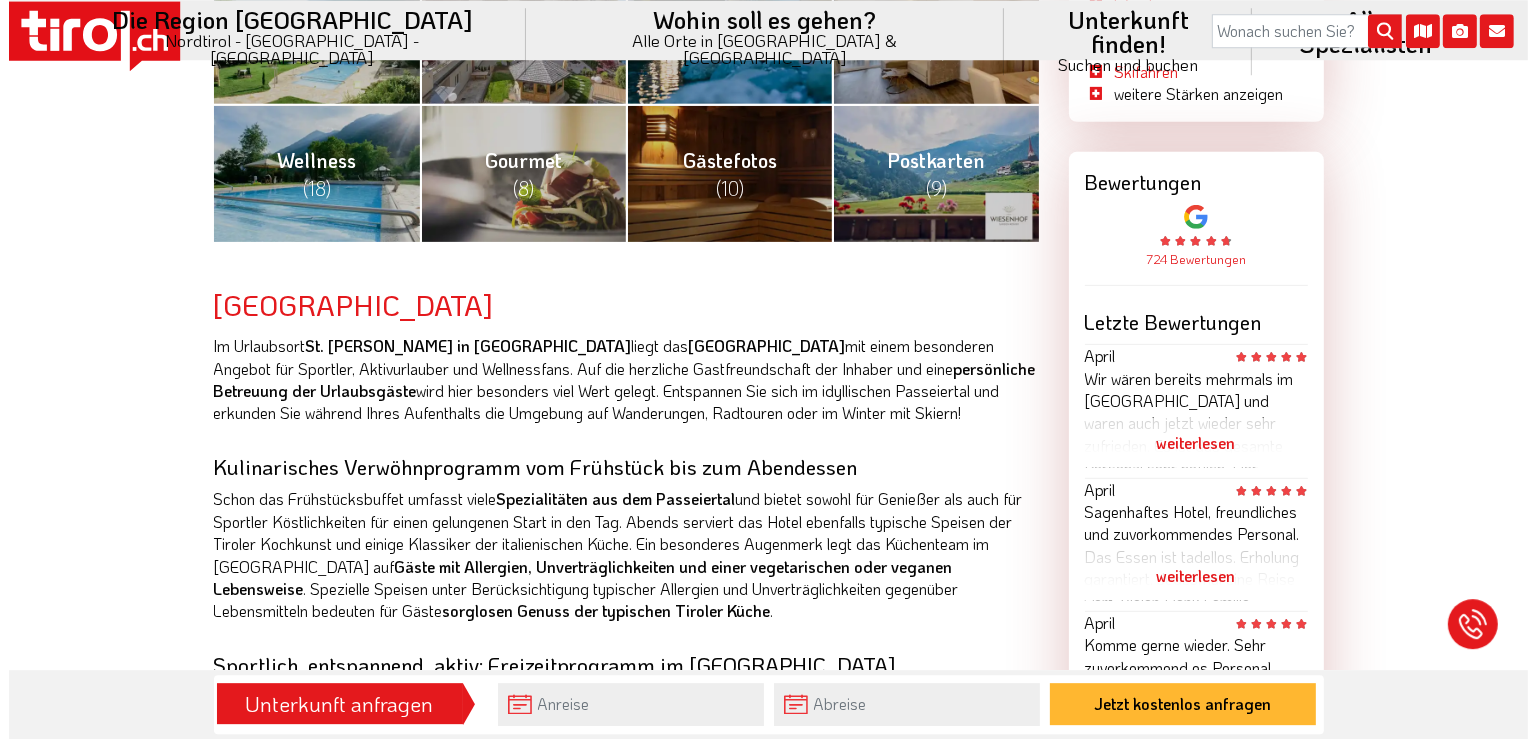scroll, scrollTop: 844, scrollLeft: 0, axis: vertical 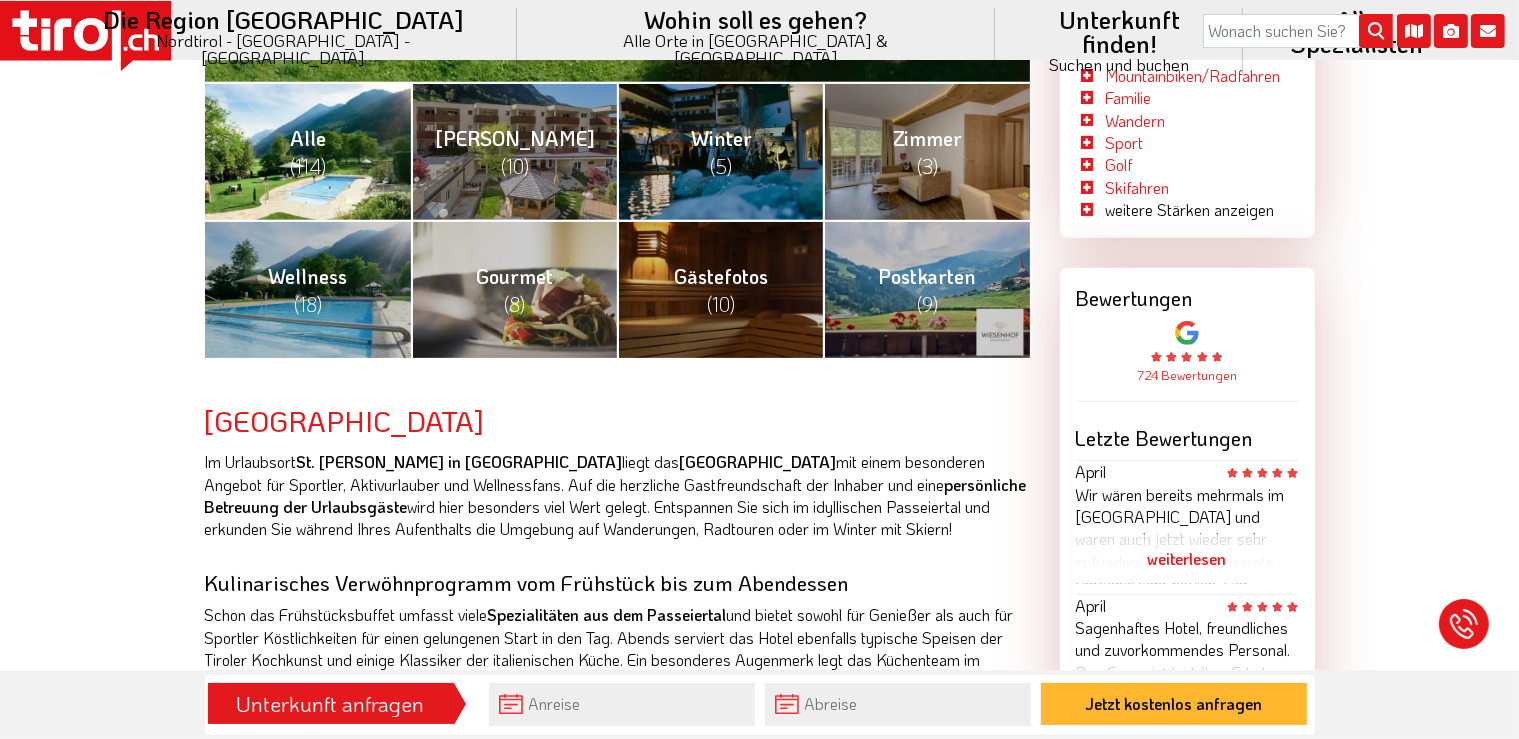 click on "Alle   (114)" at bounding box center (308, 151) 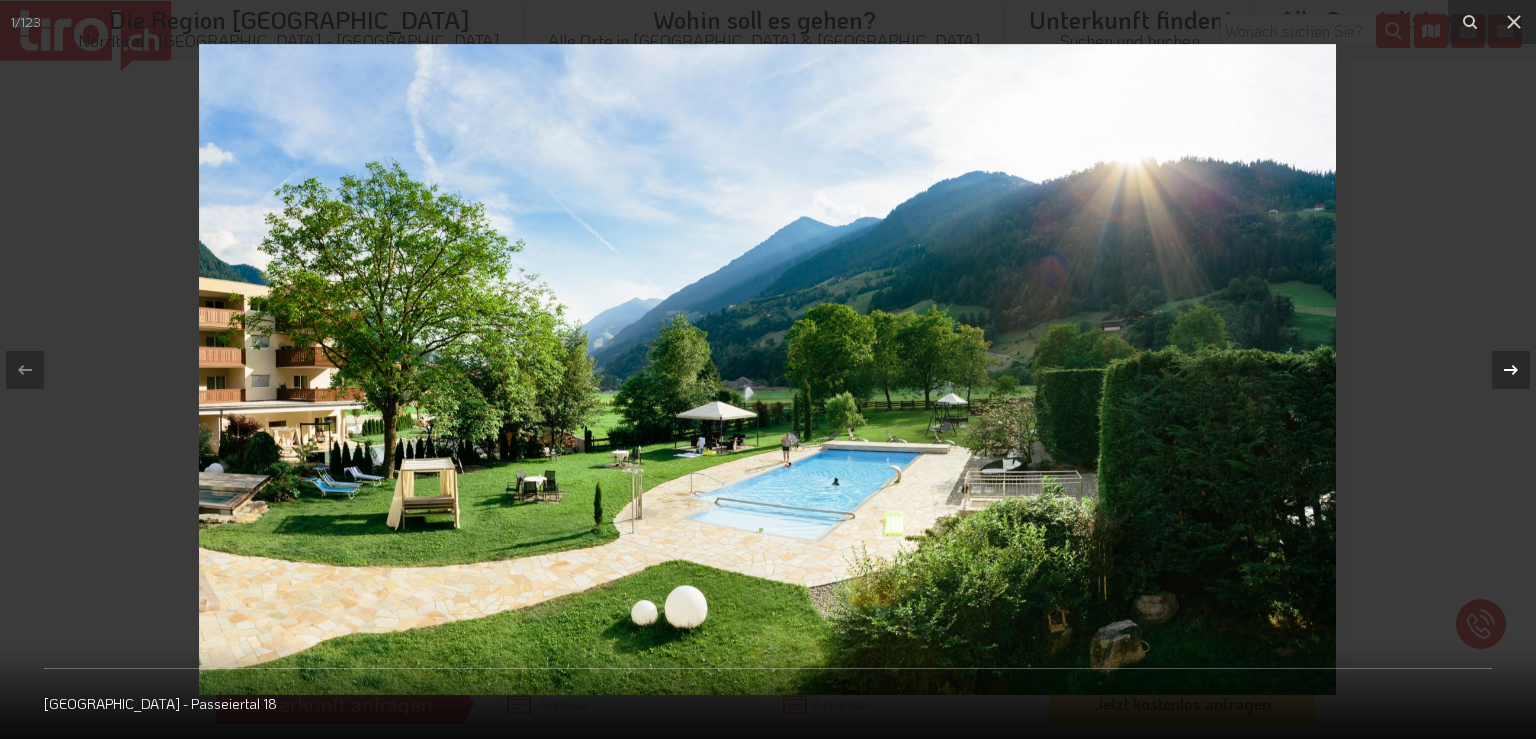 click 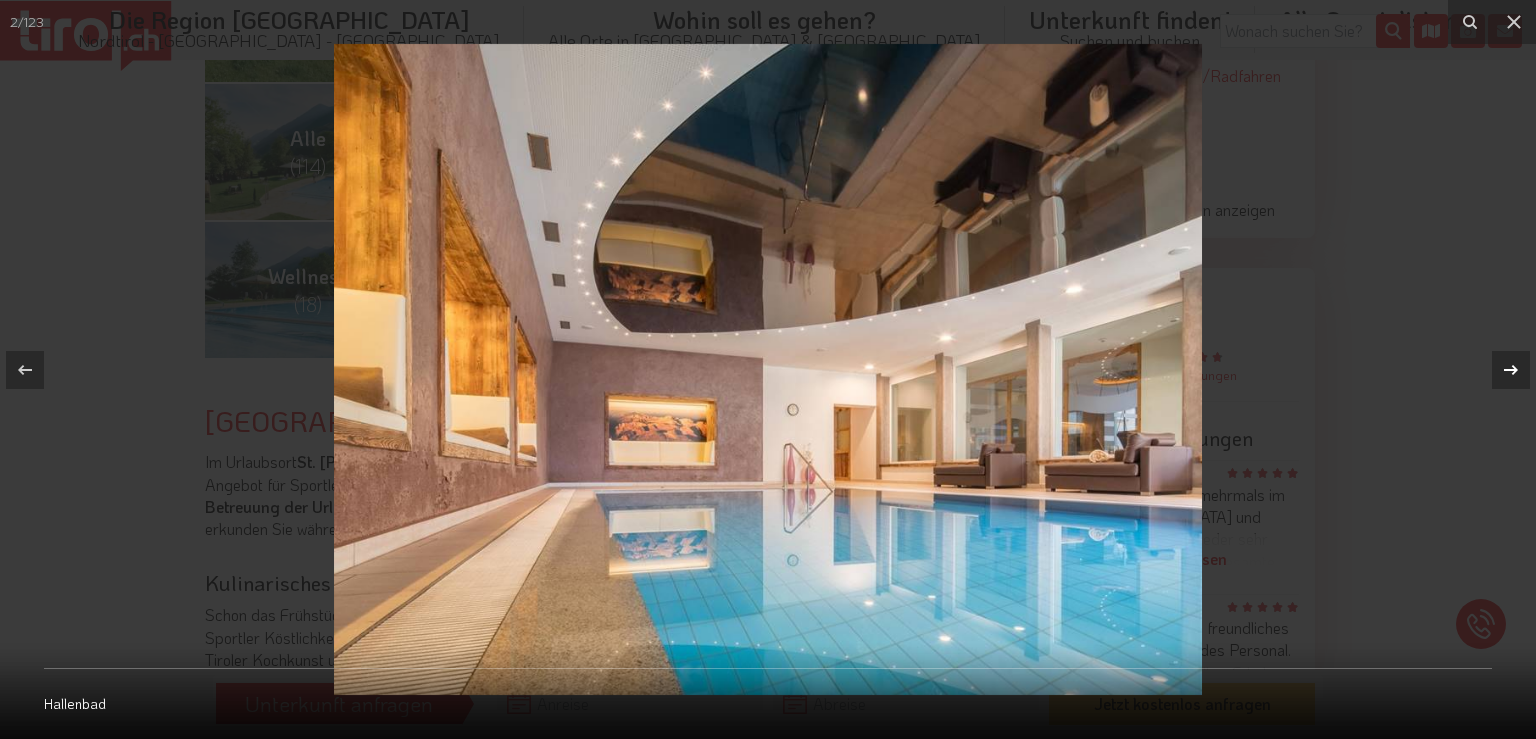 click 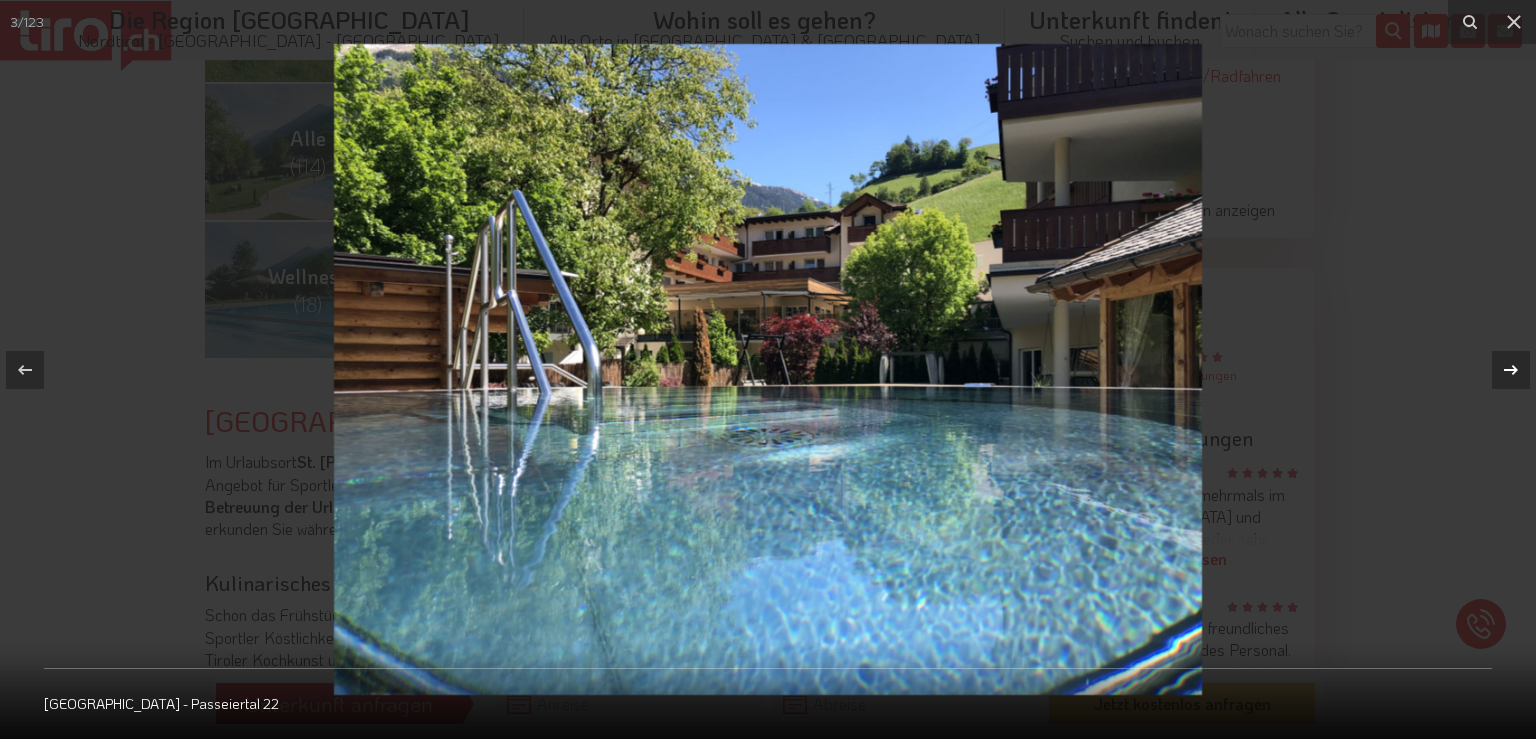 click 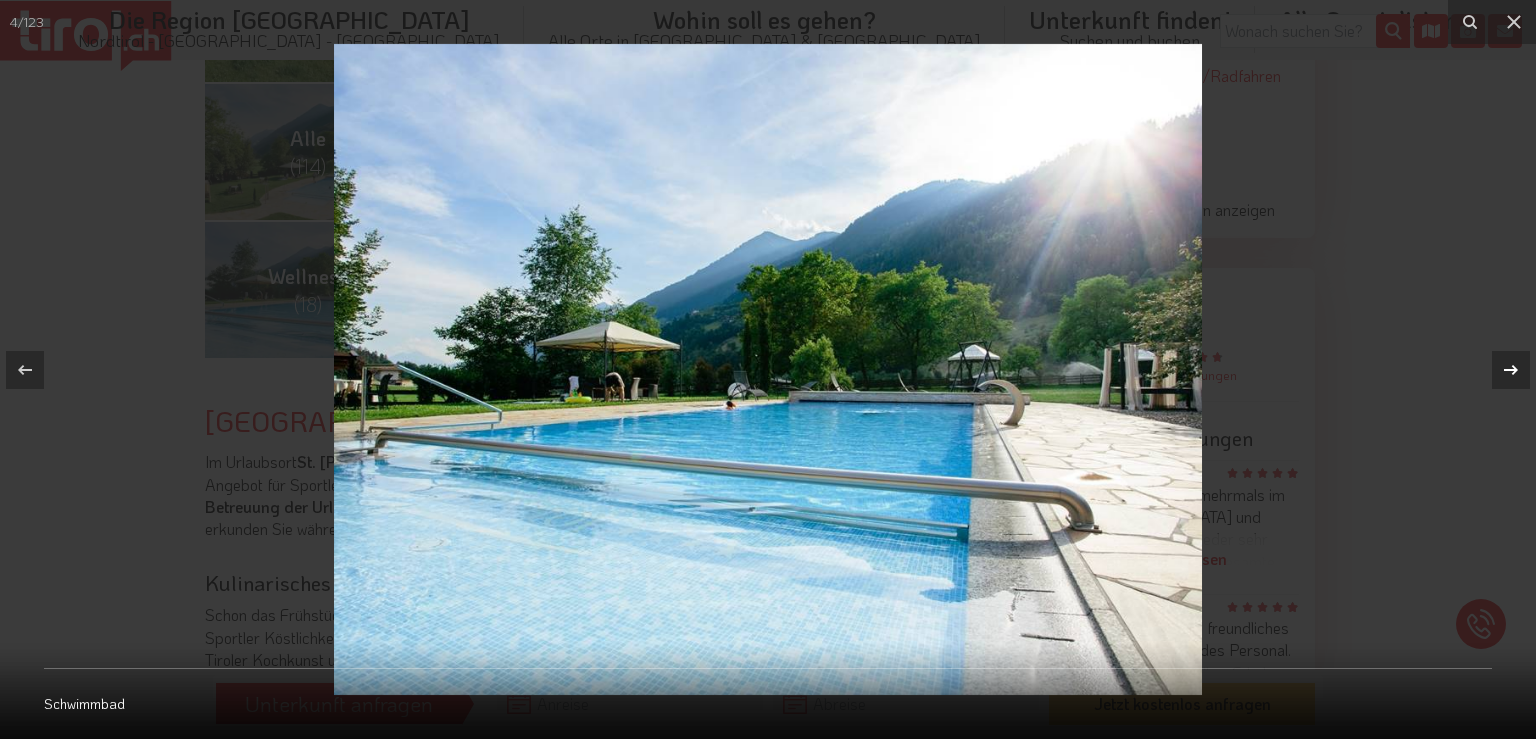 click 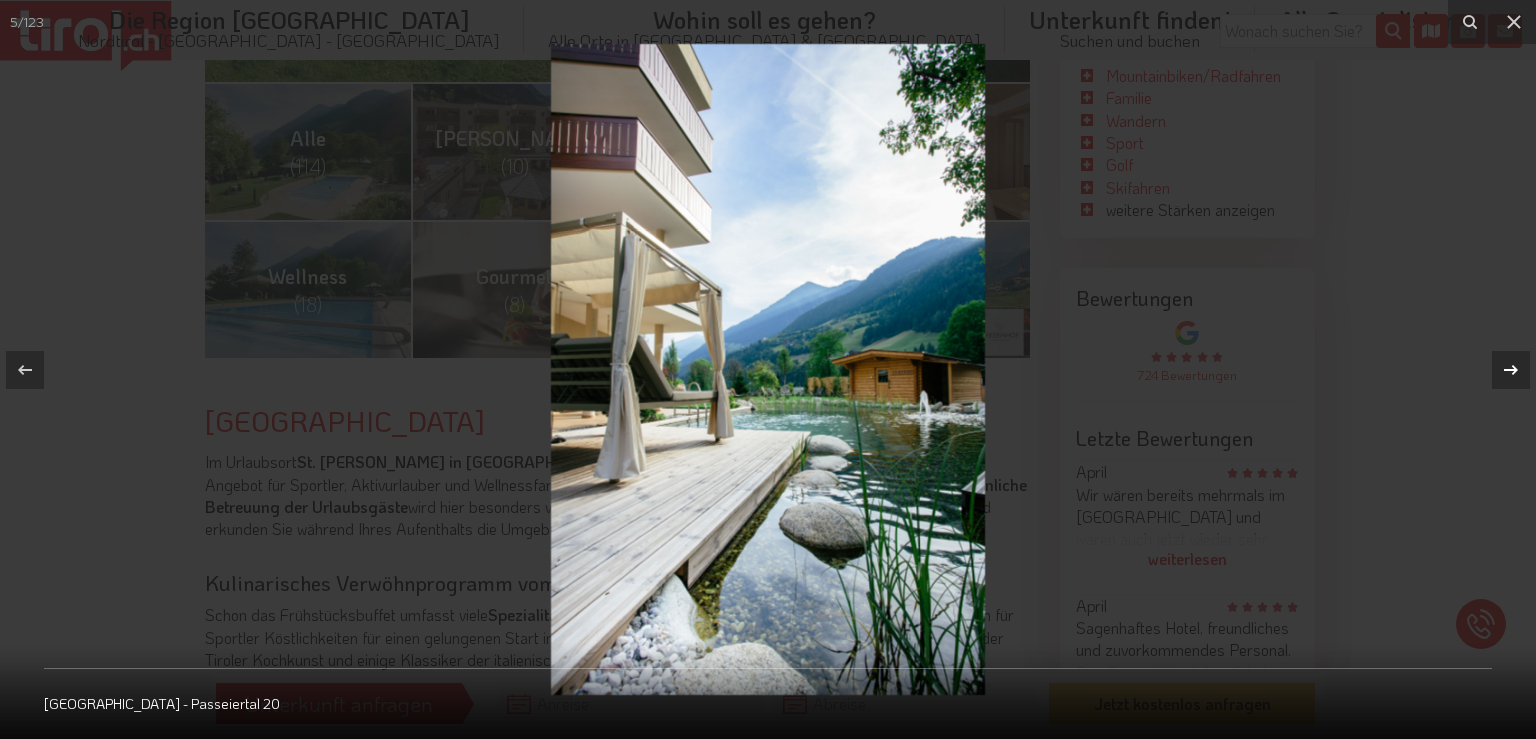 click 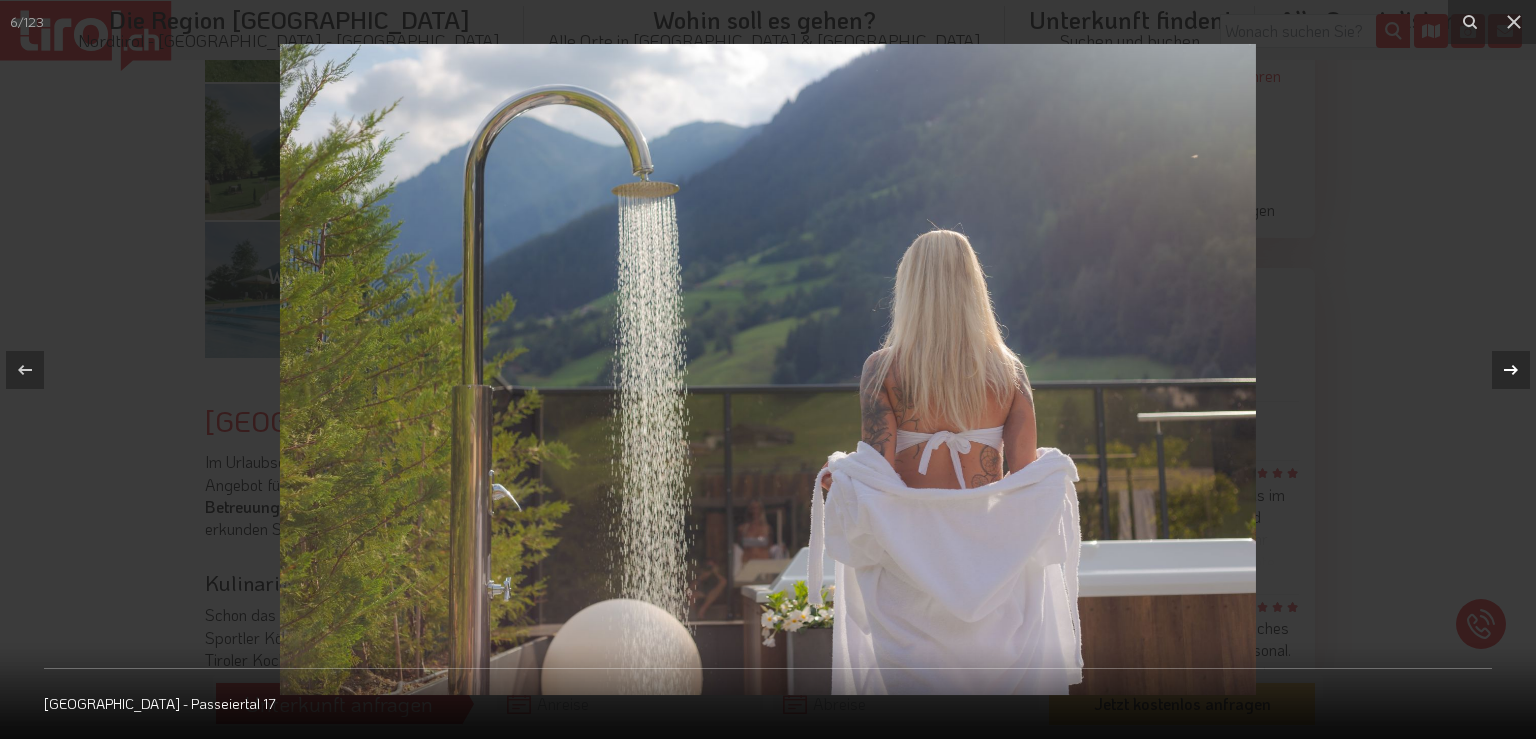click 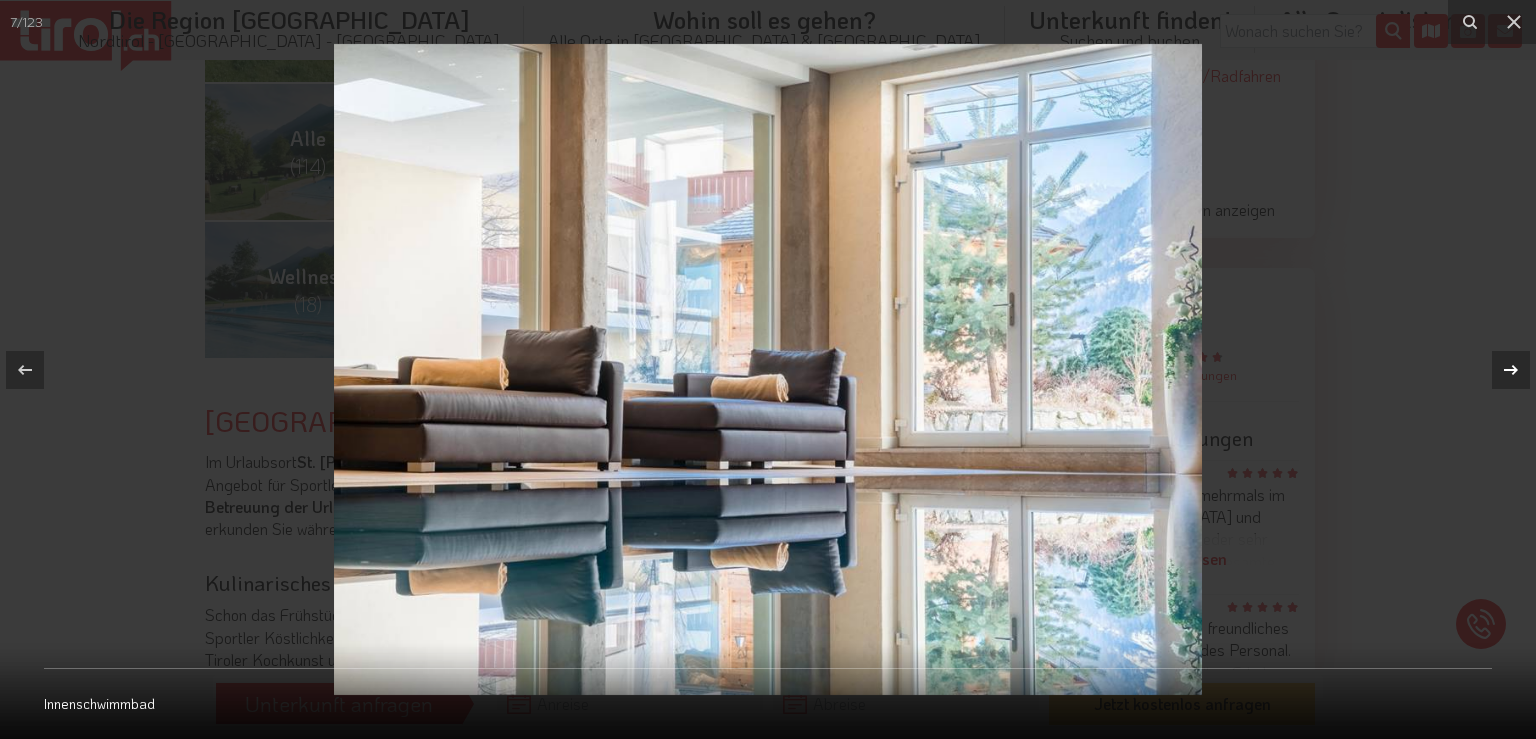 click 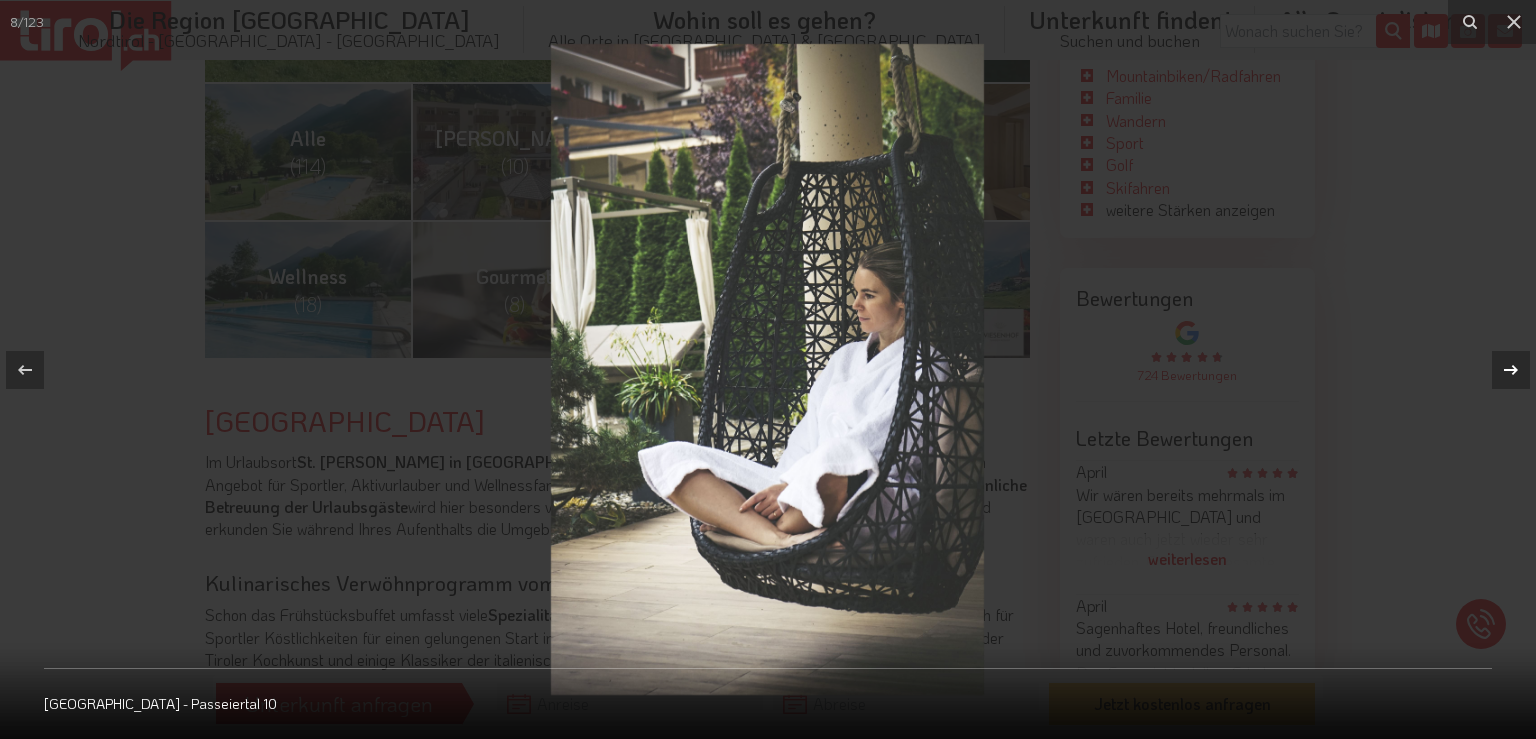 click 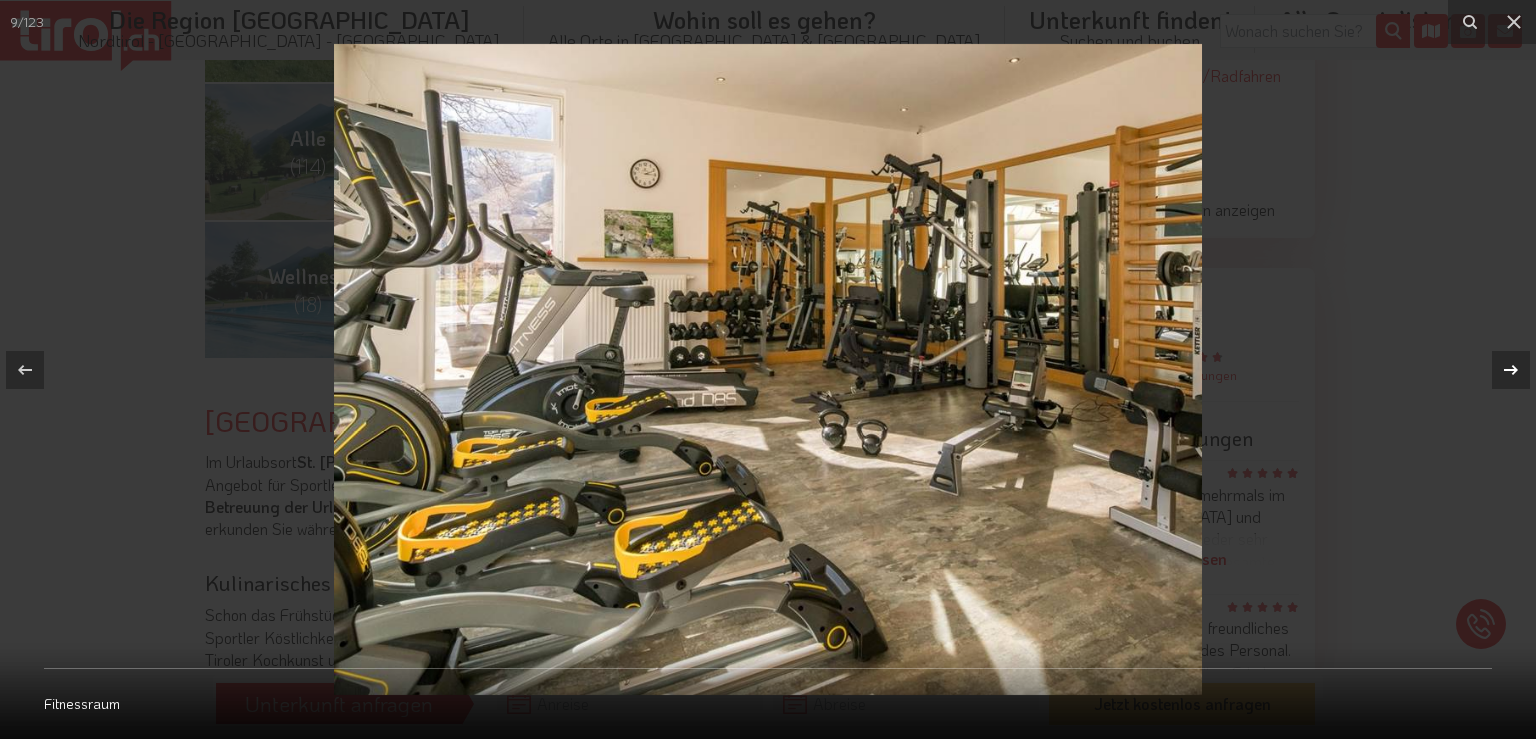 click 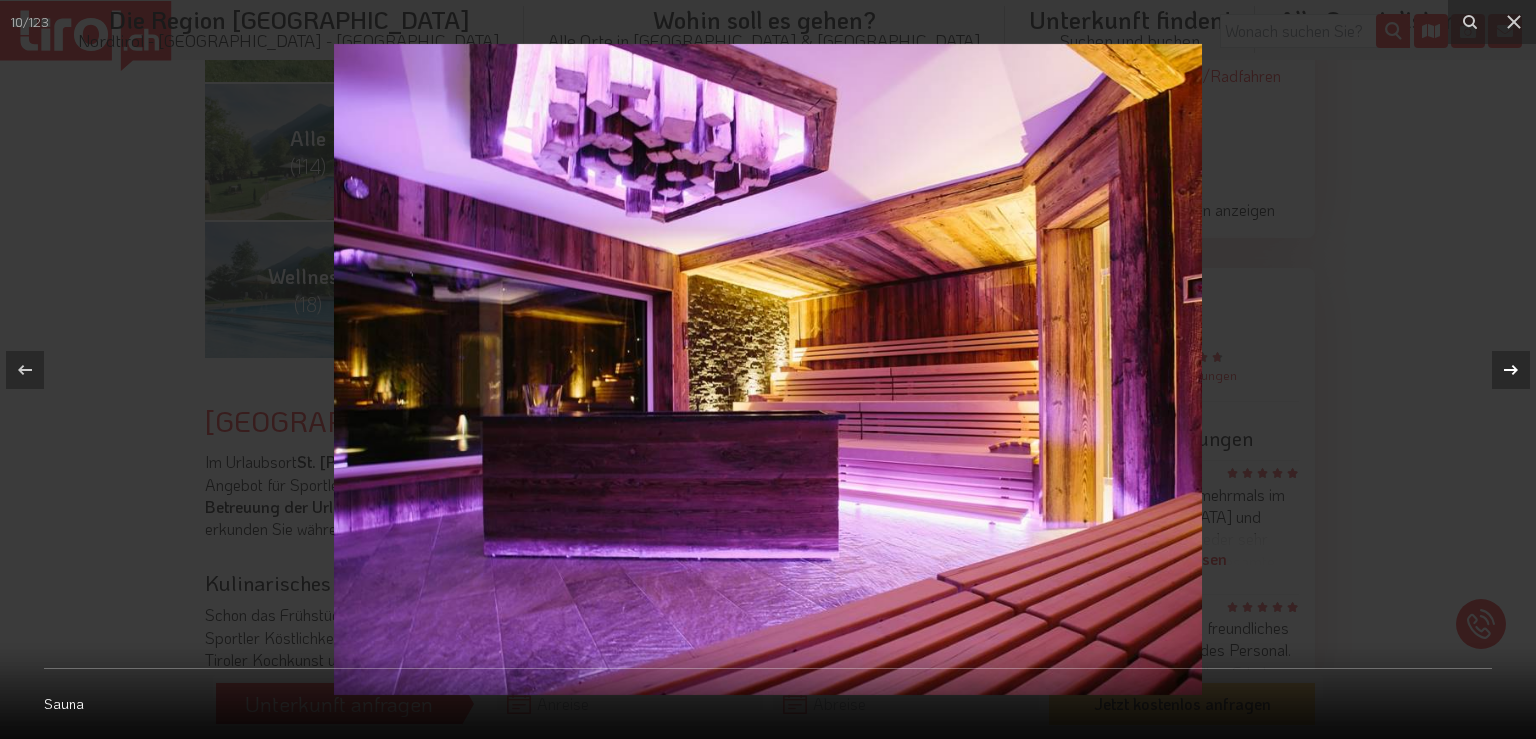 click 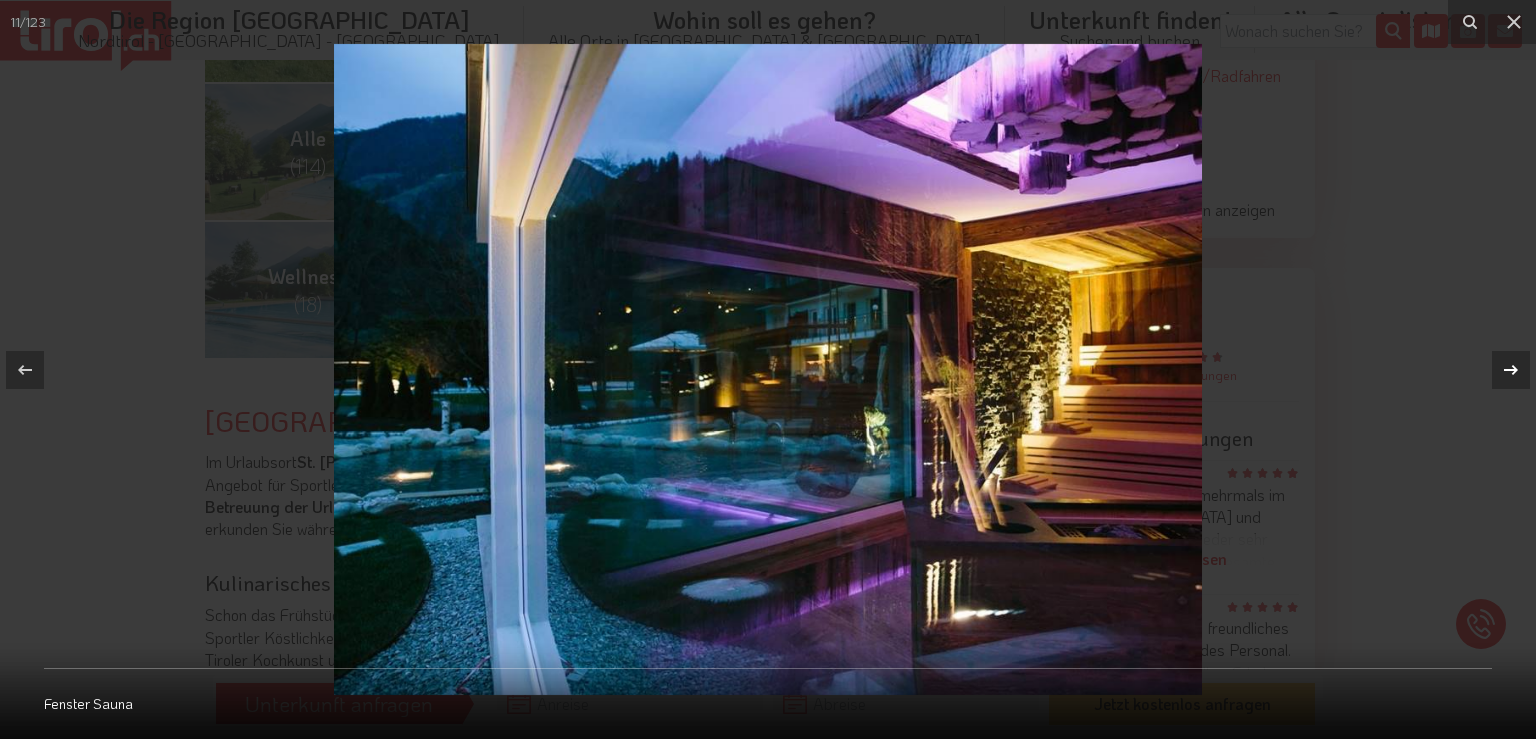 click 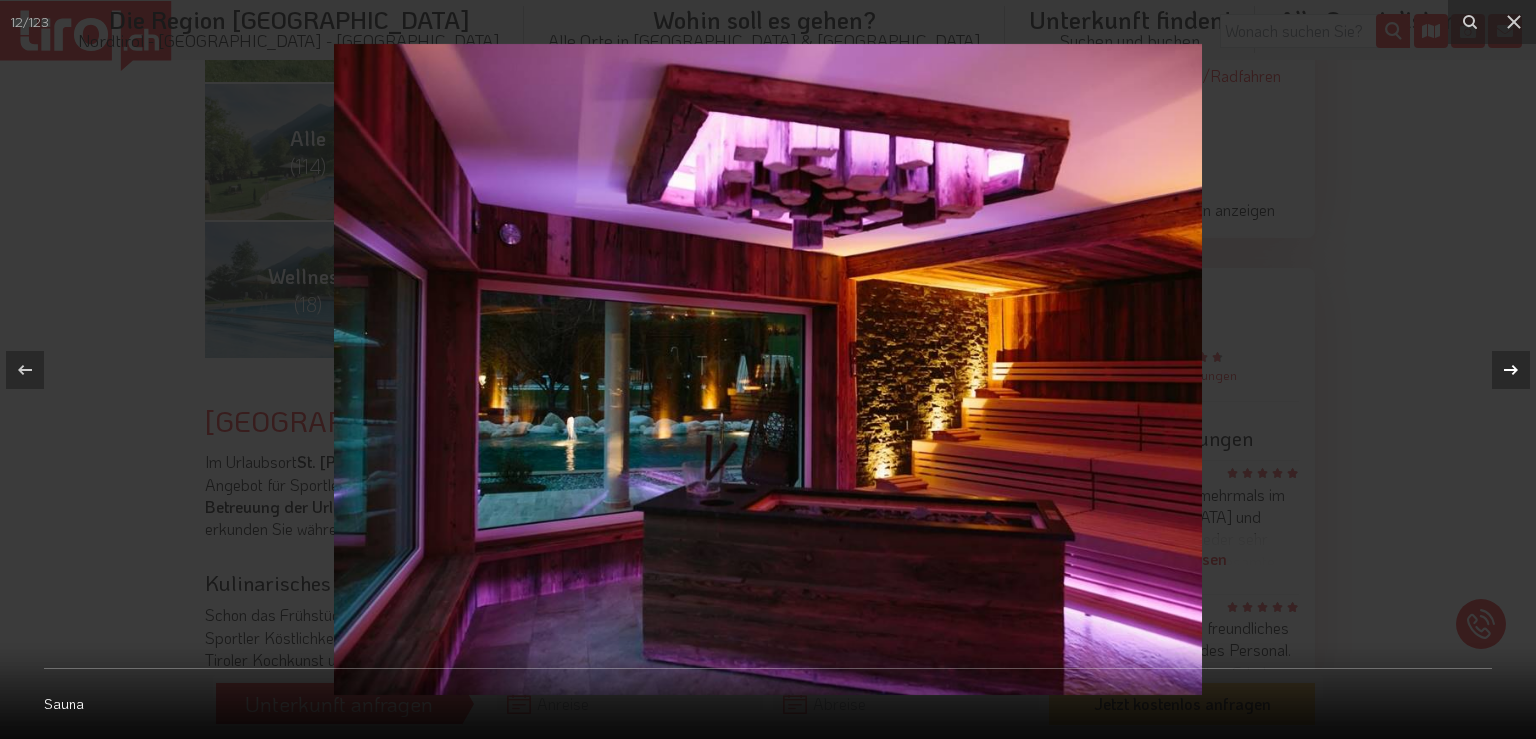 click 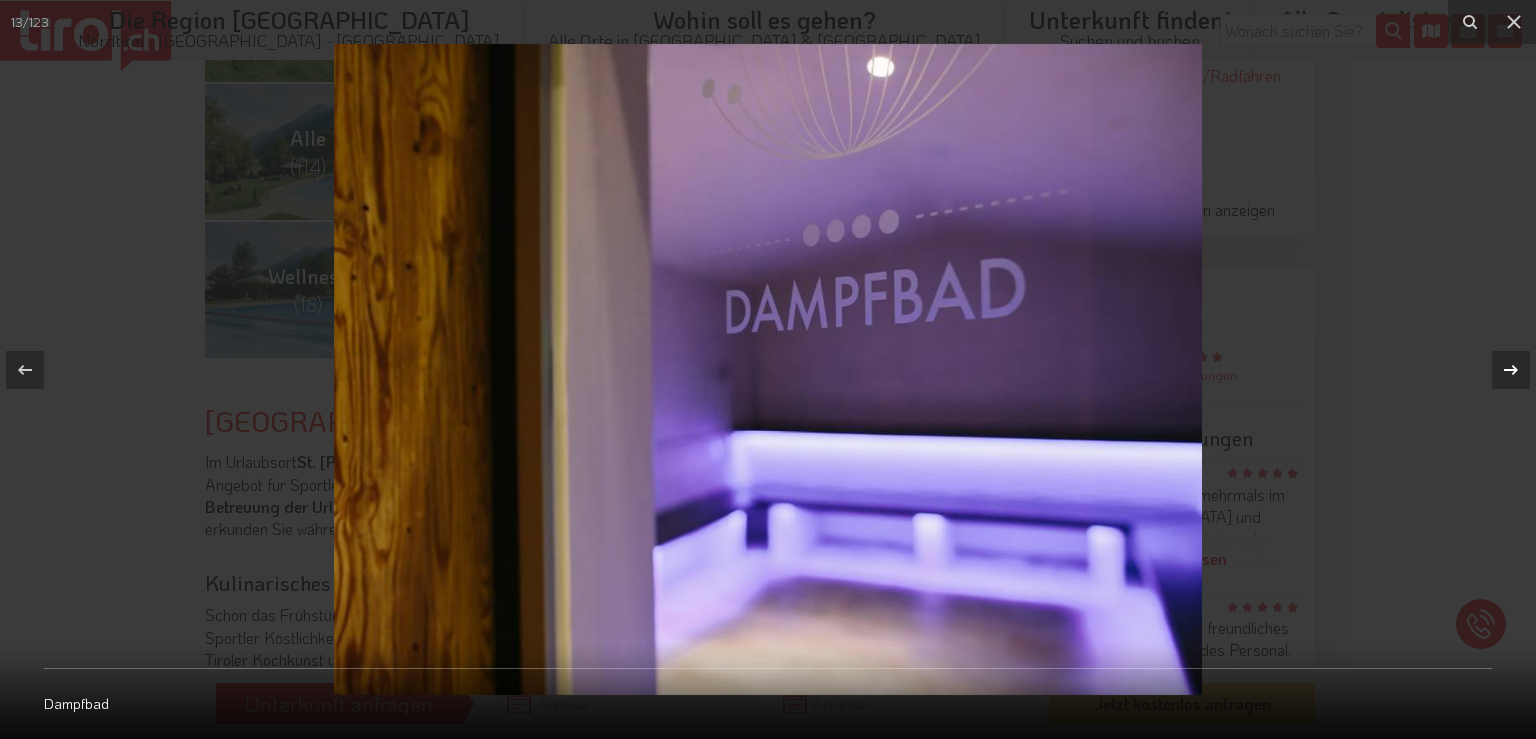click 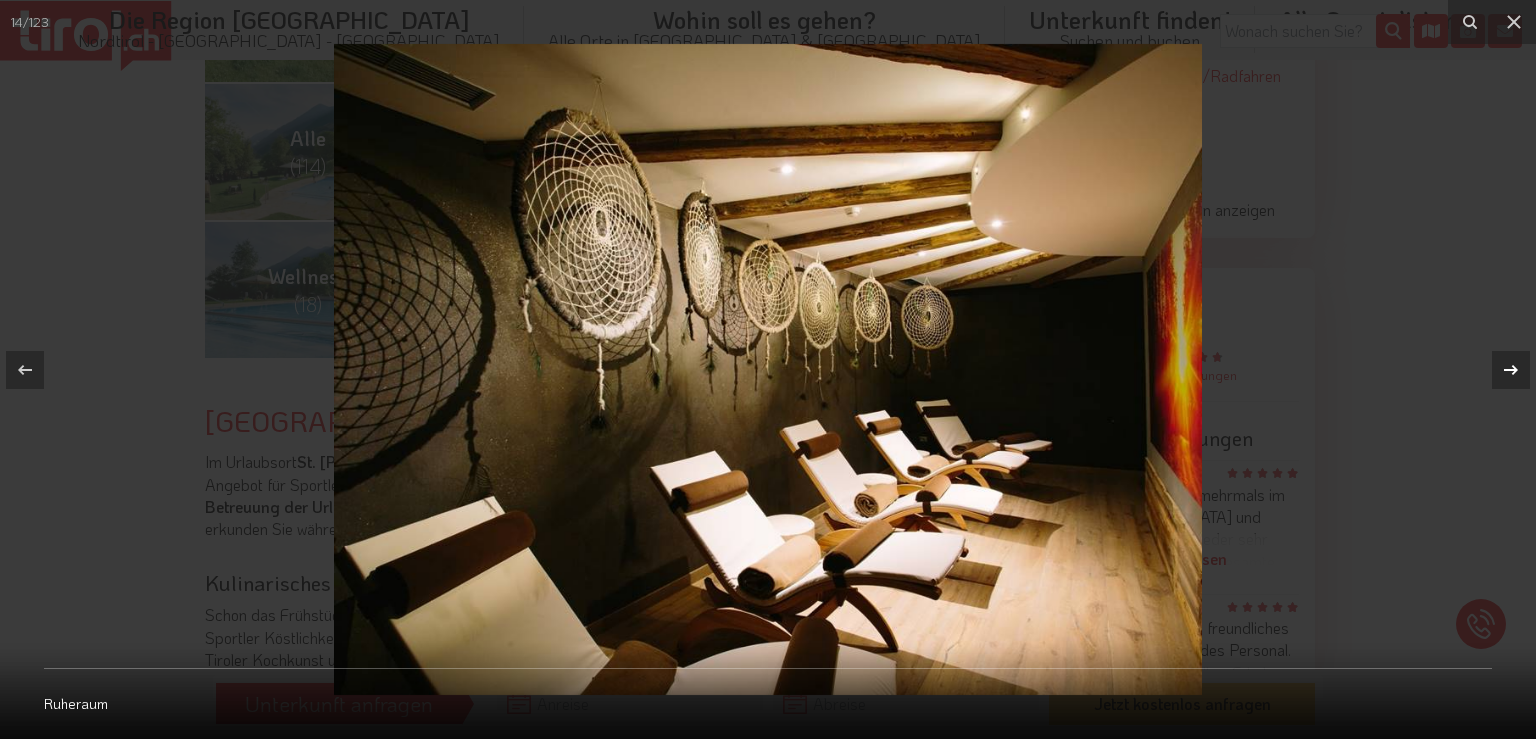 click at bounding box center [1511, 370] 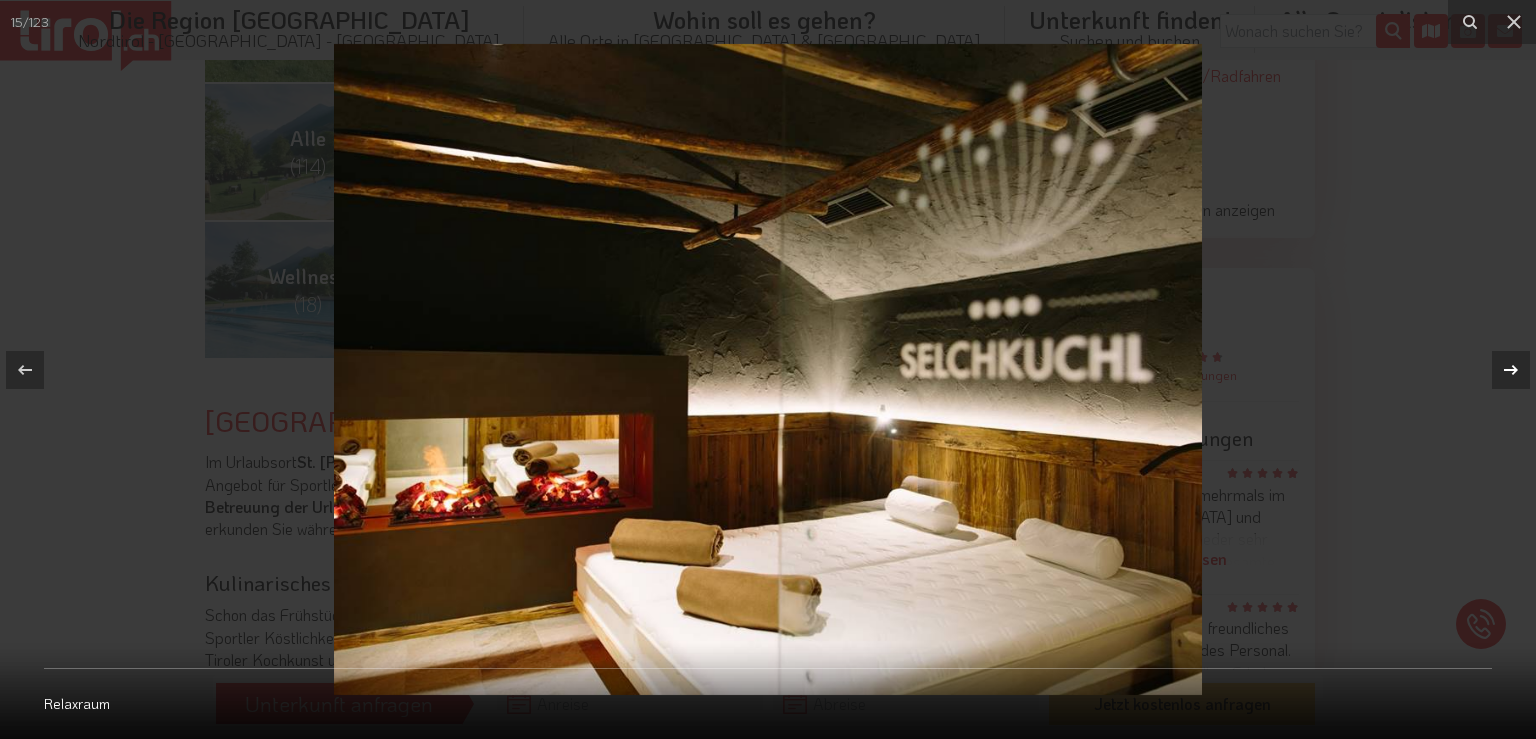 click at bounding box center (1511, 370) 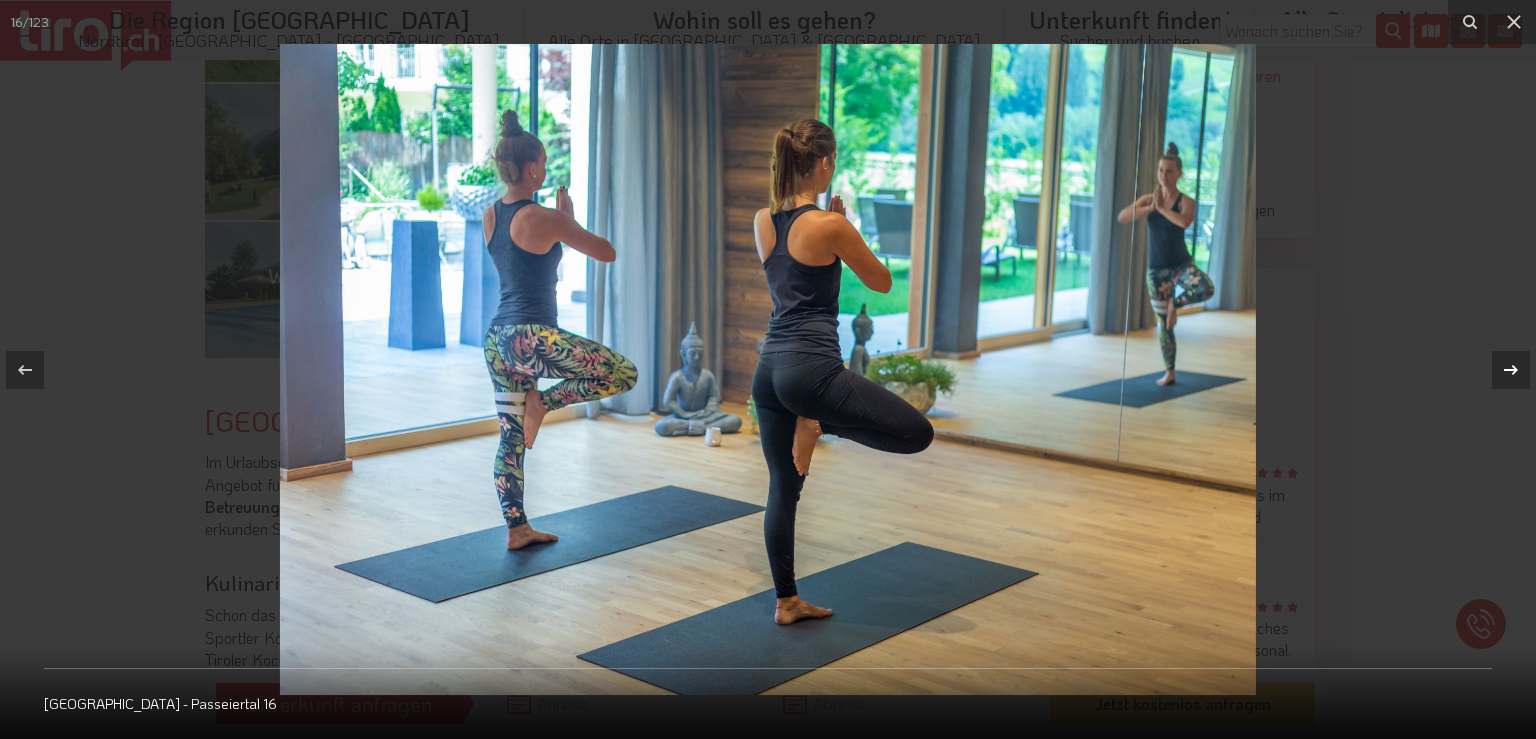 click at bounding box center [1511, 370] 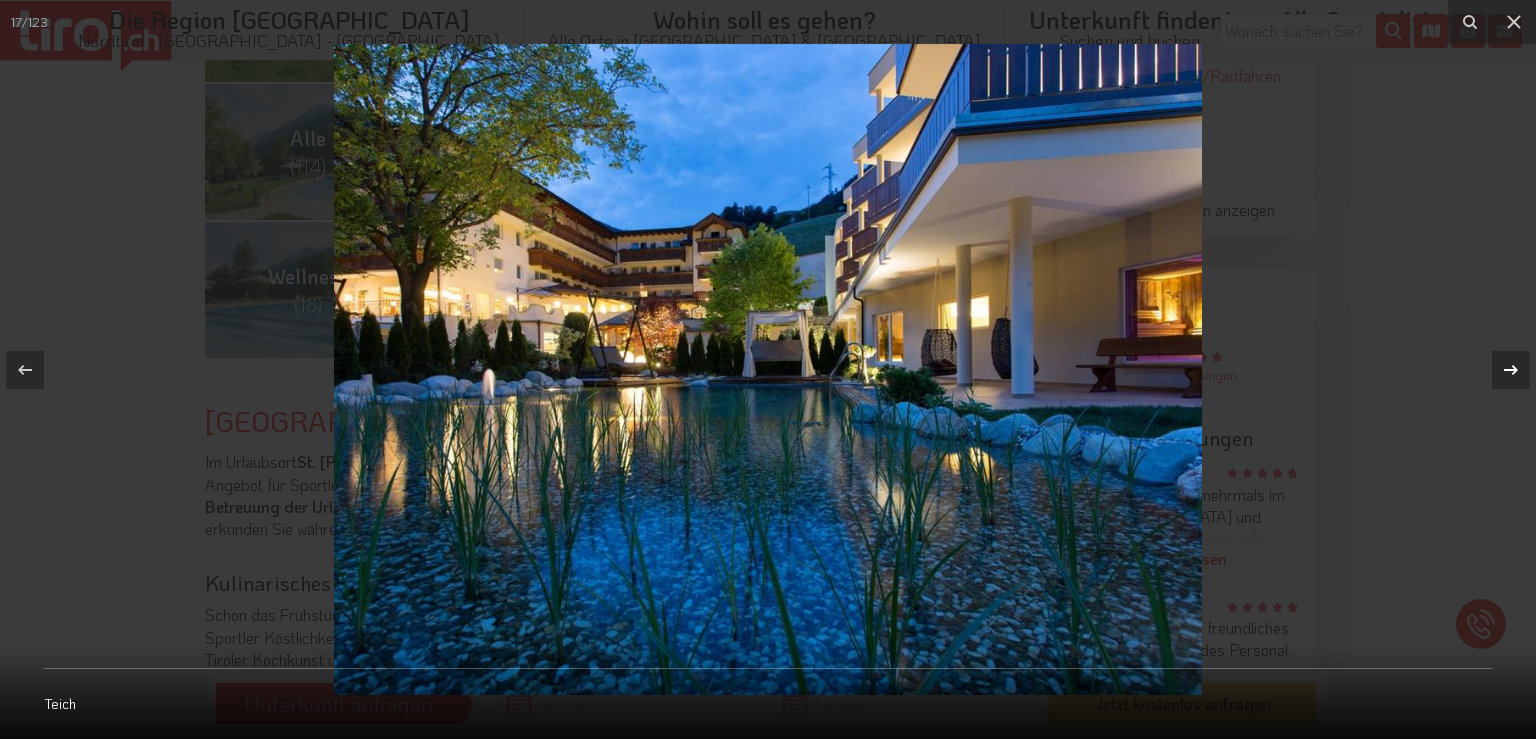 click at bounding box center [1511, 370] 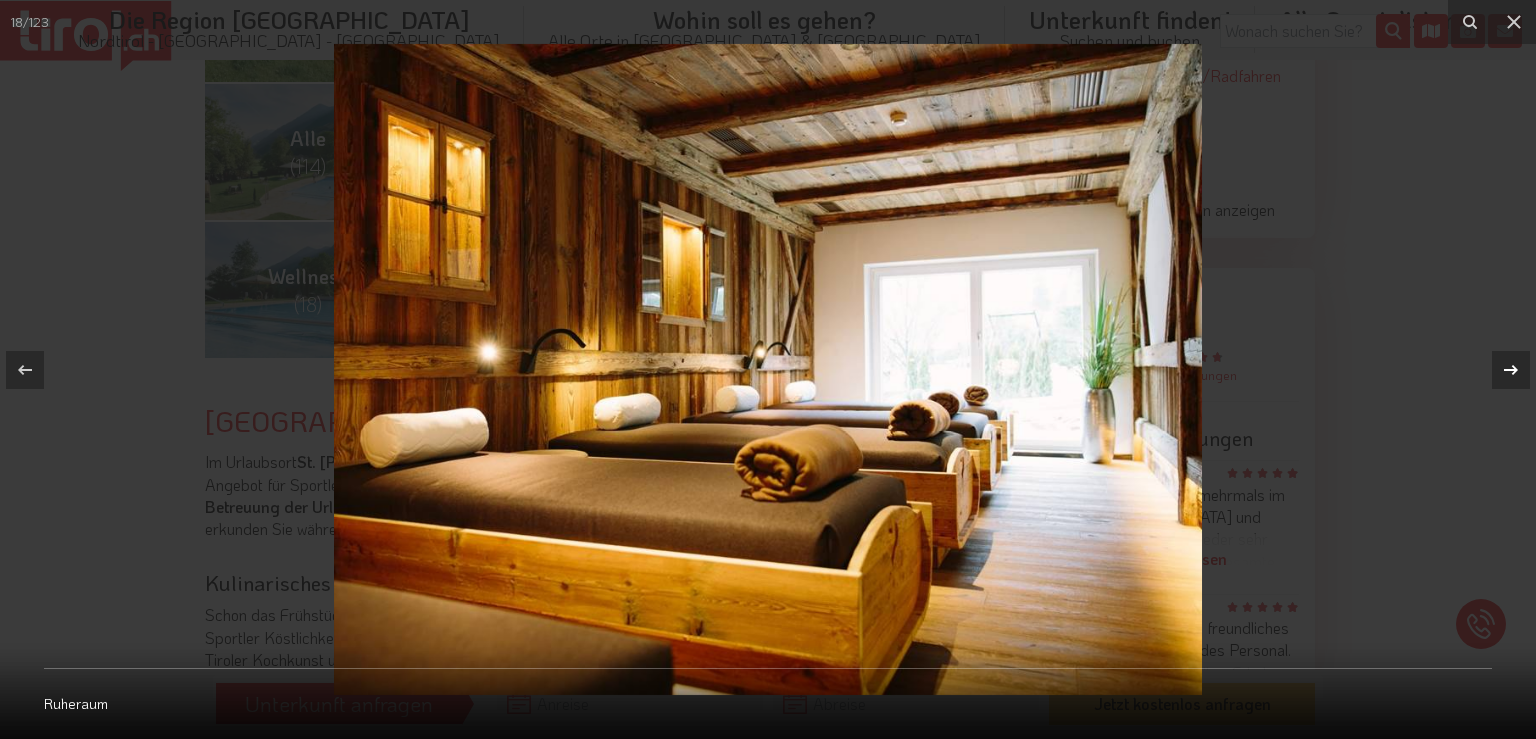 click at bounding box center (1511, 370) 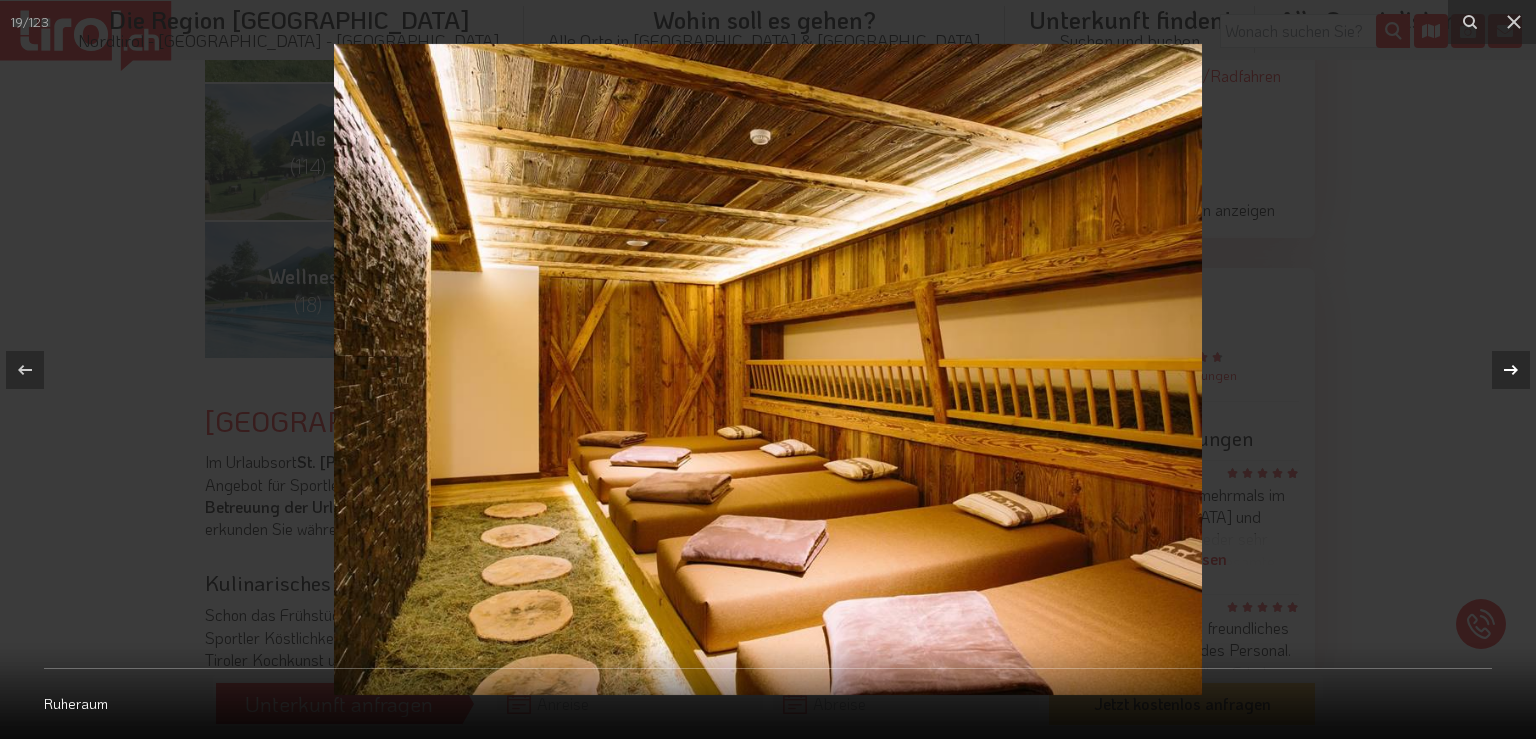 click at bounding box center [1511, 370] 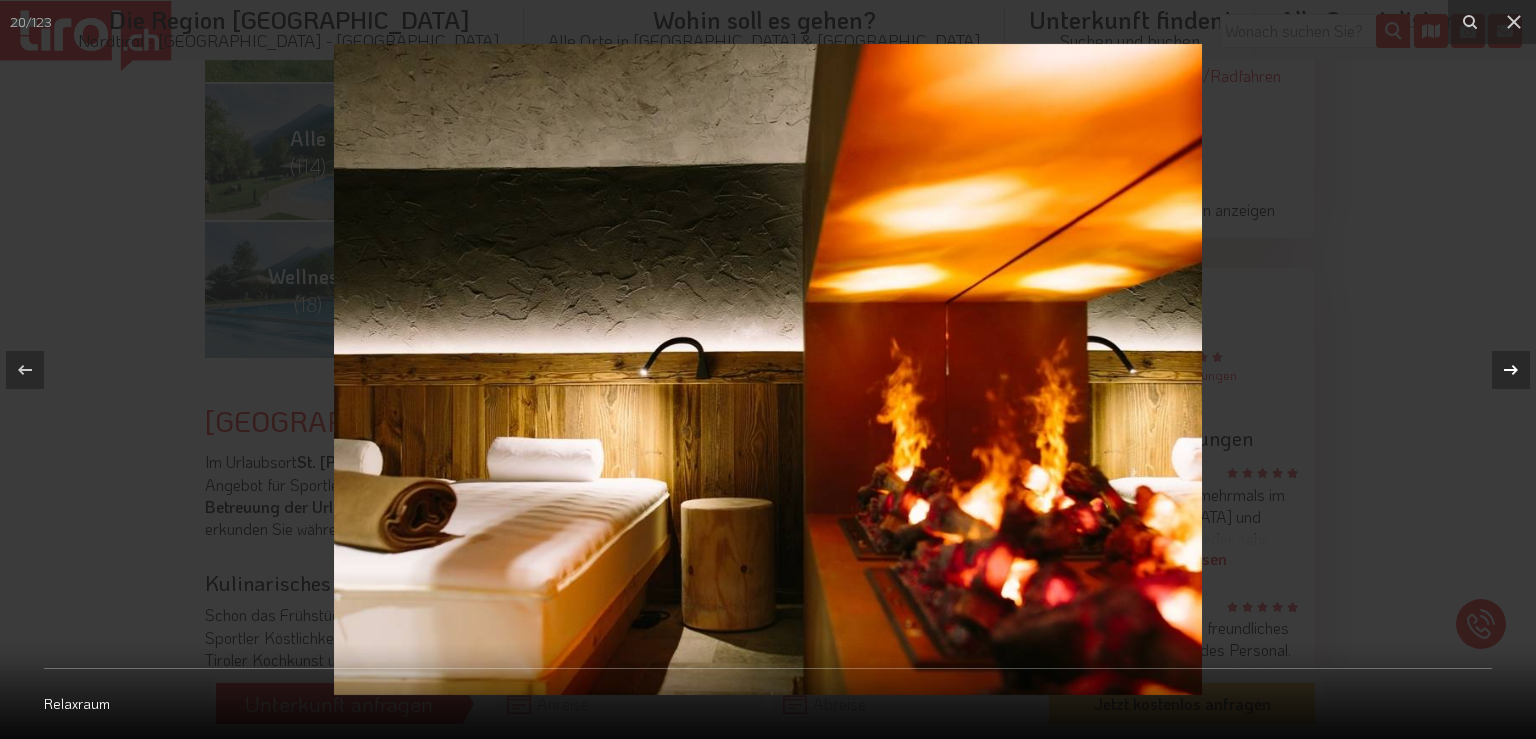 click at bounding box center (1511, 370) 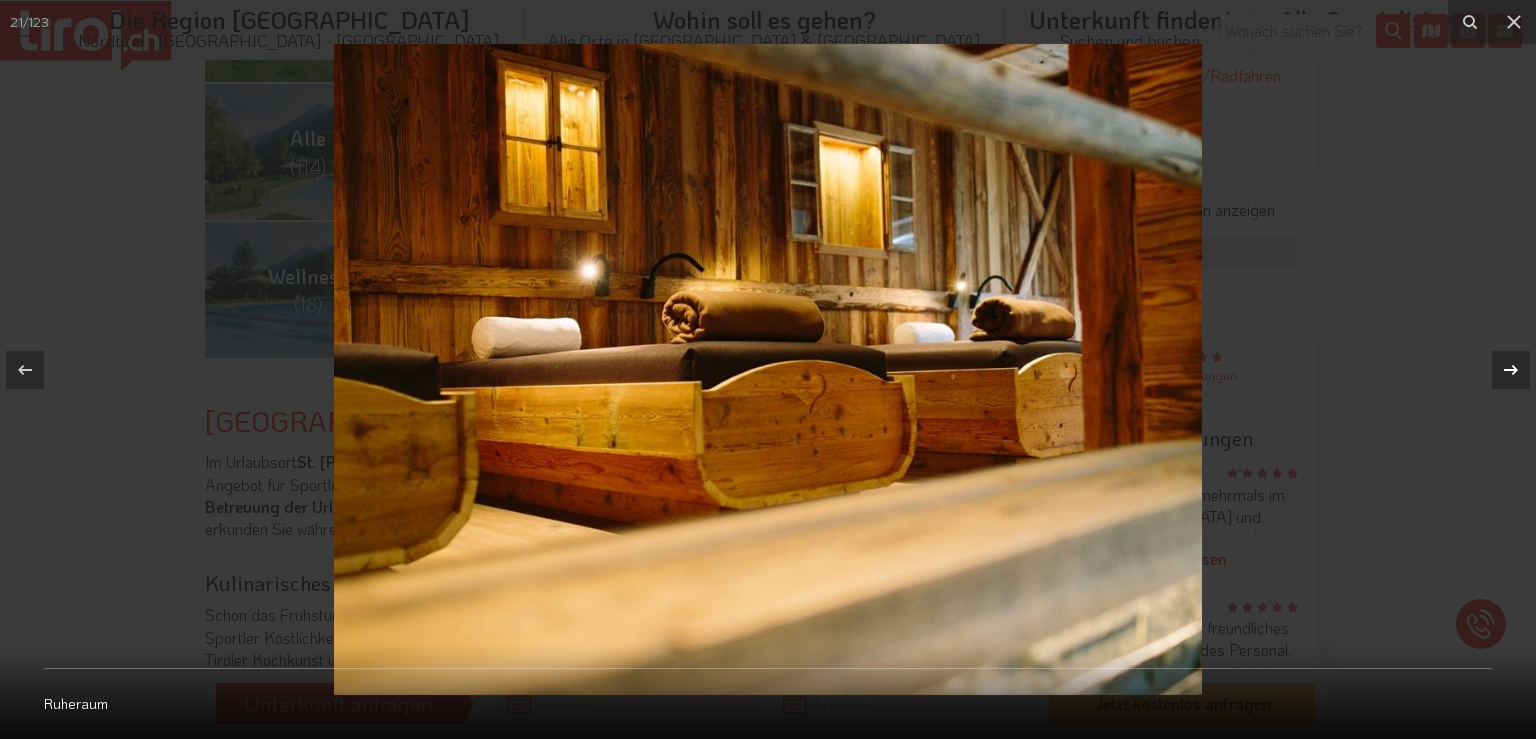 click at bounding box center [1511, 370] 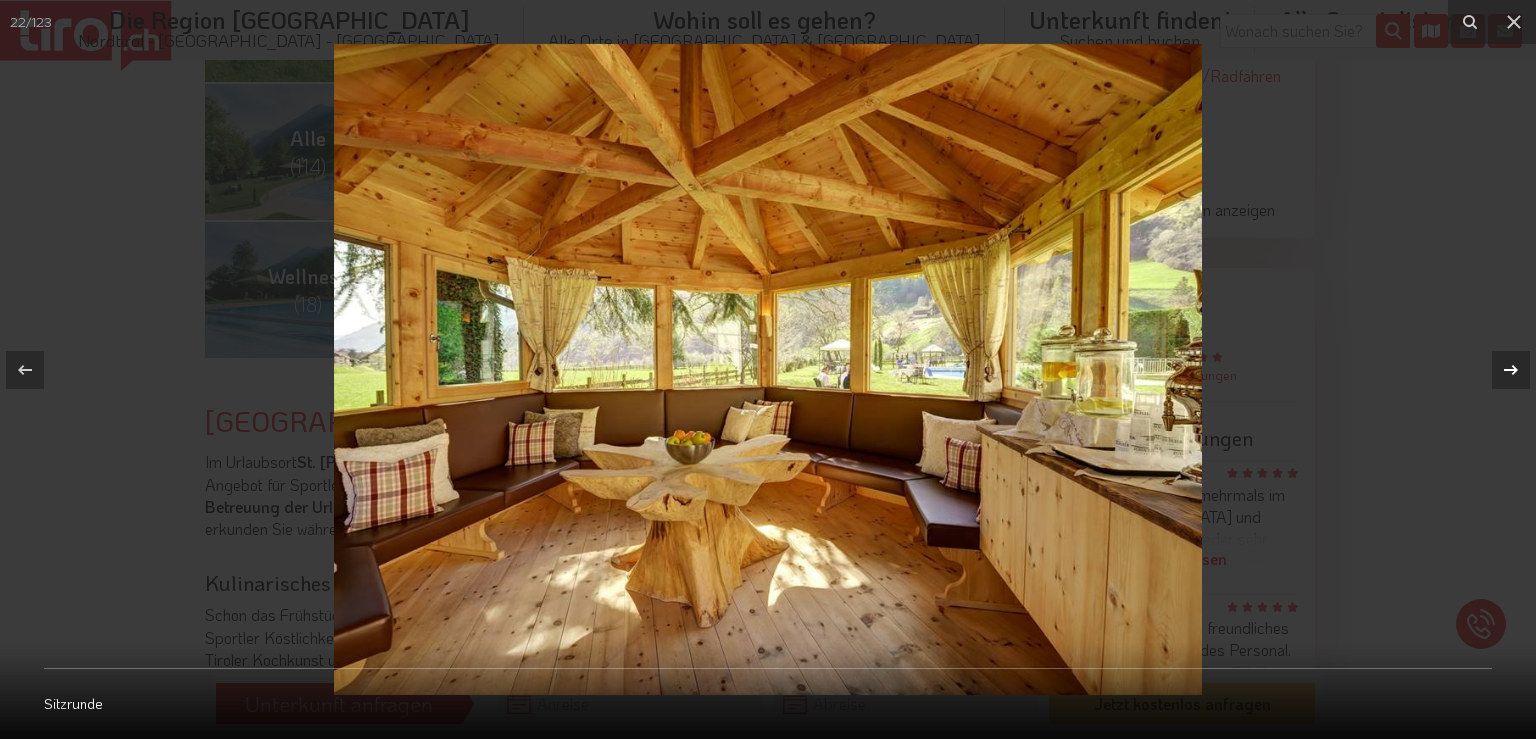 click on "22  /  123 Sitzrunde" at bounding box center (768, 369) 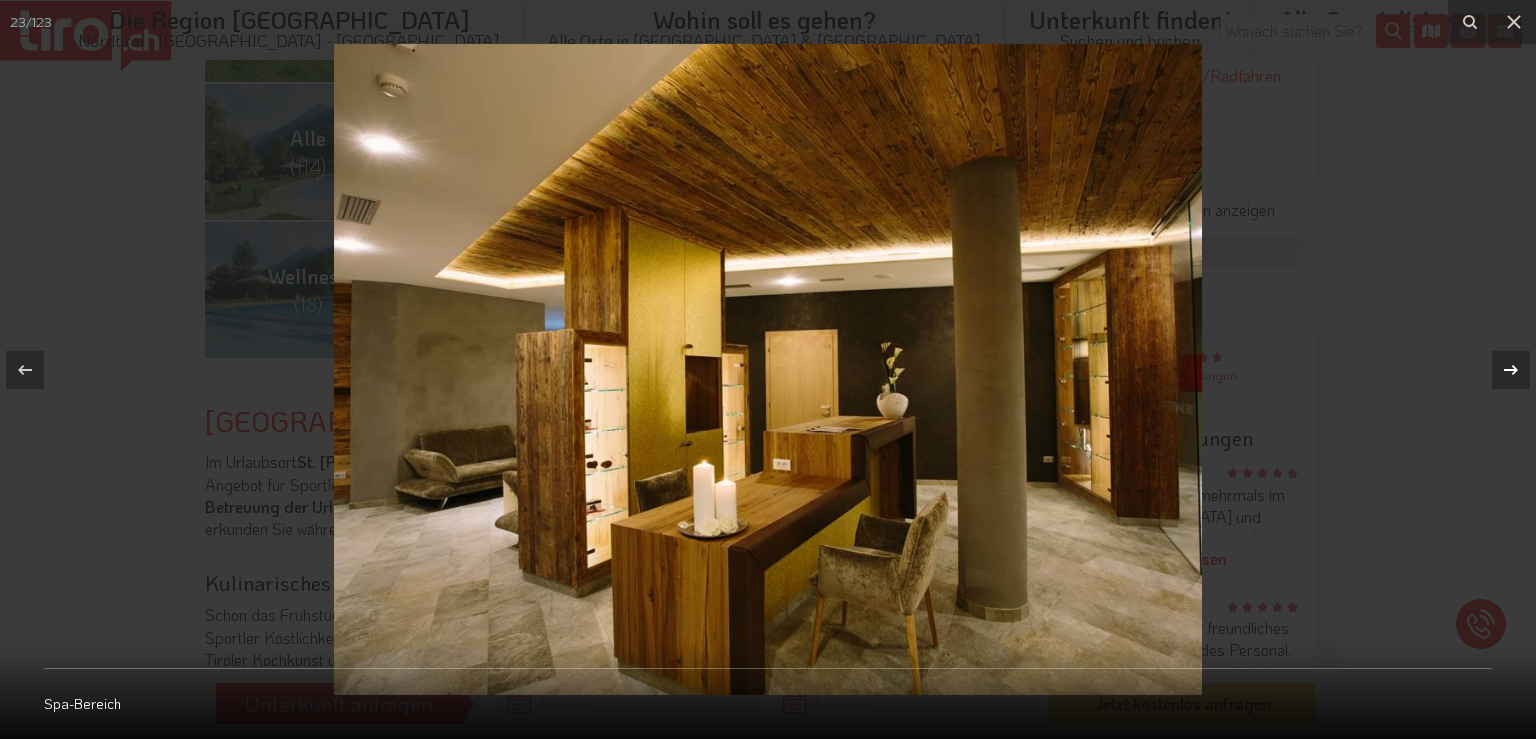 click at bounding box center [1511, 370] 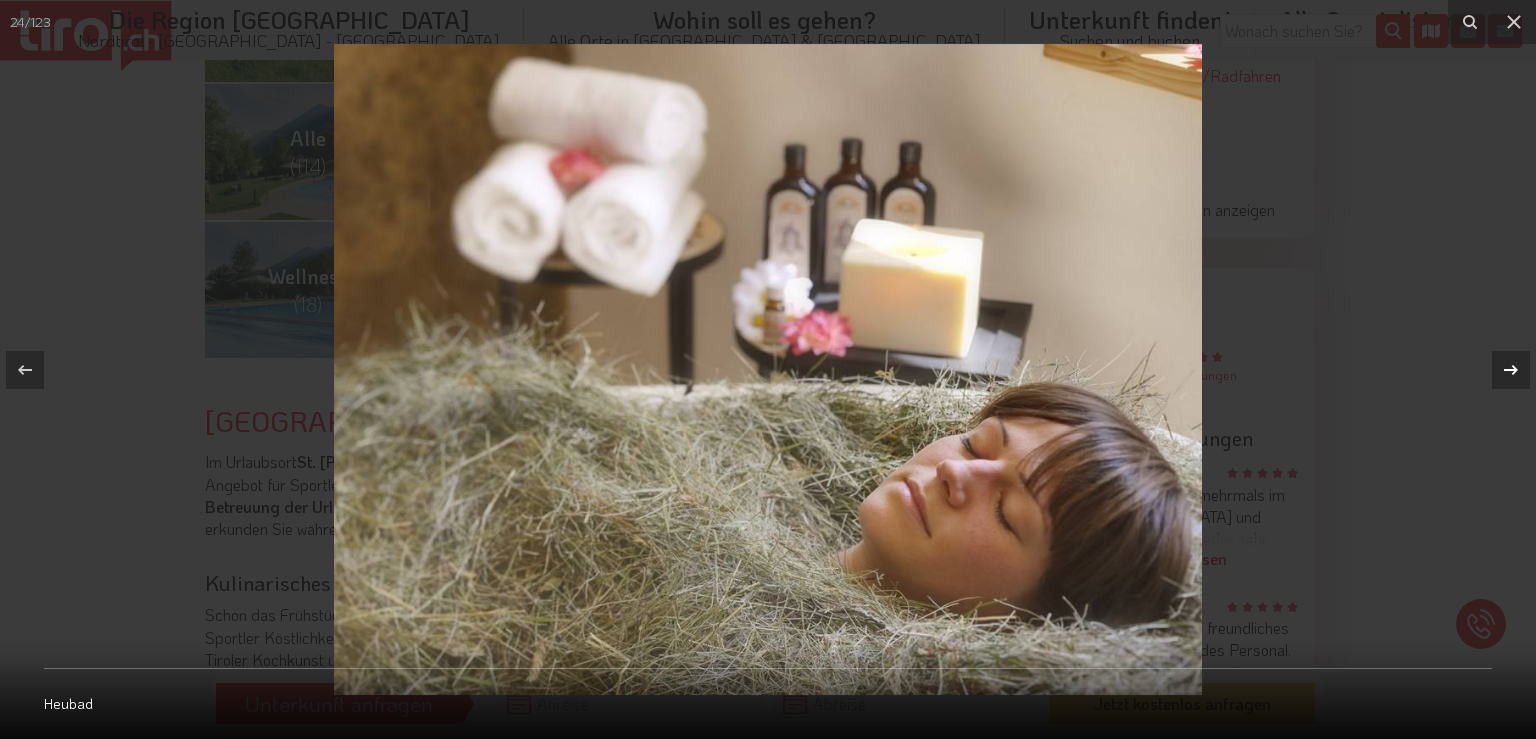 click at bounding box center [1511, 370] 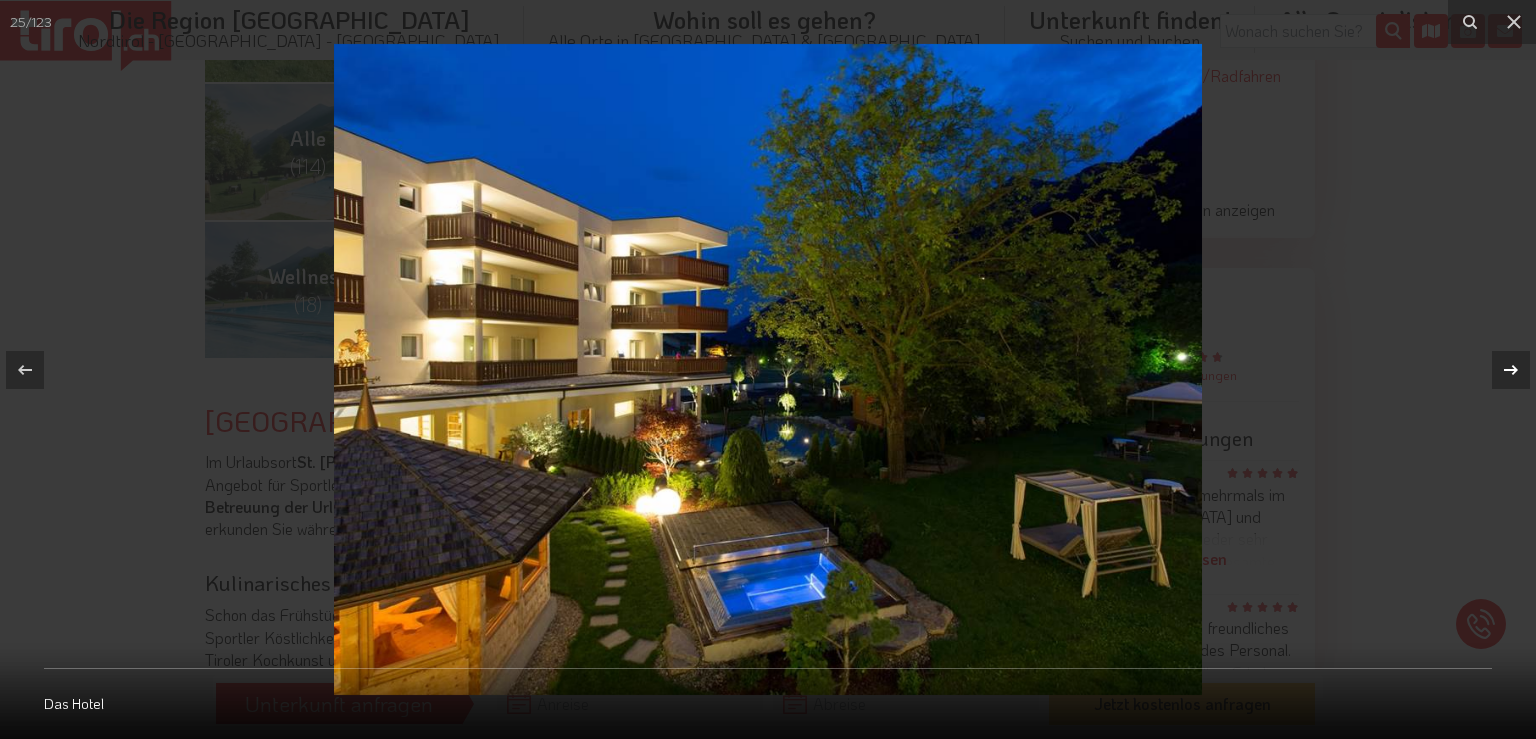 click at bounding box center [1511, 370] 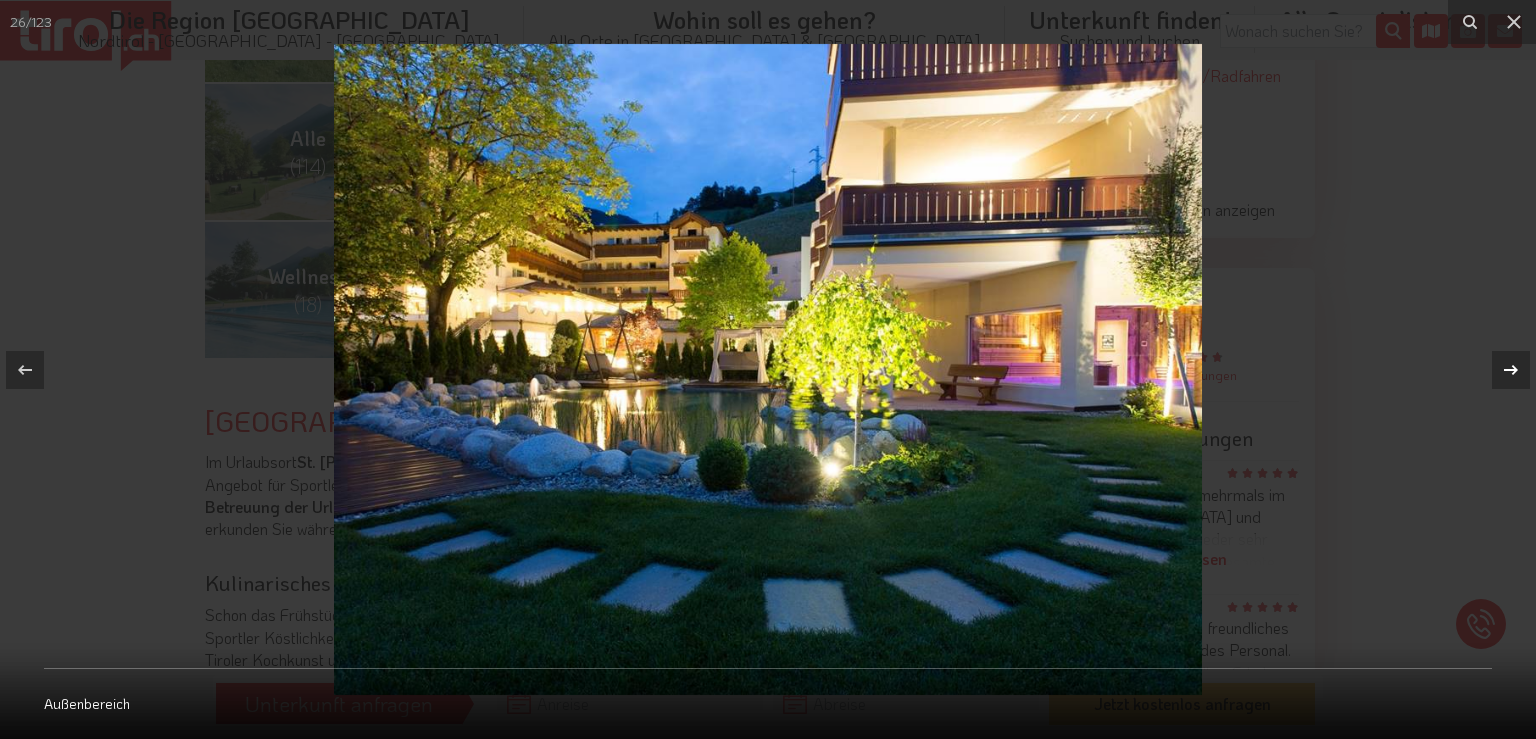 click at bounding box center [1511, 370] 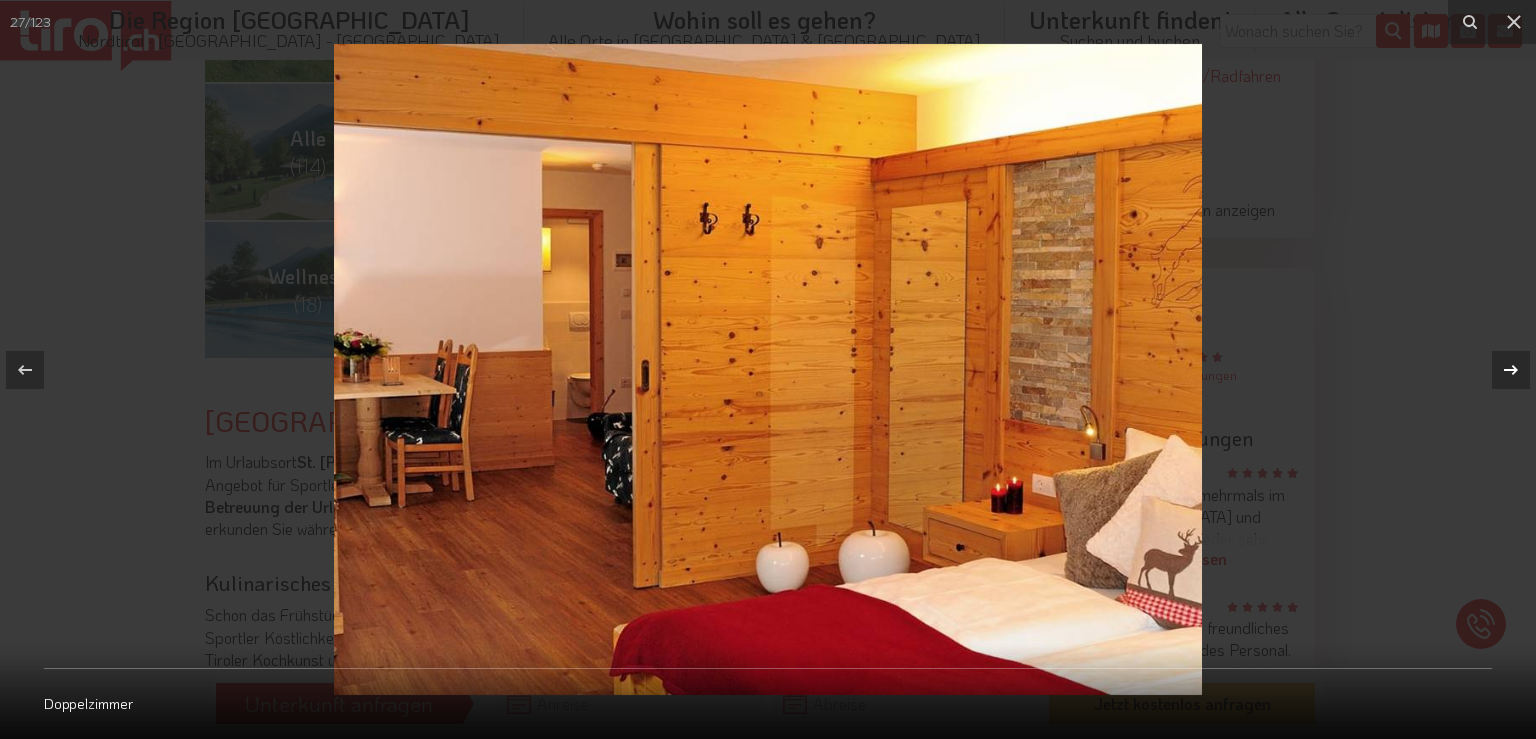 click at bounding box center (1511, 370) 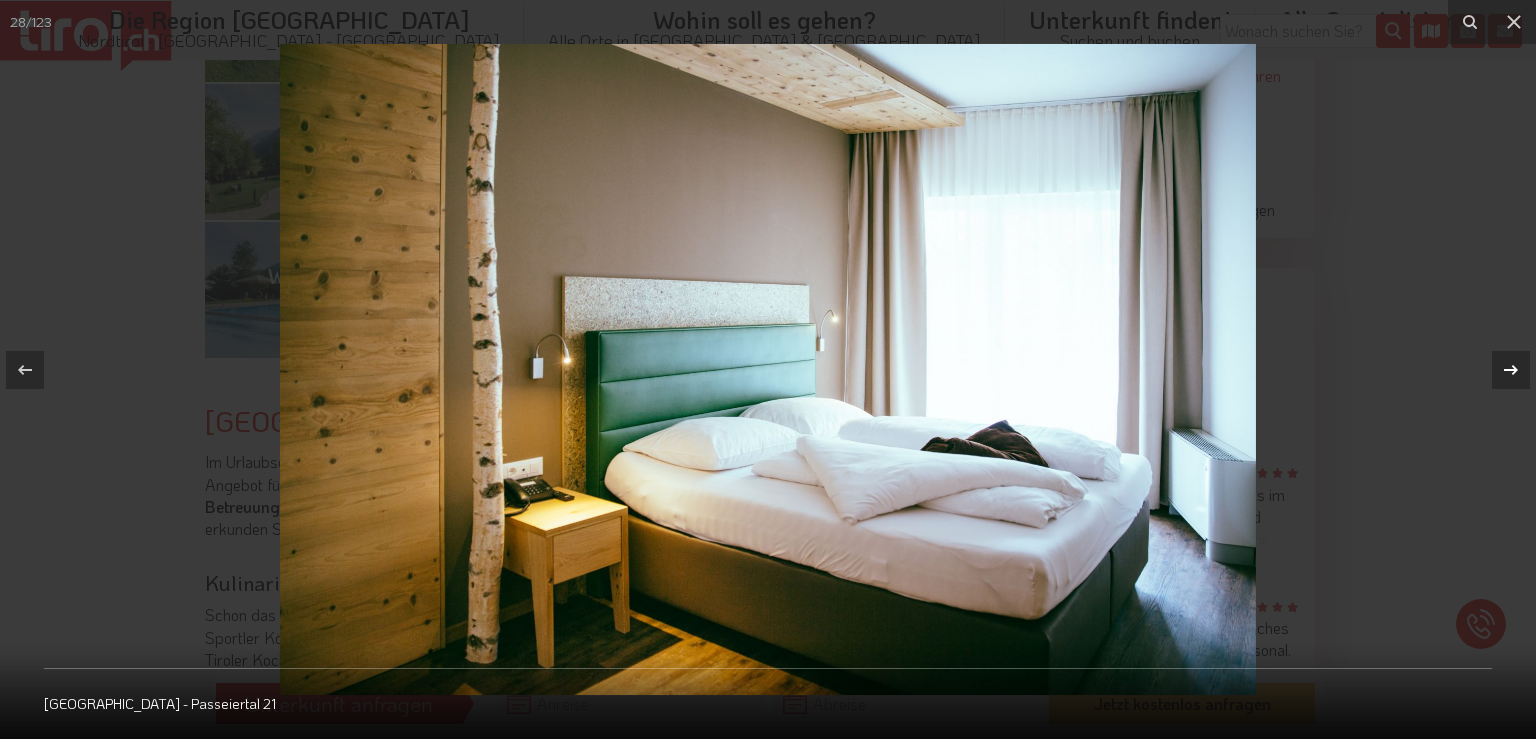 click at bounding box center (1511, 370) 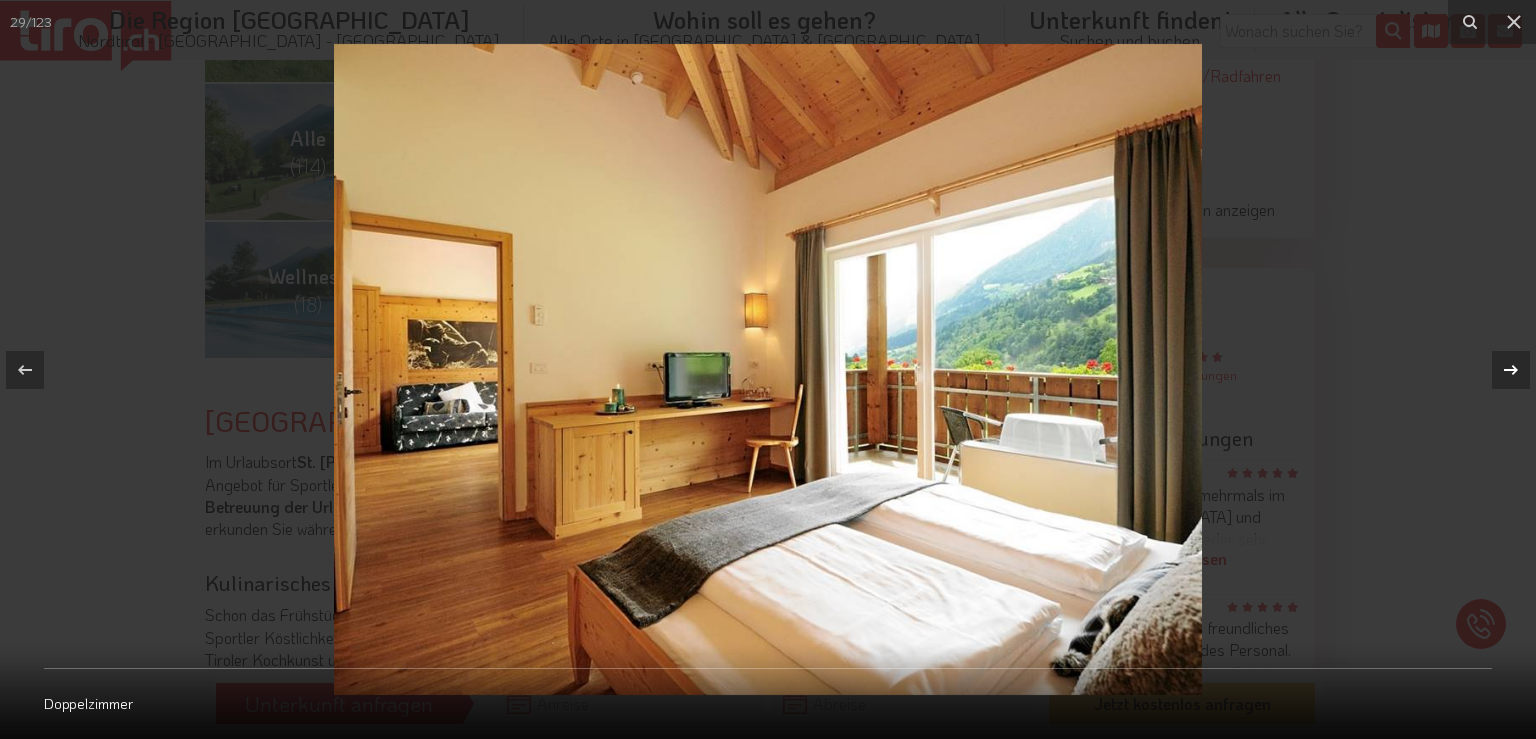 click at bounding box center [1511, 370] 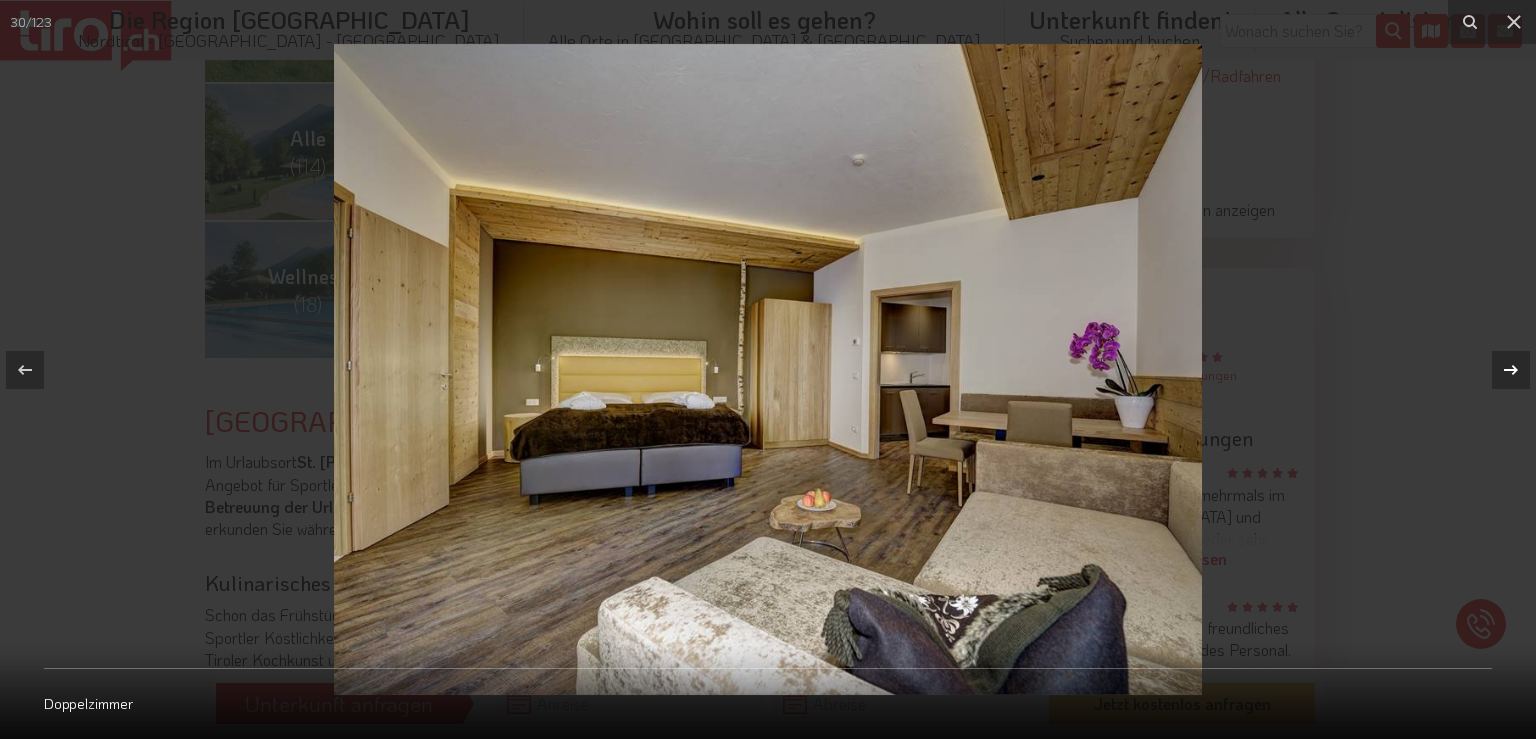 click at bounding box center (1511, 370) 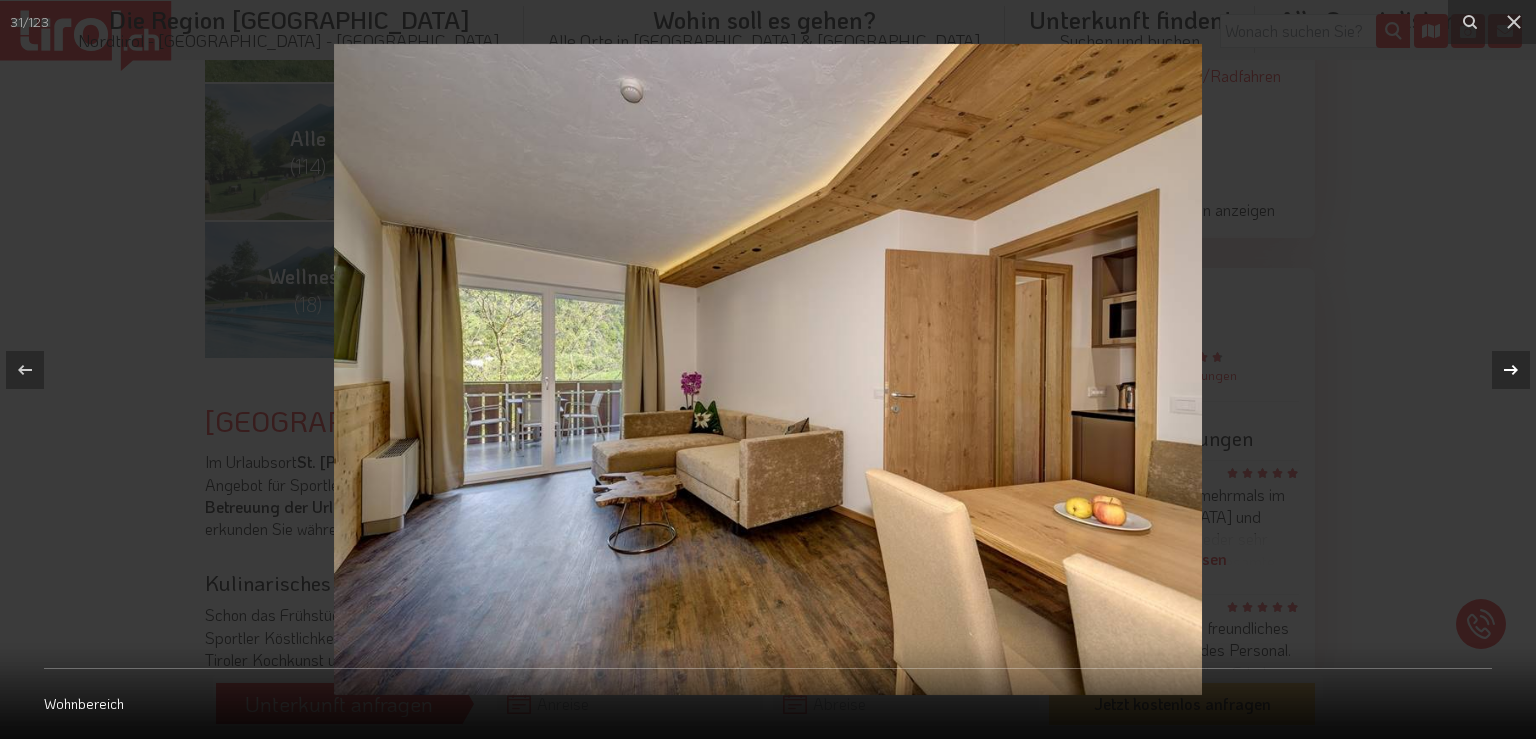 click at bounding box center (1511, 370) 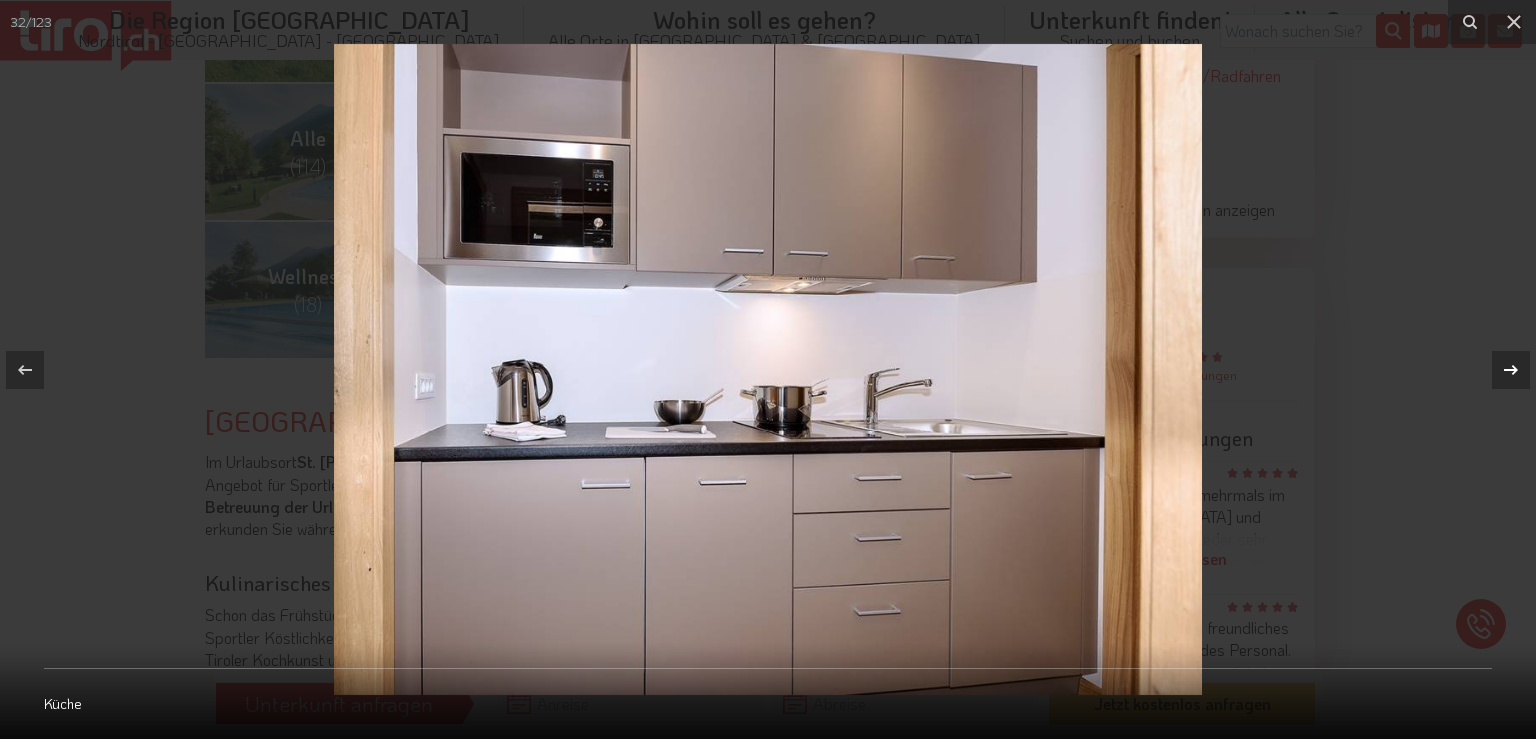 click at bounding box center (1511, 370) 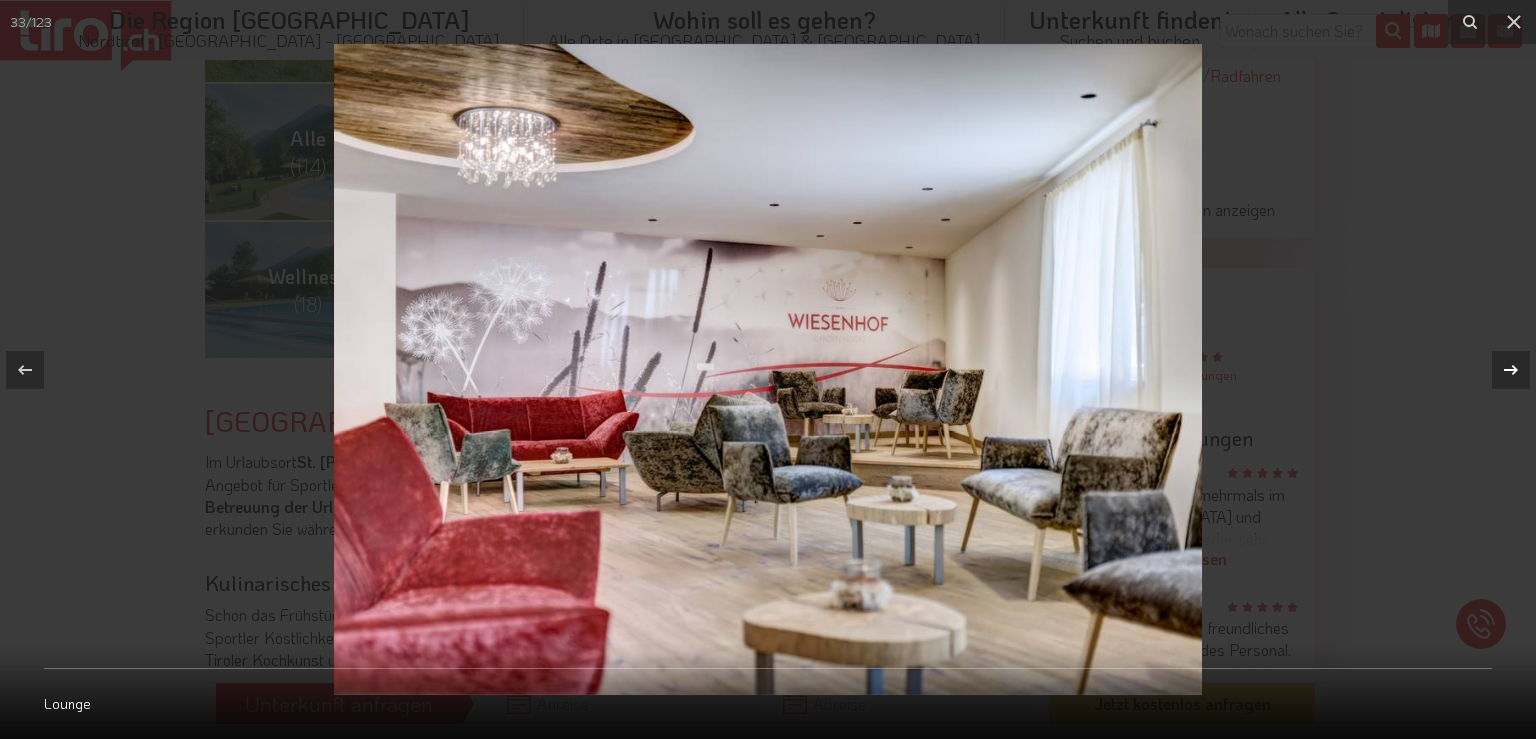 click at bounding box center (1511, 370) 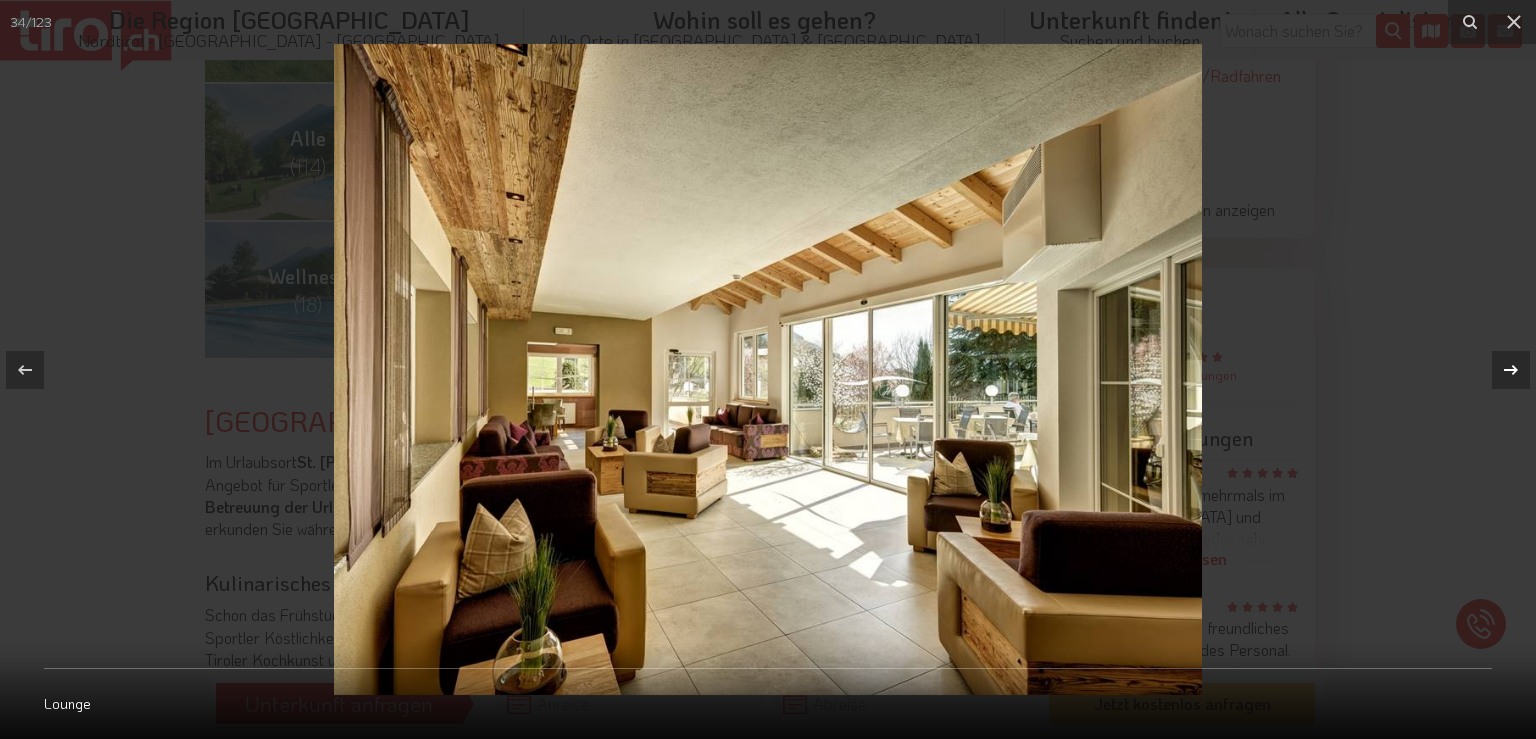 click at bounding box center [1511, 370] 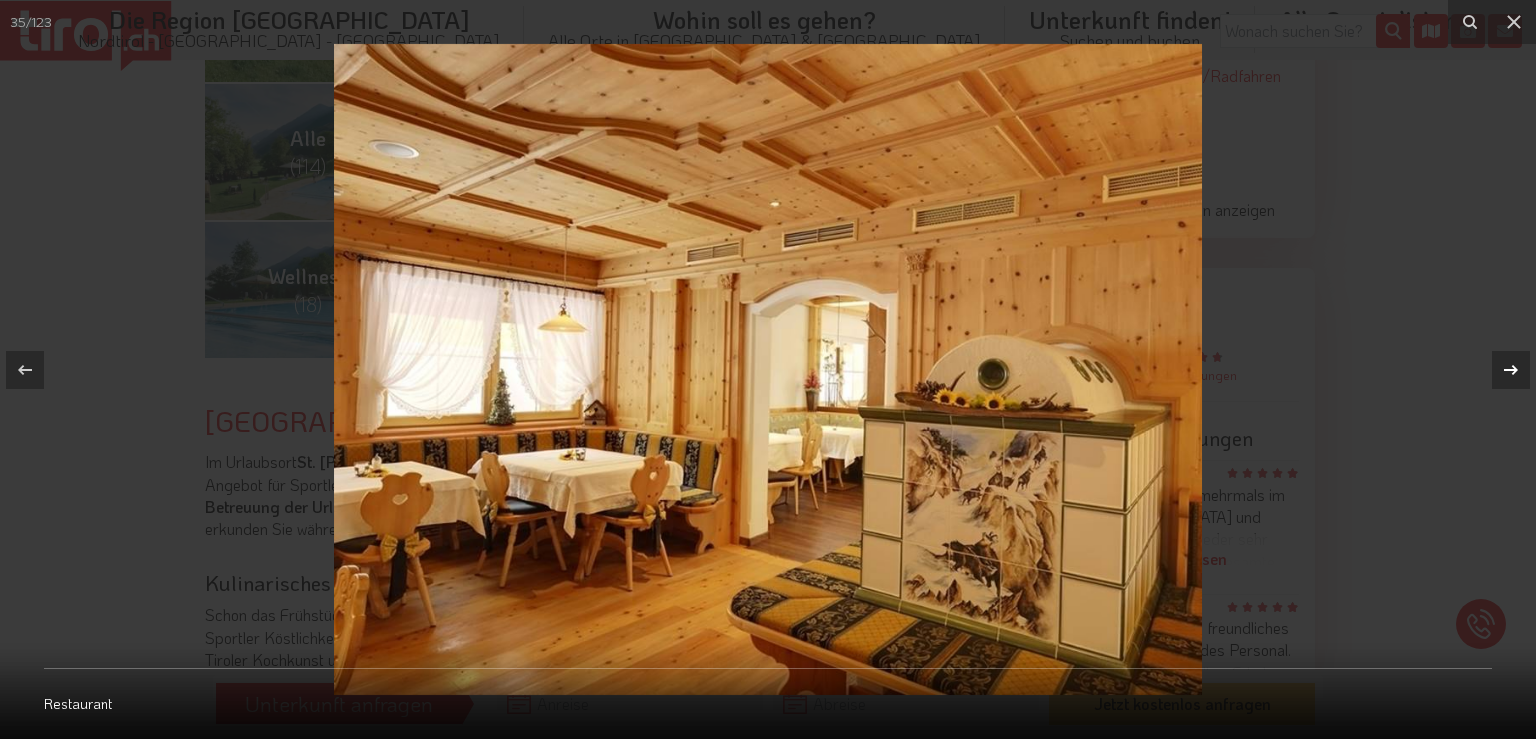 click at bounding box center (1511, 370) 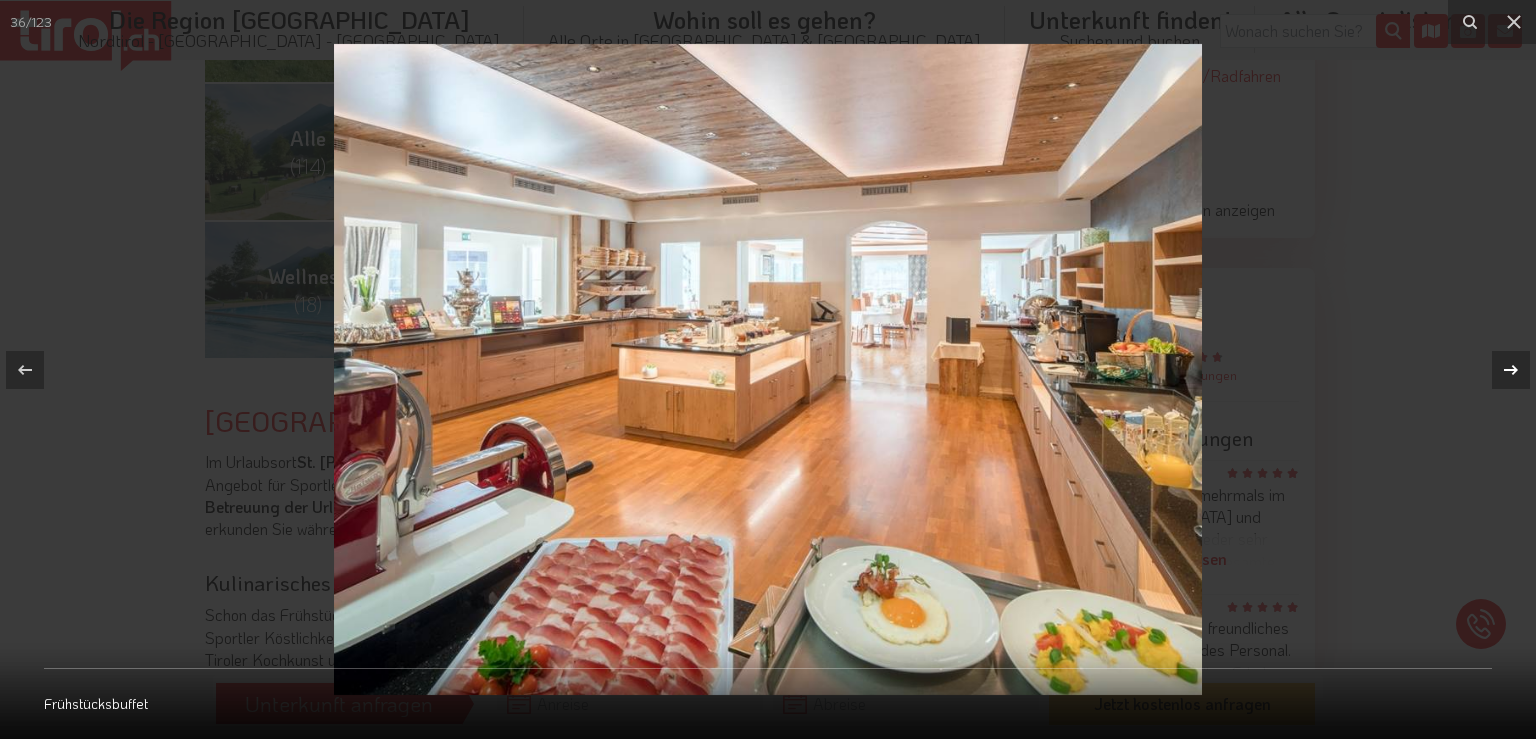 click at bounding box center [1511, 370] 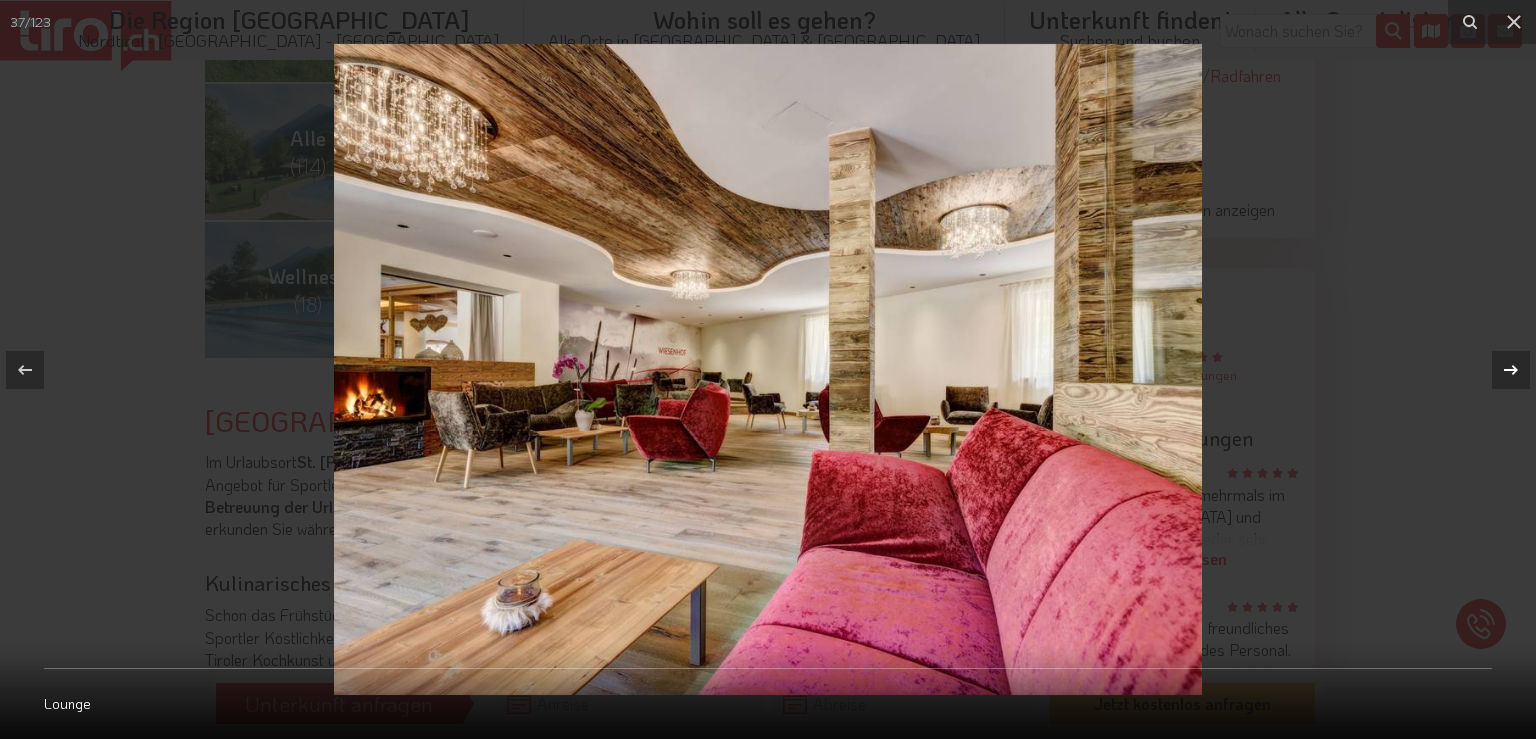 click at bounding box center (1511, 370) 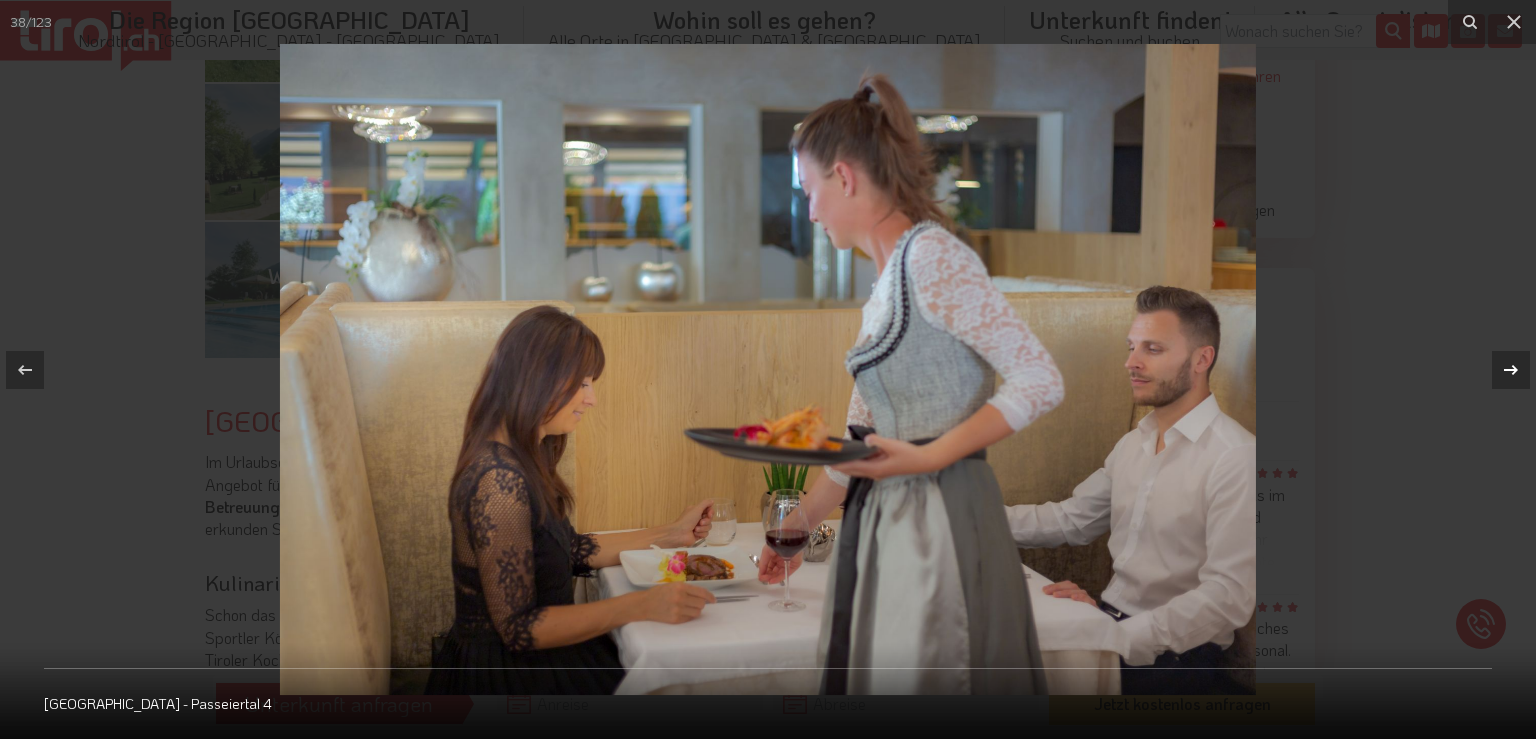 click at bounding box center [1511, 370] 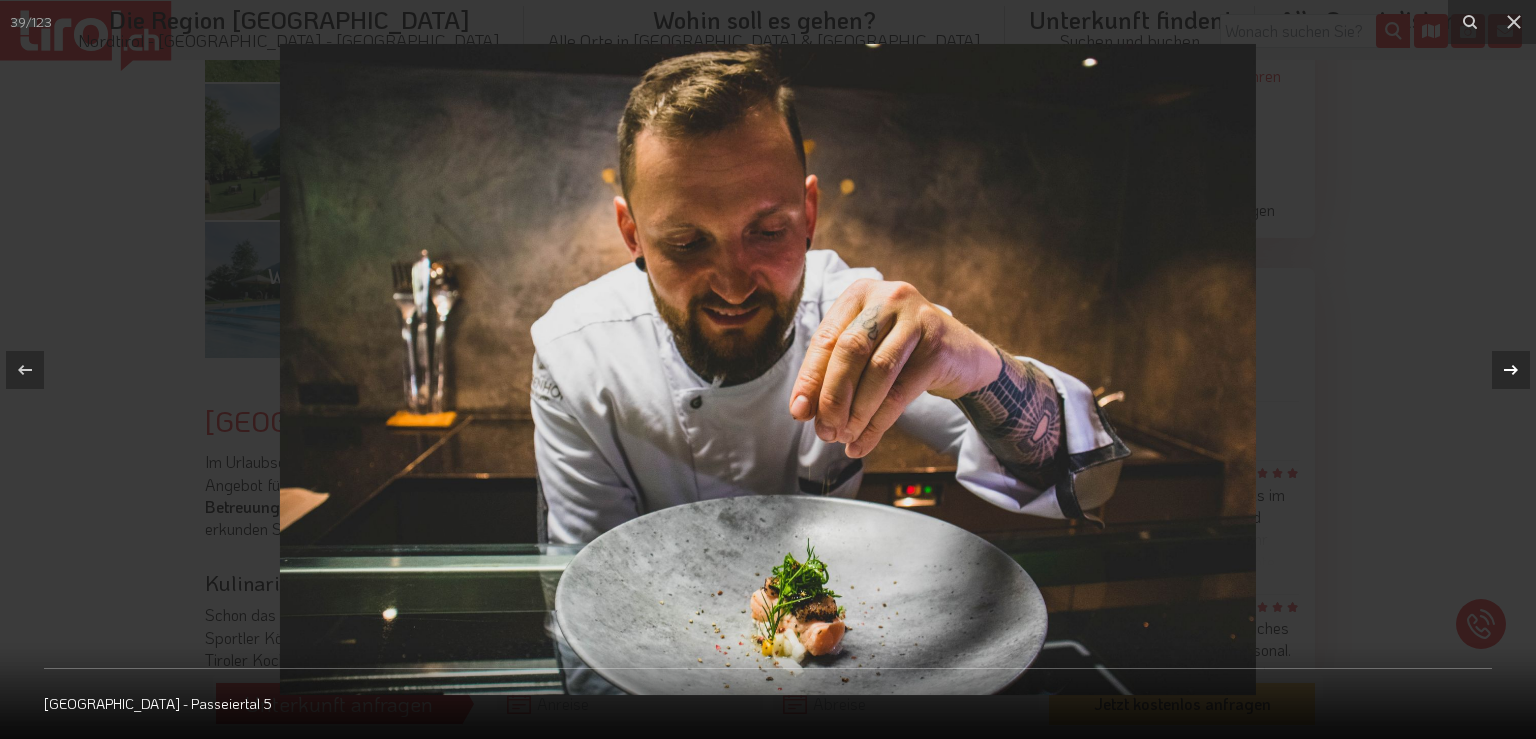 click at bounding box center (1511, 370) 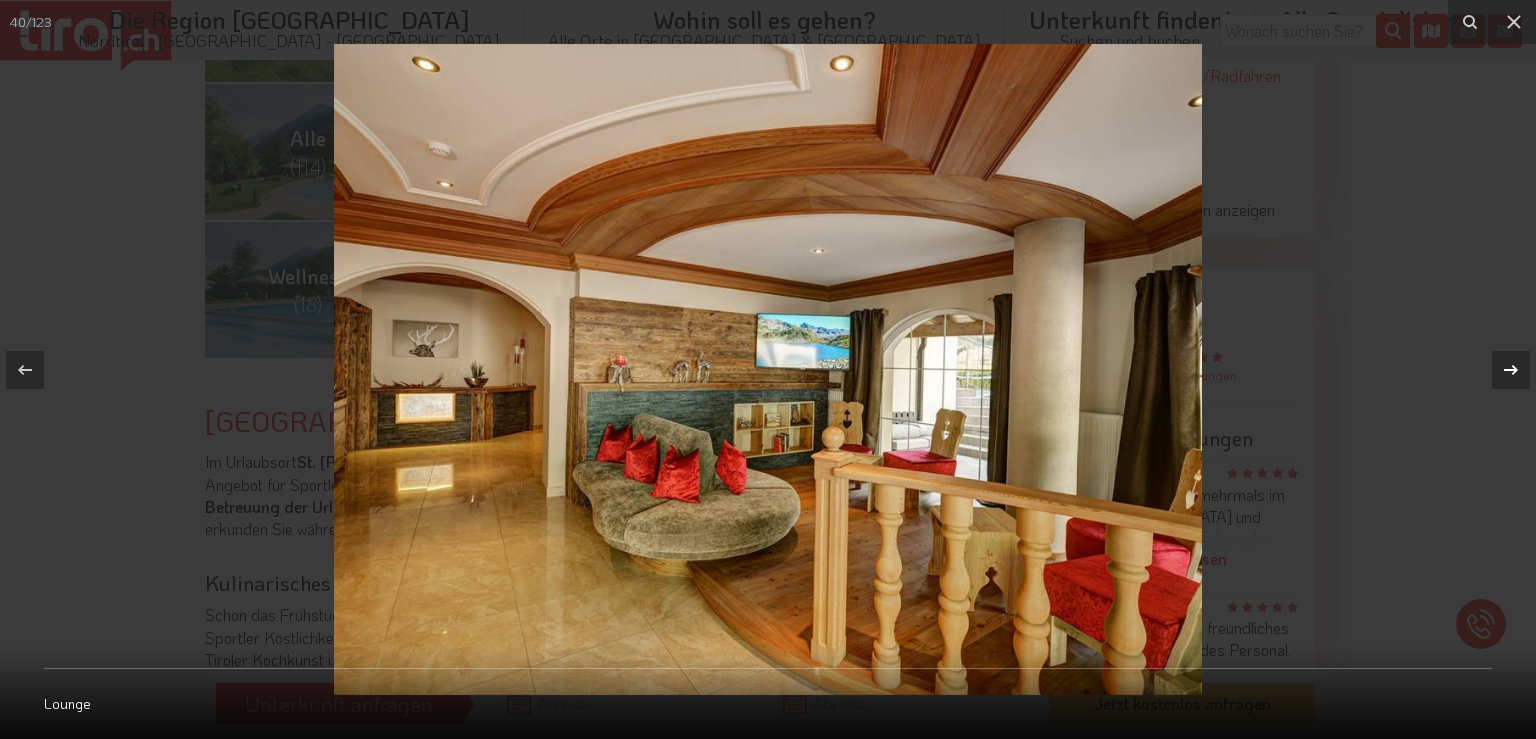 click at bounding box center [1511, 370] 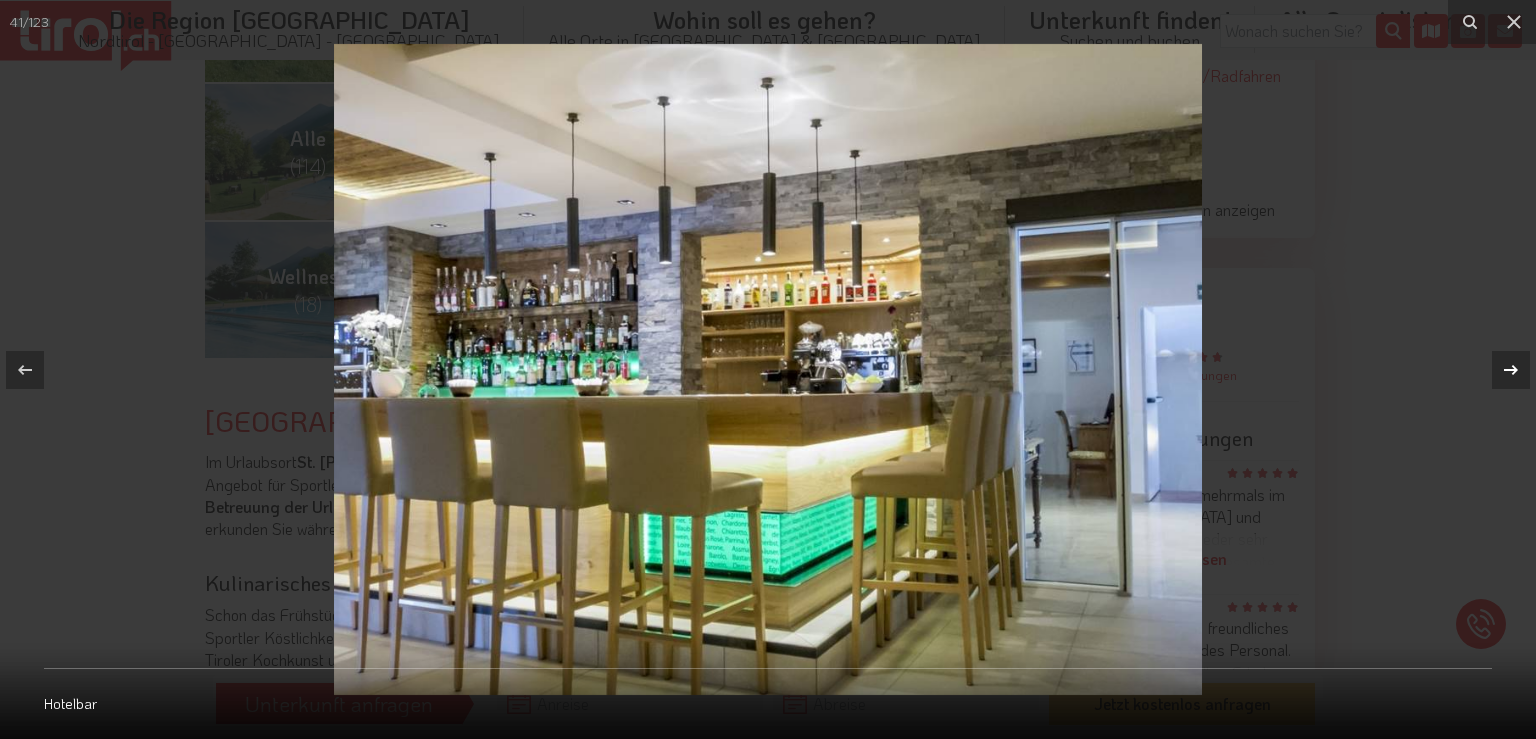 click at bounding box center (1511, 370) 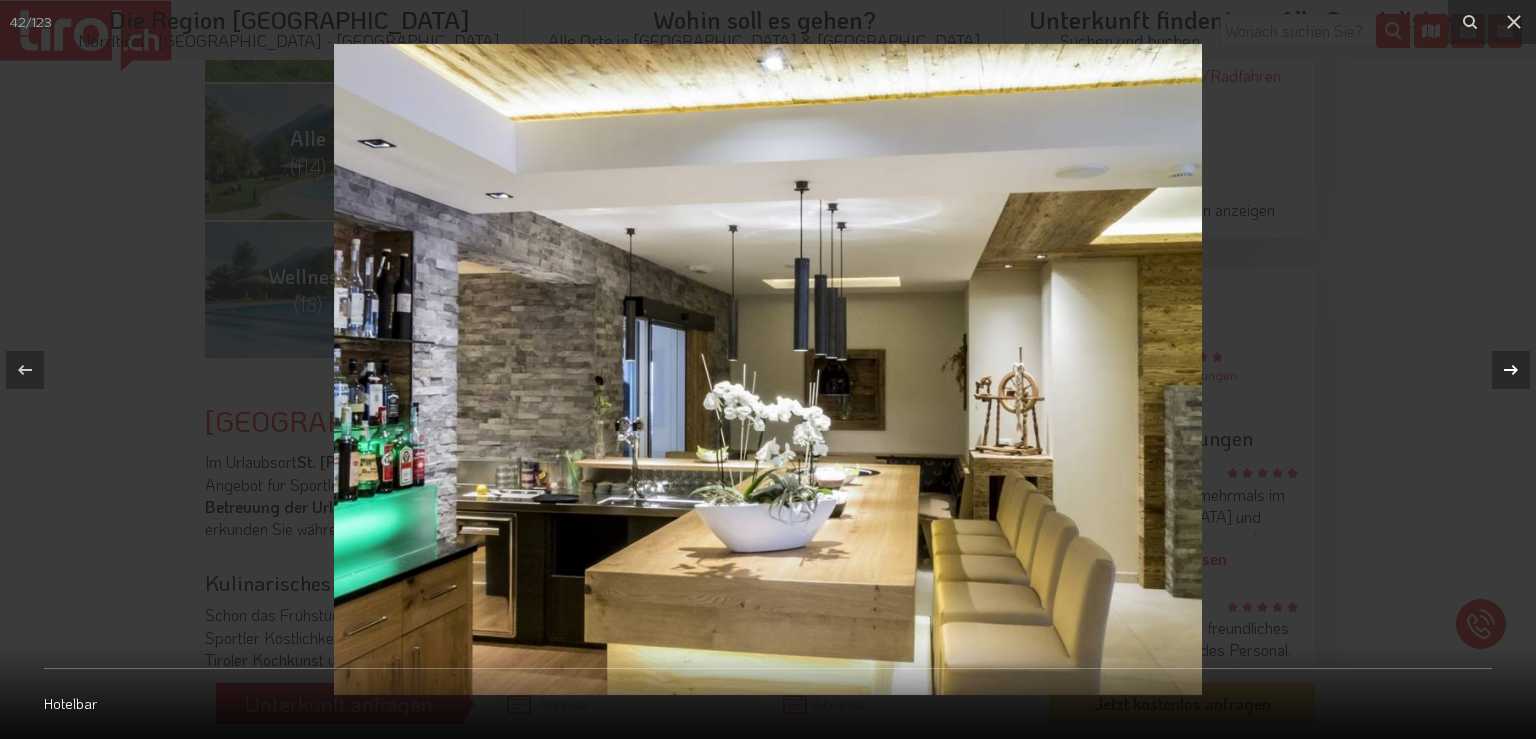 click at bounding box center (1511, 370) 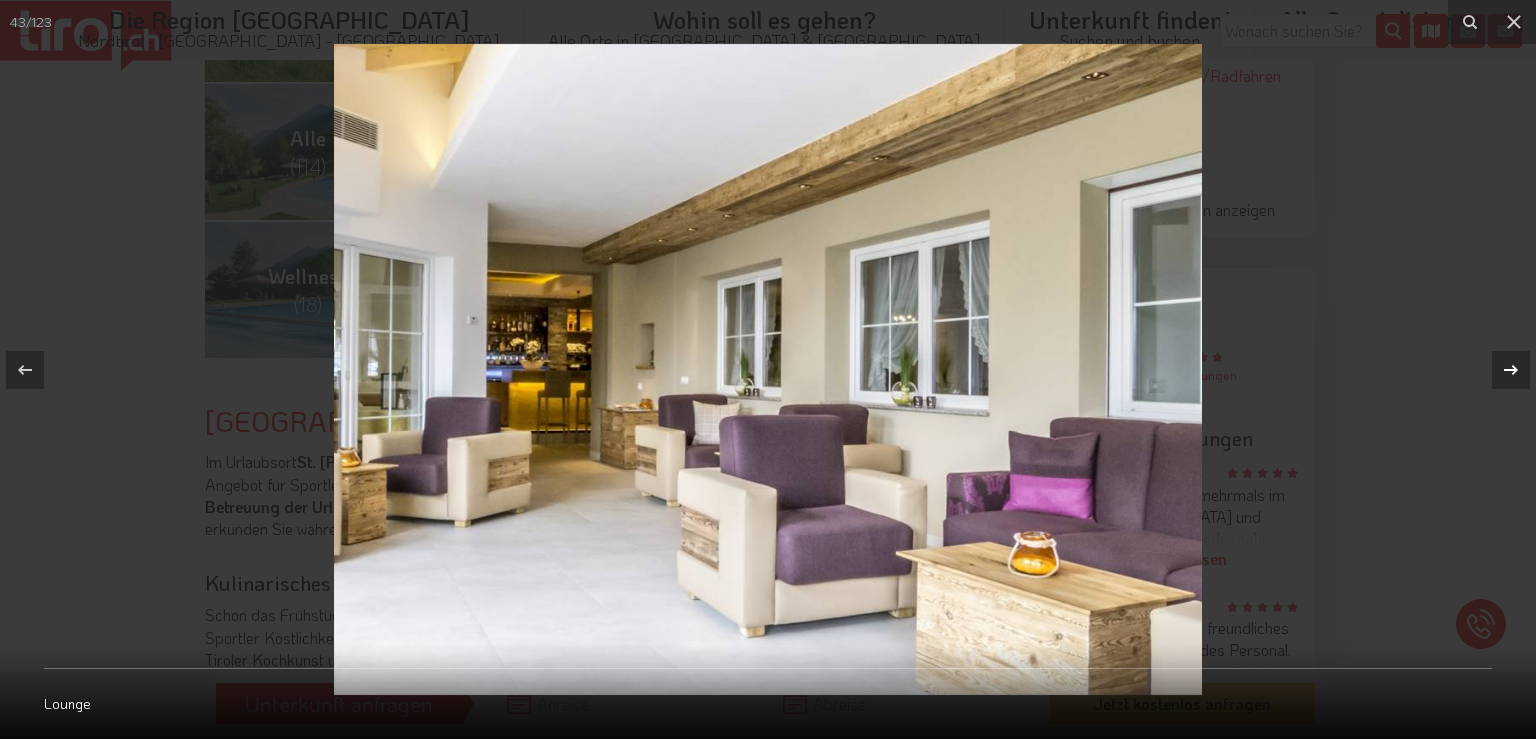 click at bounding box center (1511, 370) 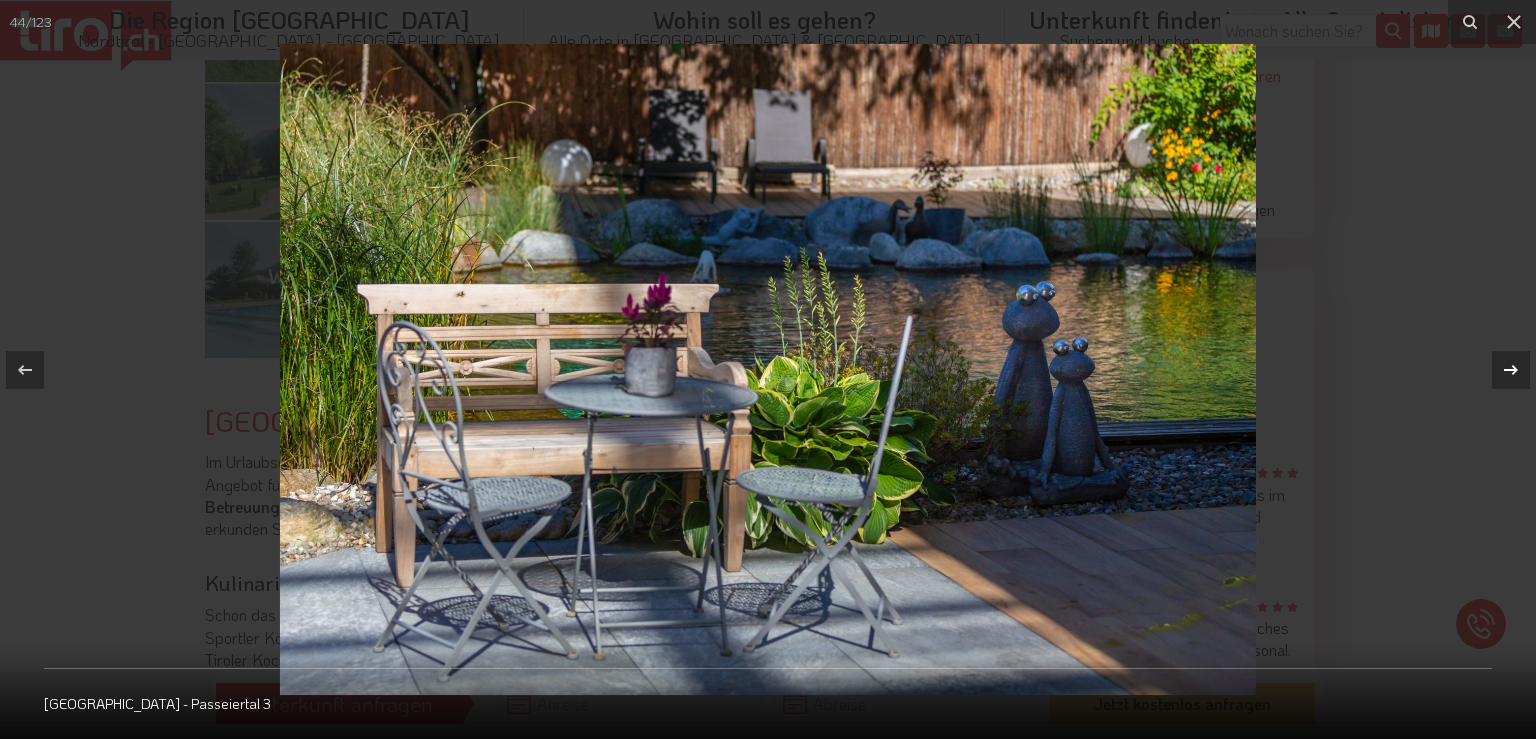 click at bounding box center [1511, 370] 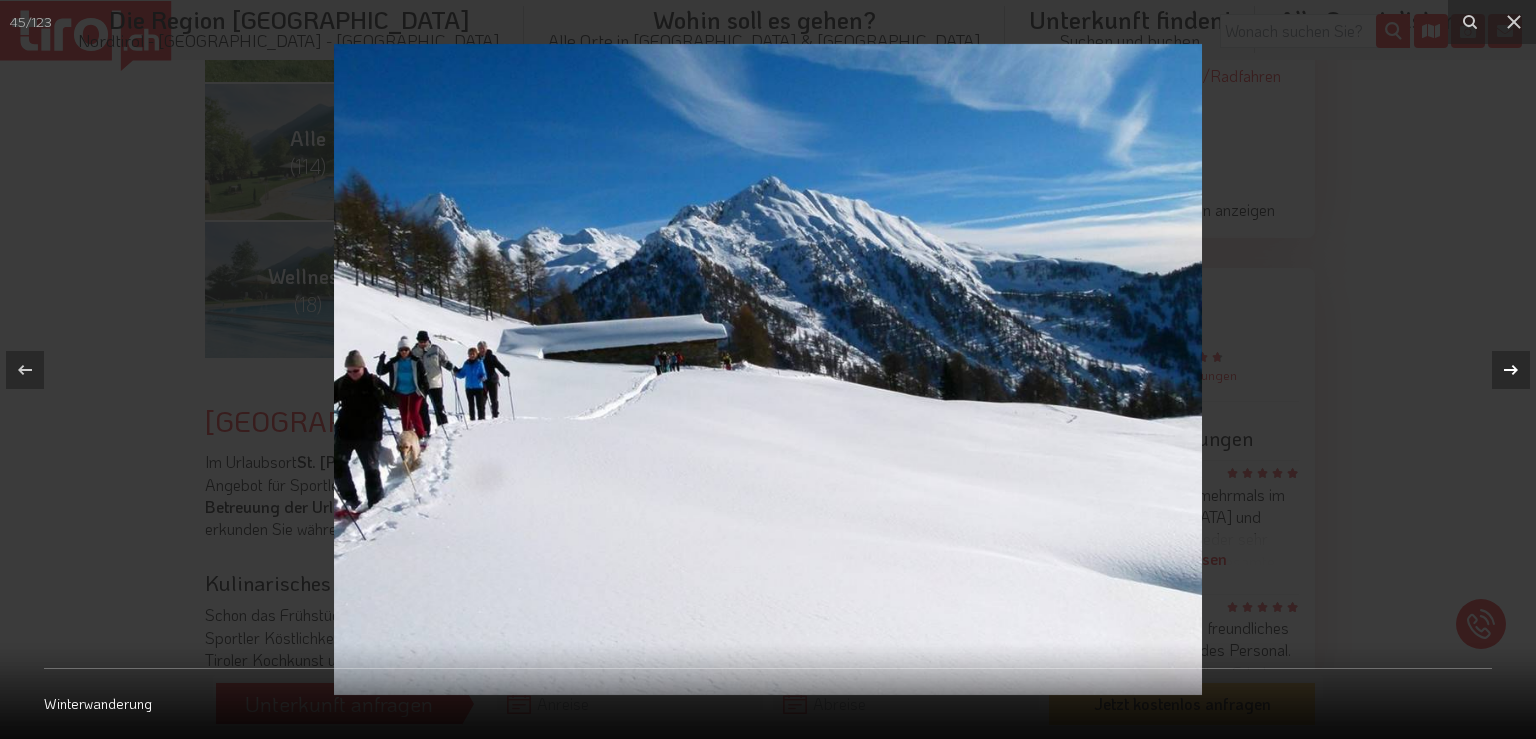 click at bounding box center (1511, 370) 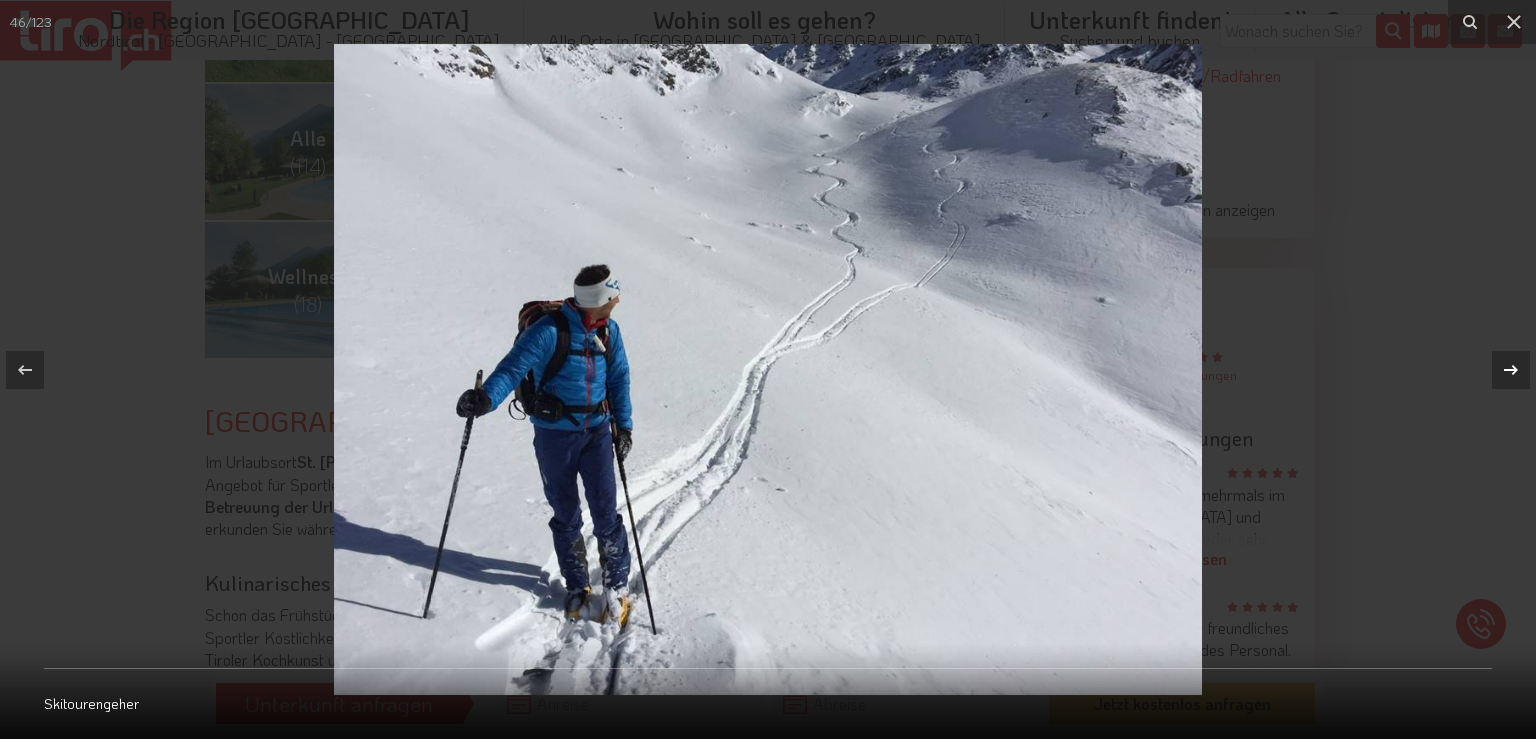 click at bounding box center (1511, 370) 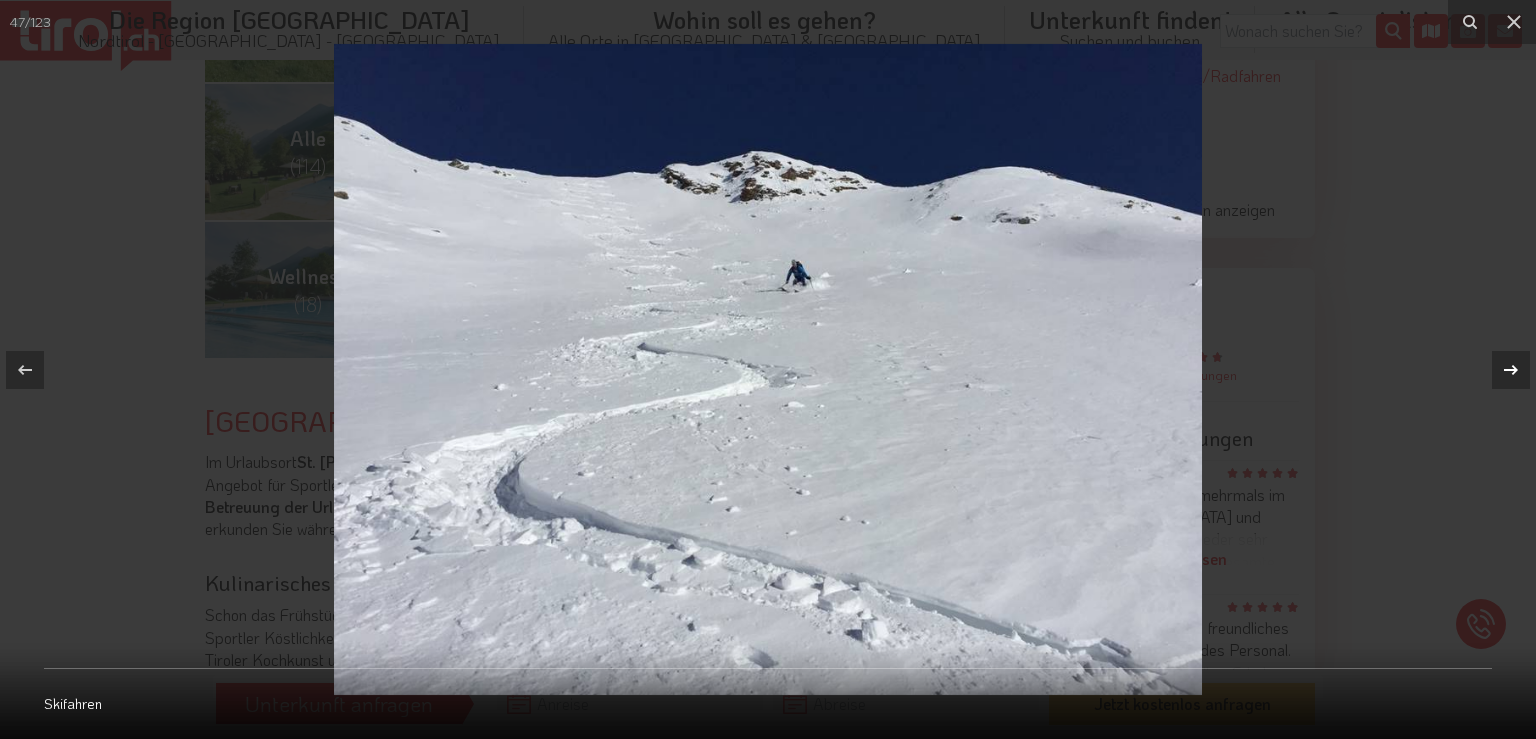 click at bounding box center (1511, 370) 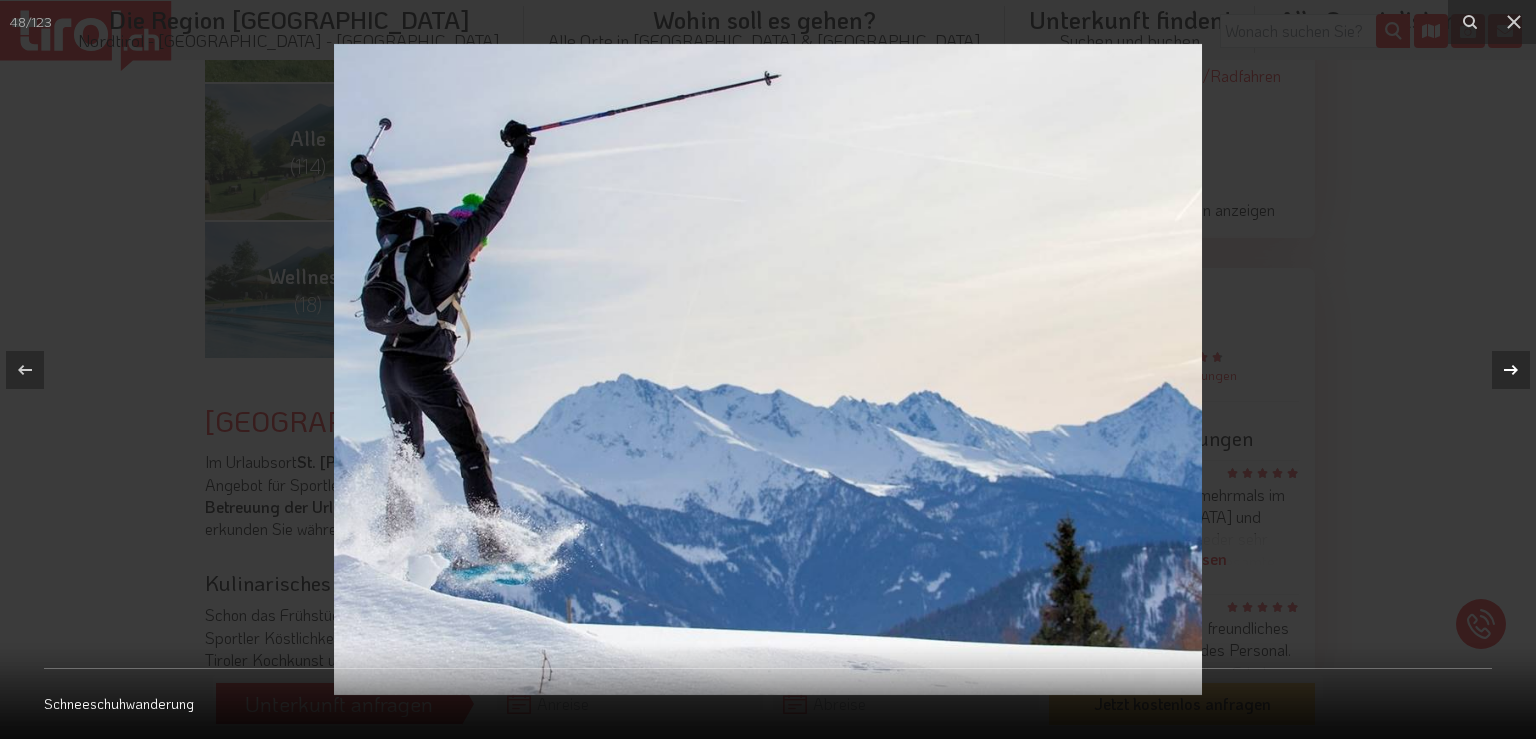click at bounding box center (1511, 370) 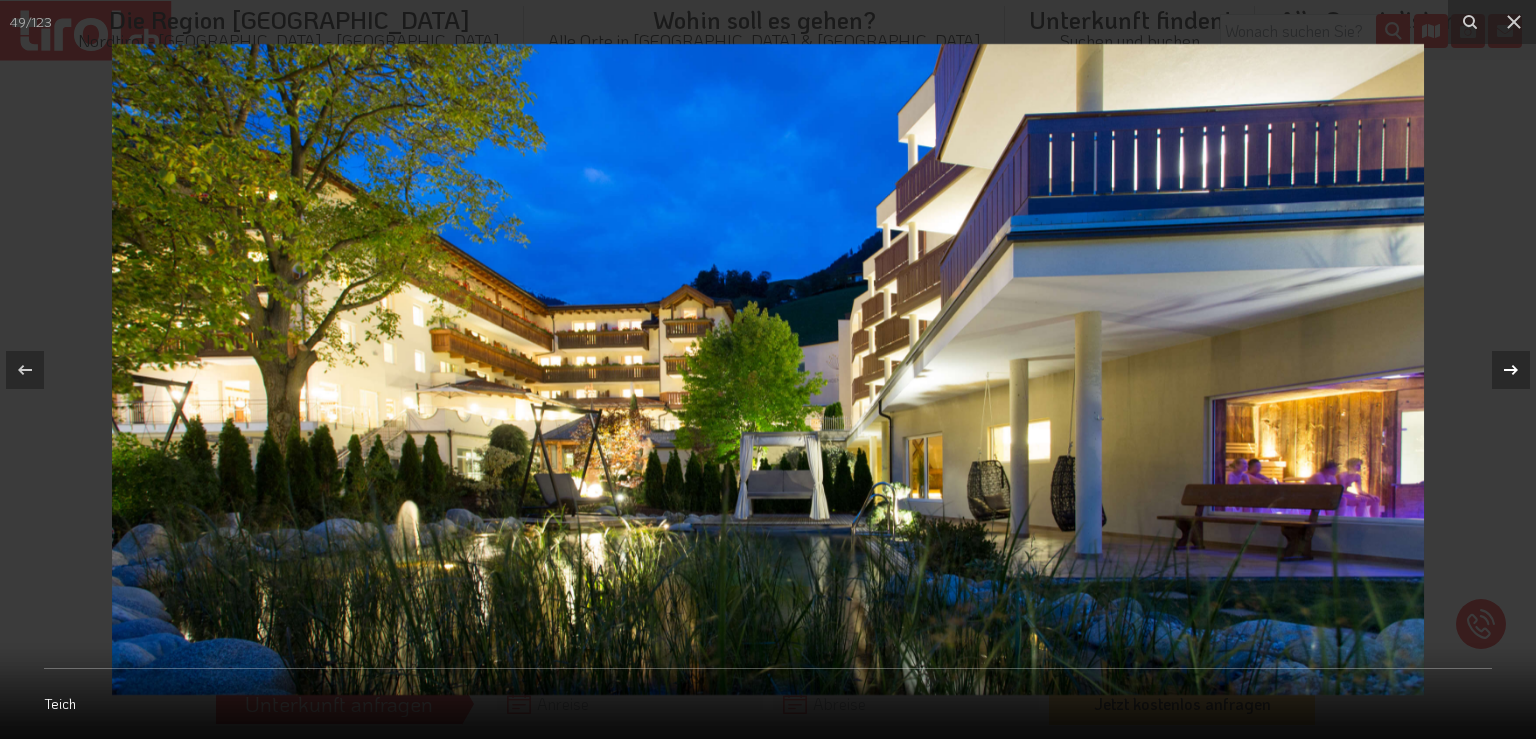 click at bounding box center [1511, 370] 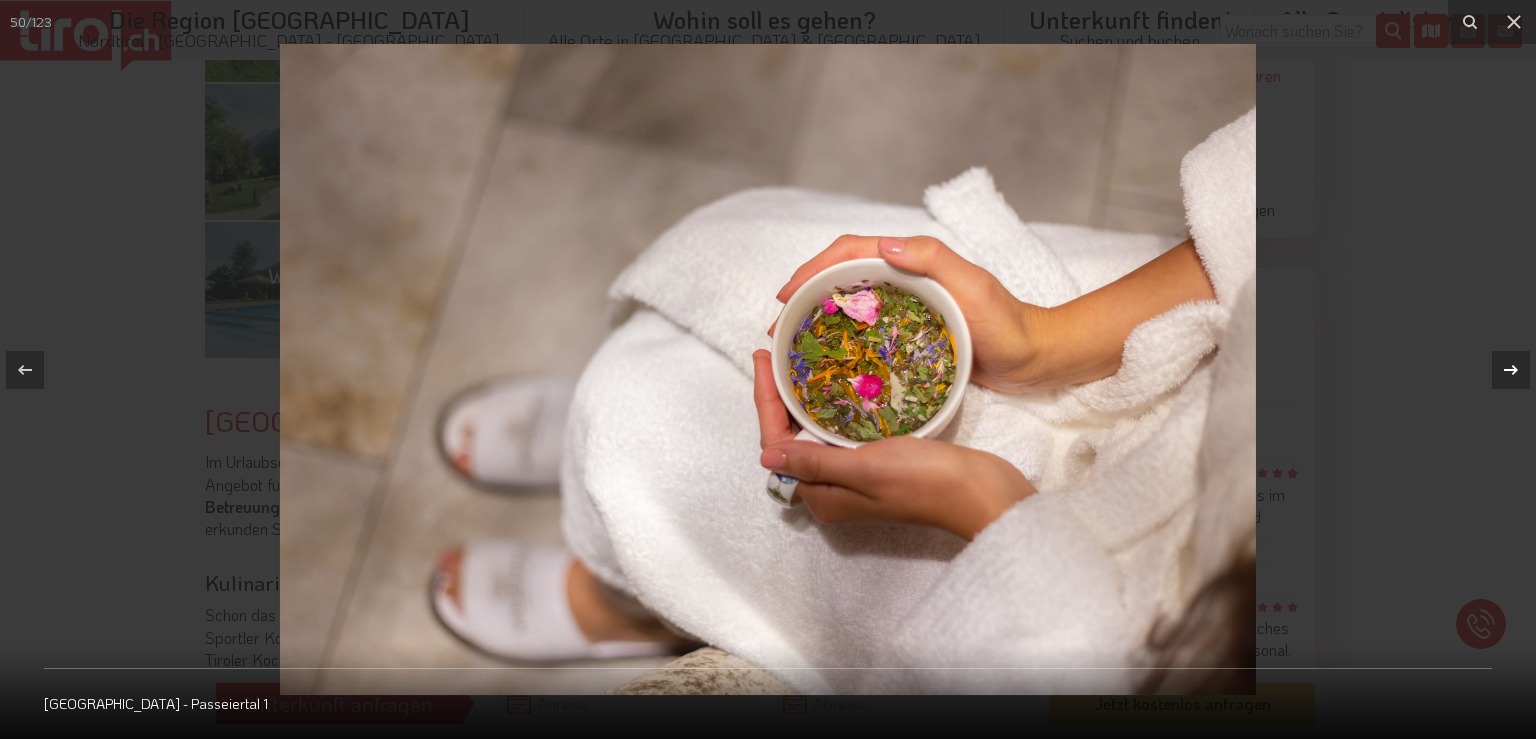 click at bounding box center (1511, 370) 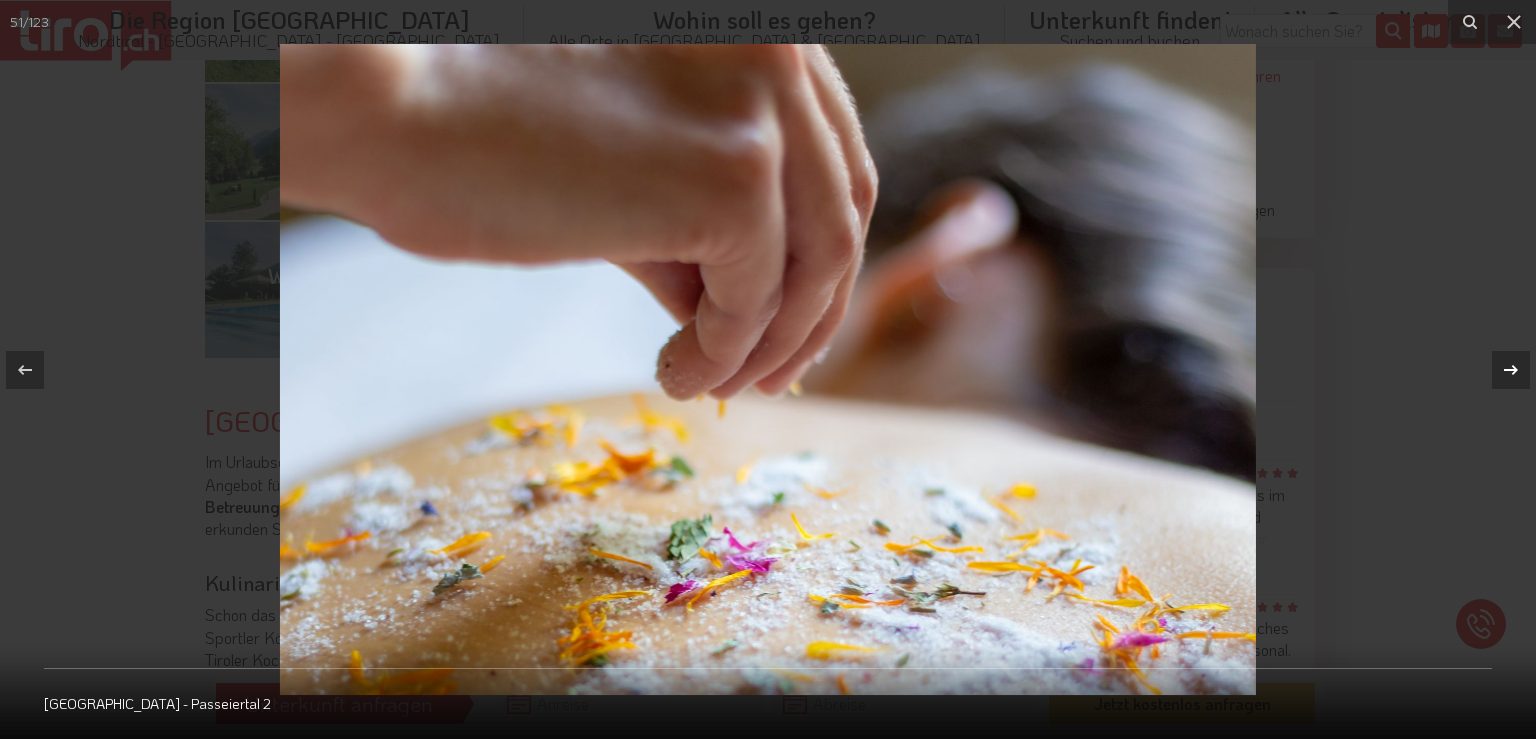 click at bounding box center (1511, 370) 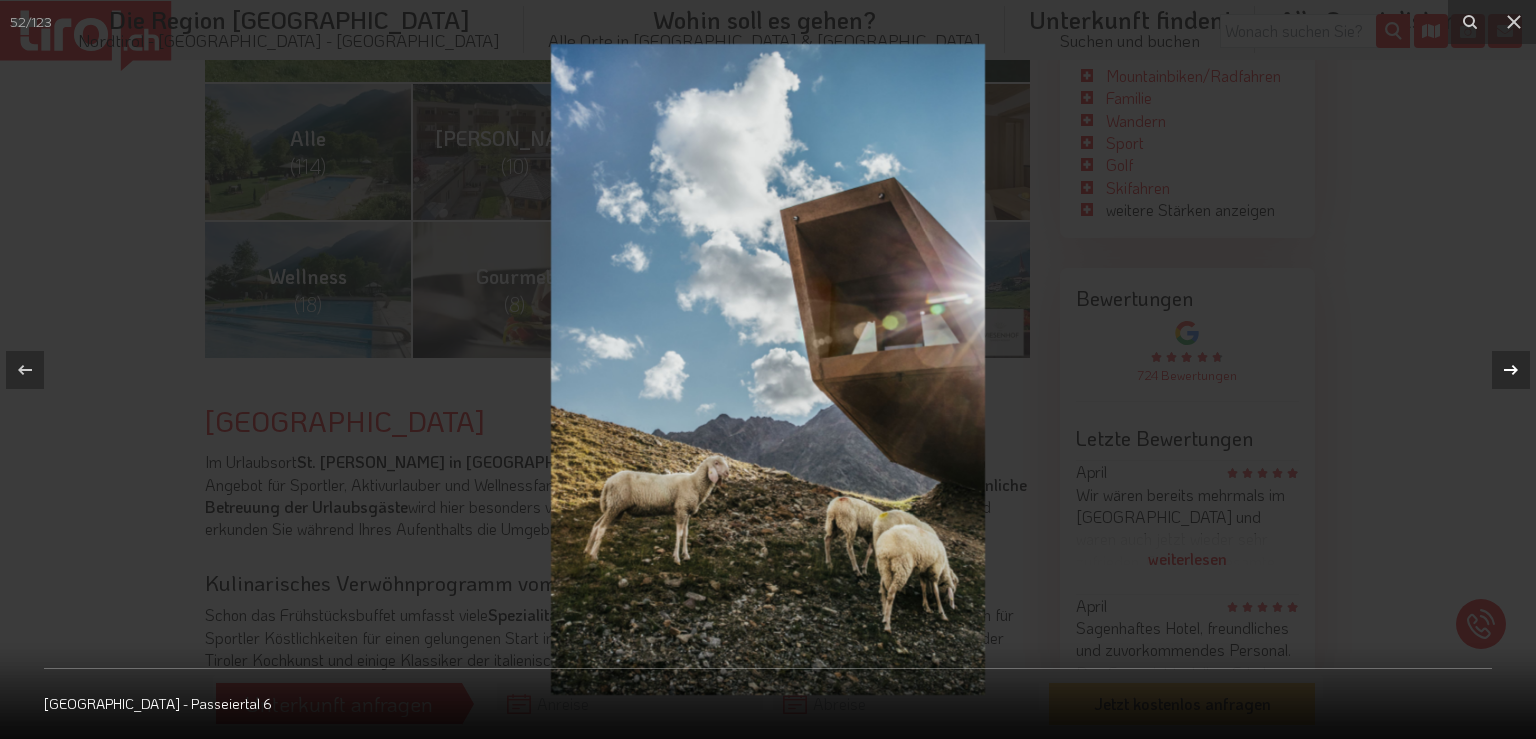 click on "52  /  123 [GEOGRAPHIC_DATA] - [GEOGRAPHIC_DATA] 6" at bounding box center [768, 369] 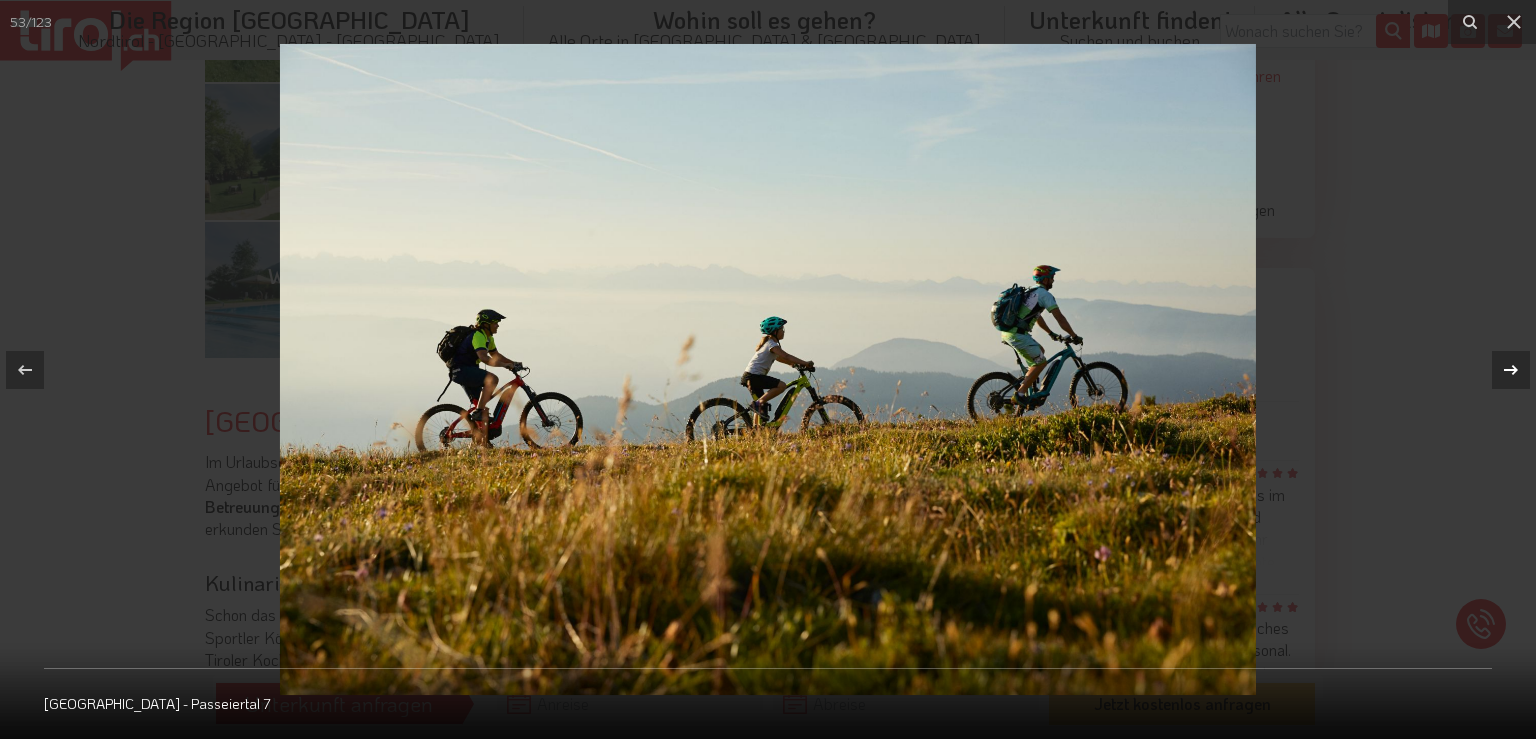 click 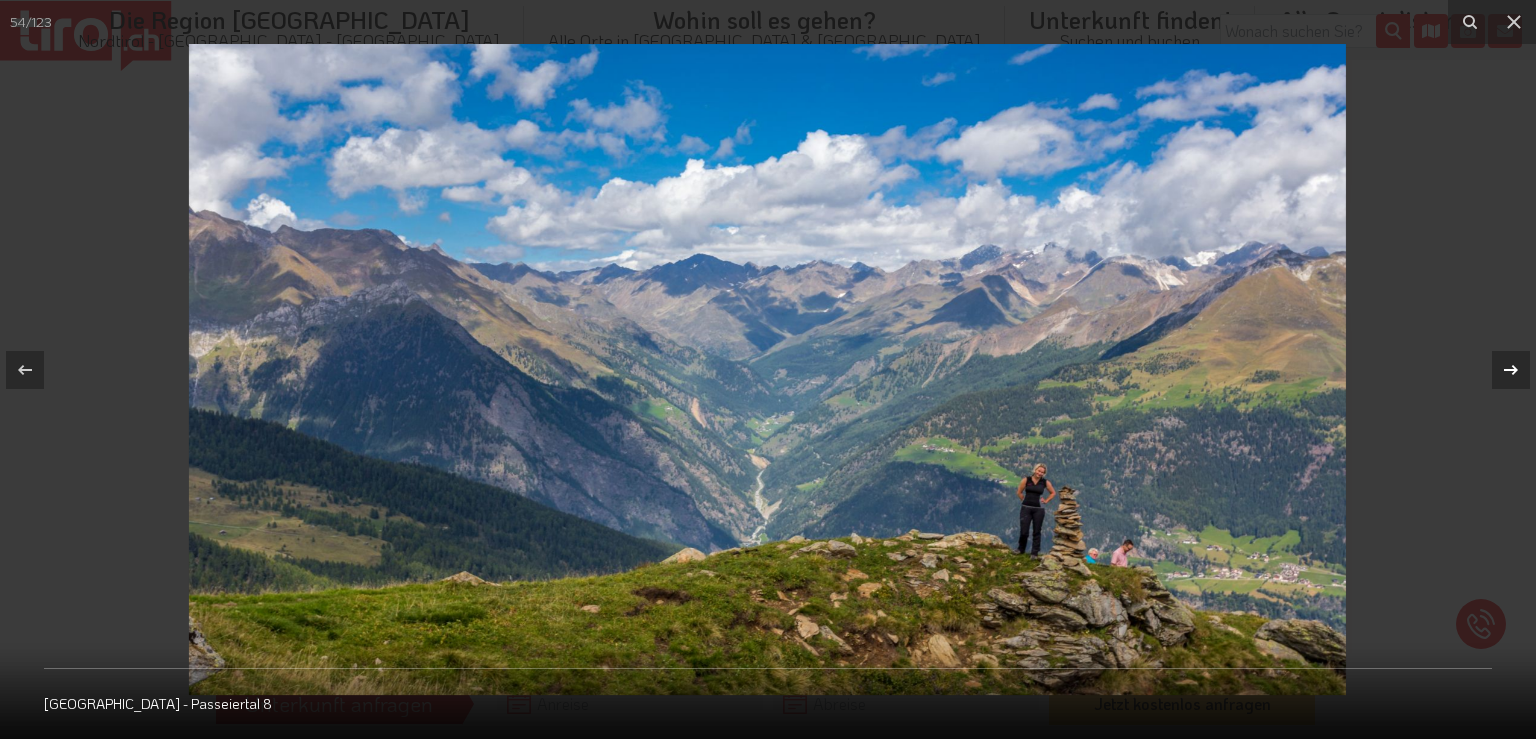 click 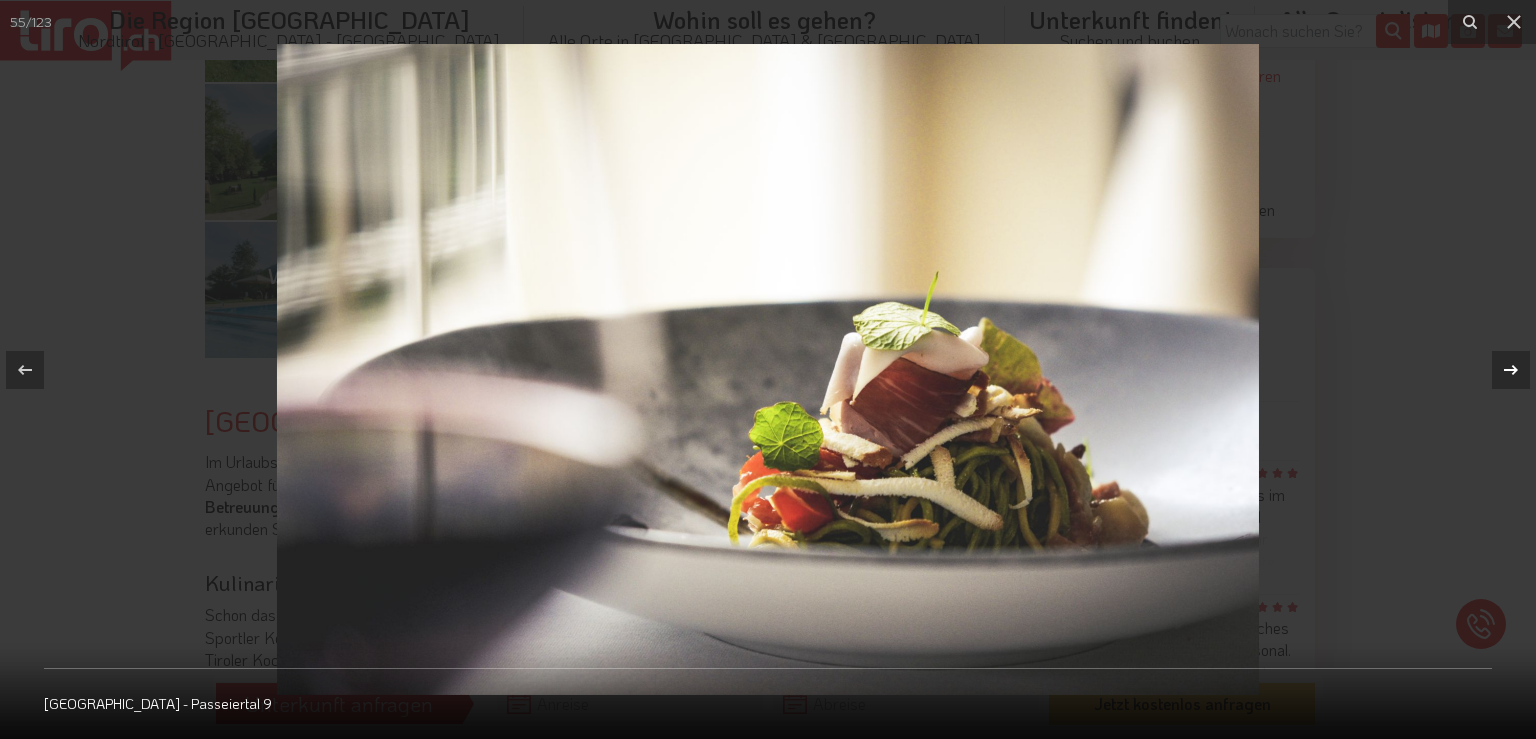 click 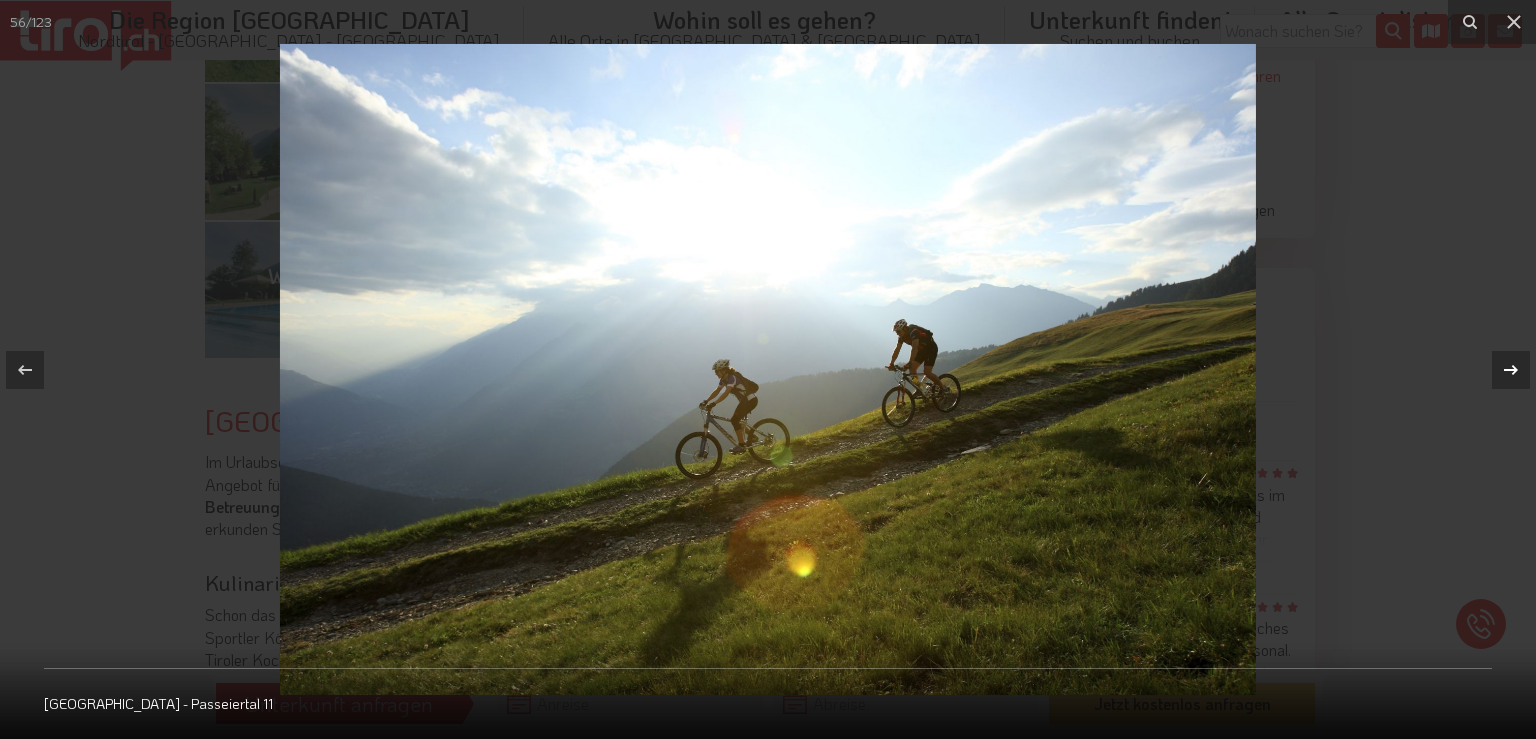 click 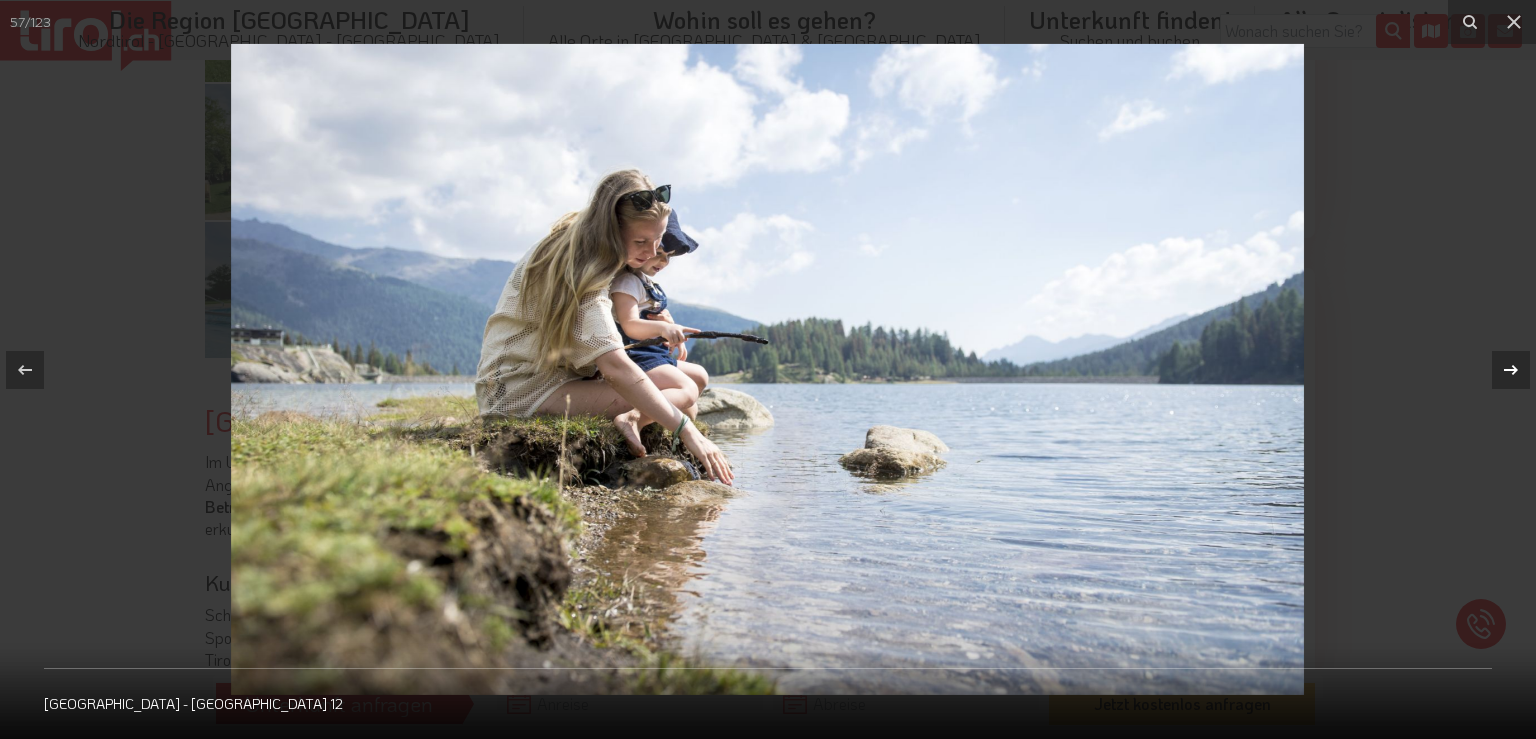 click 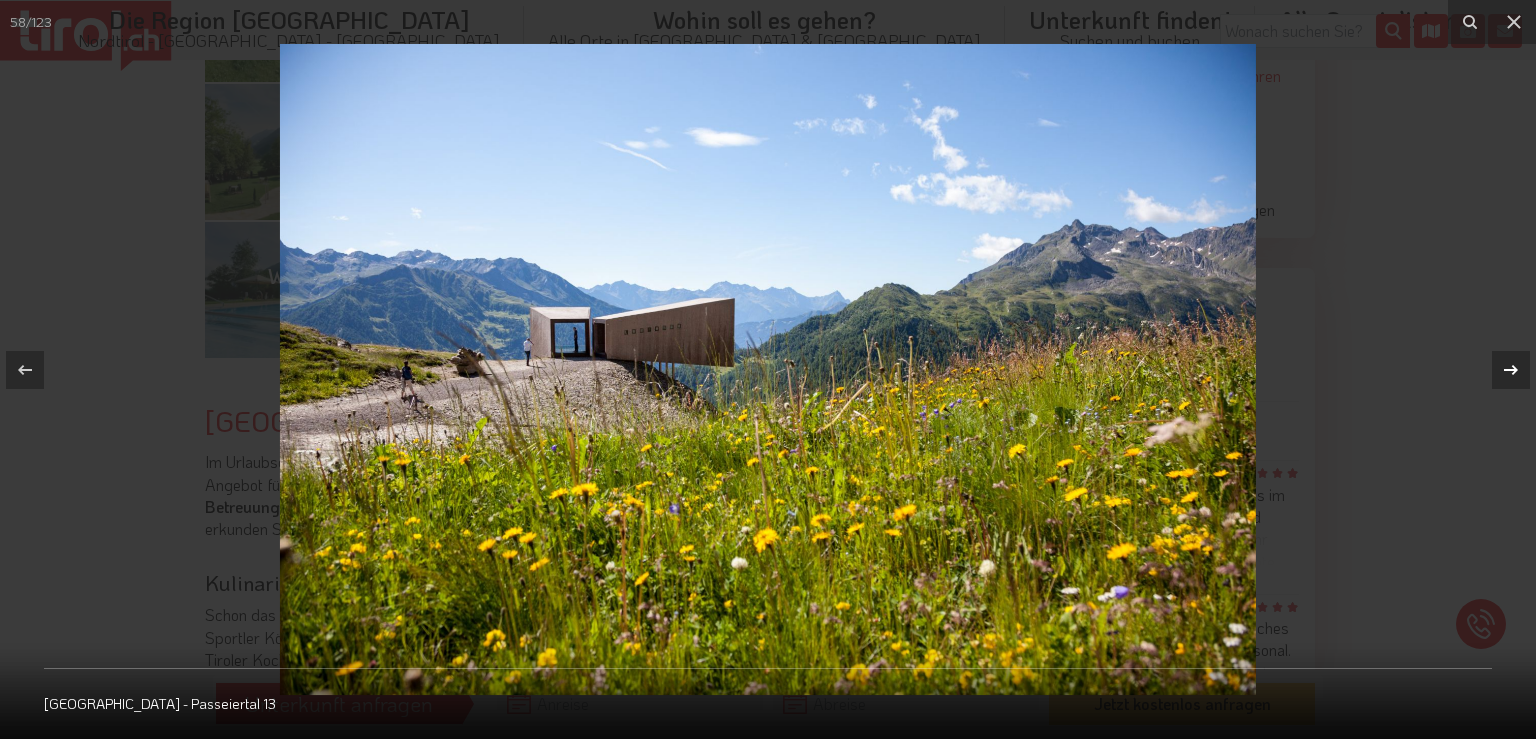click 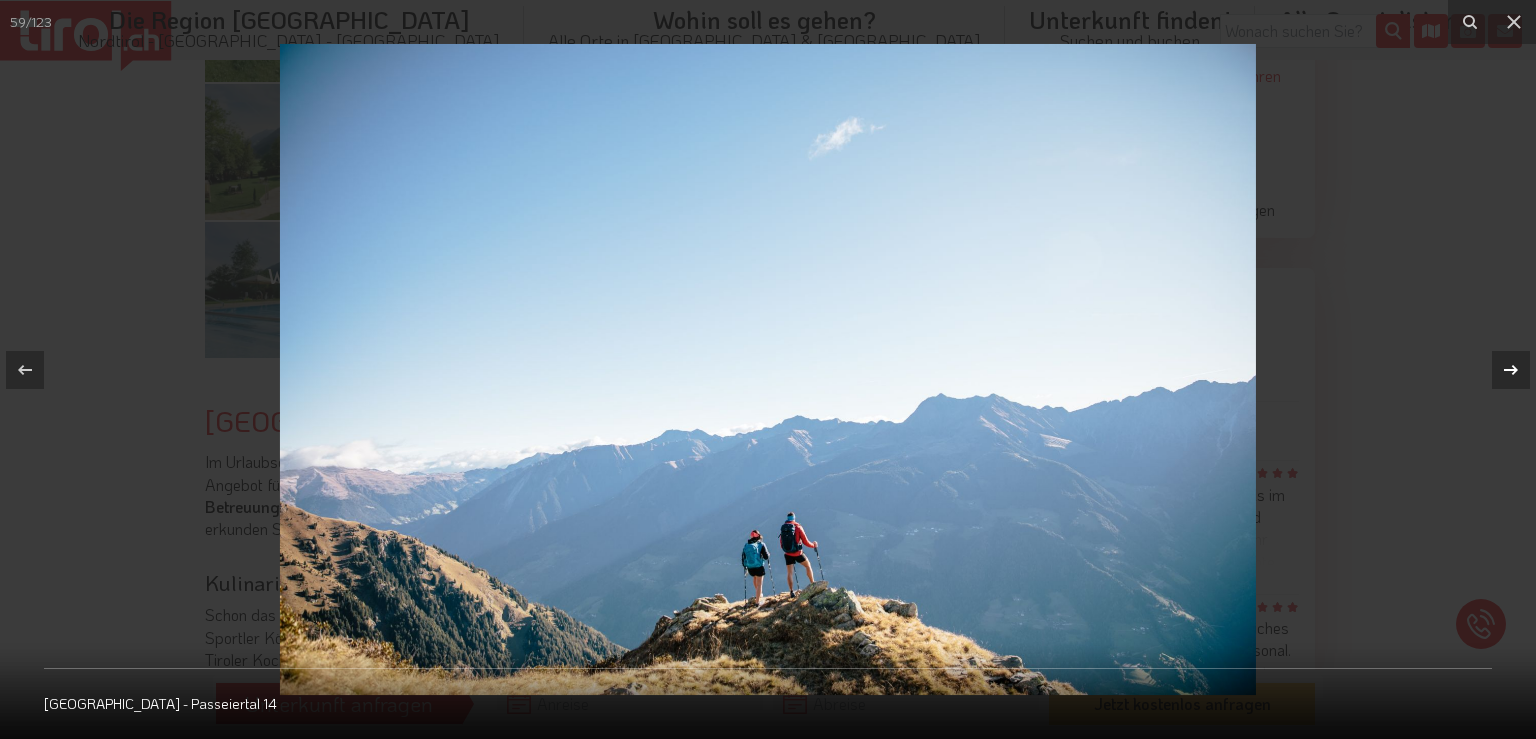 click 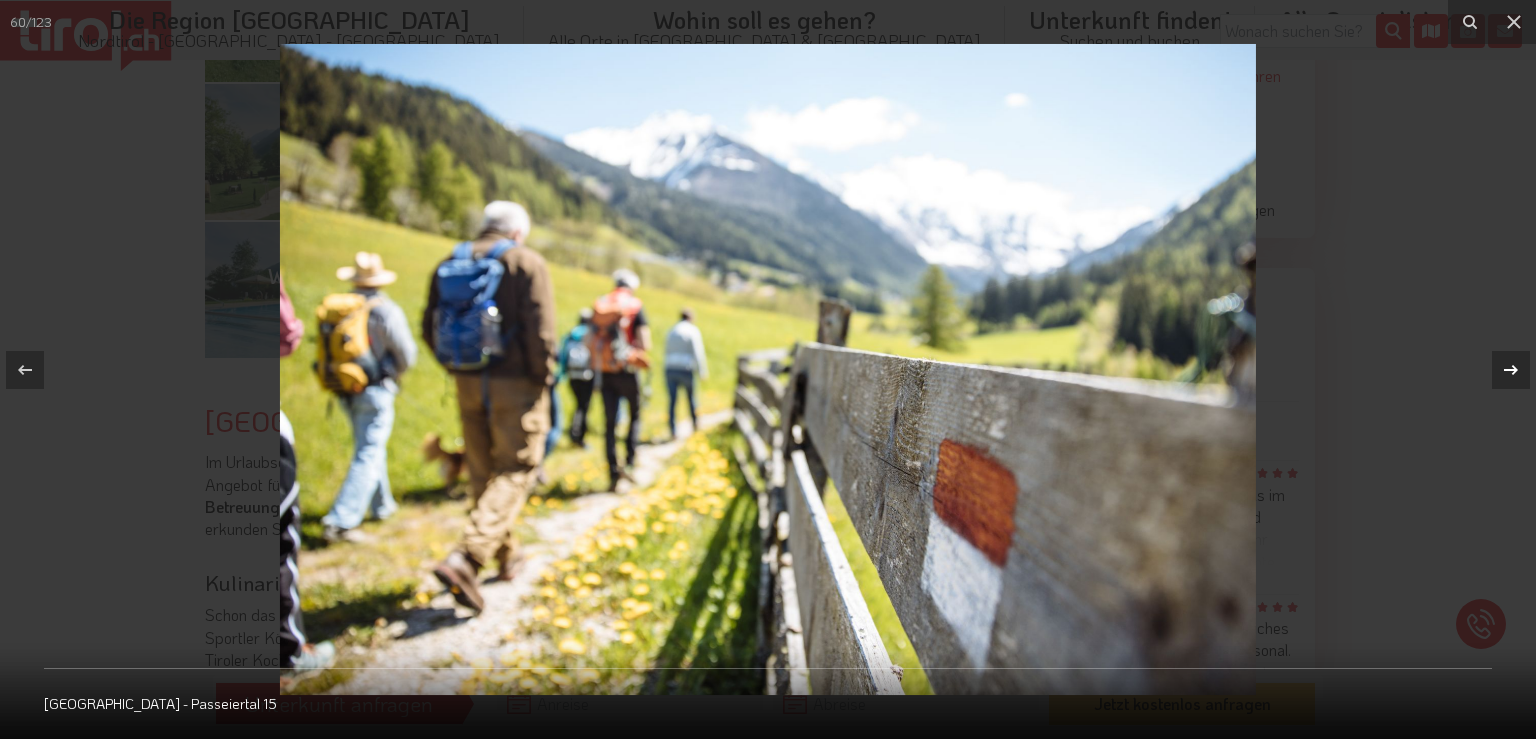 click 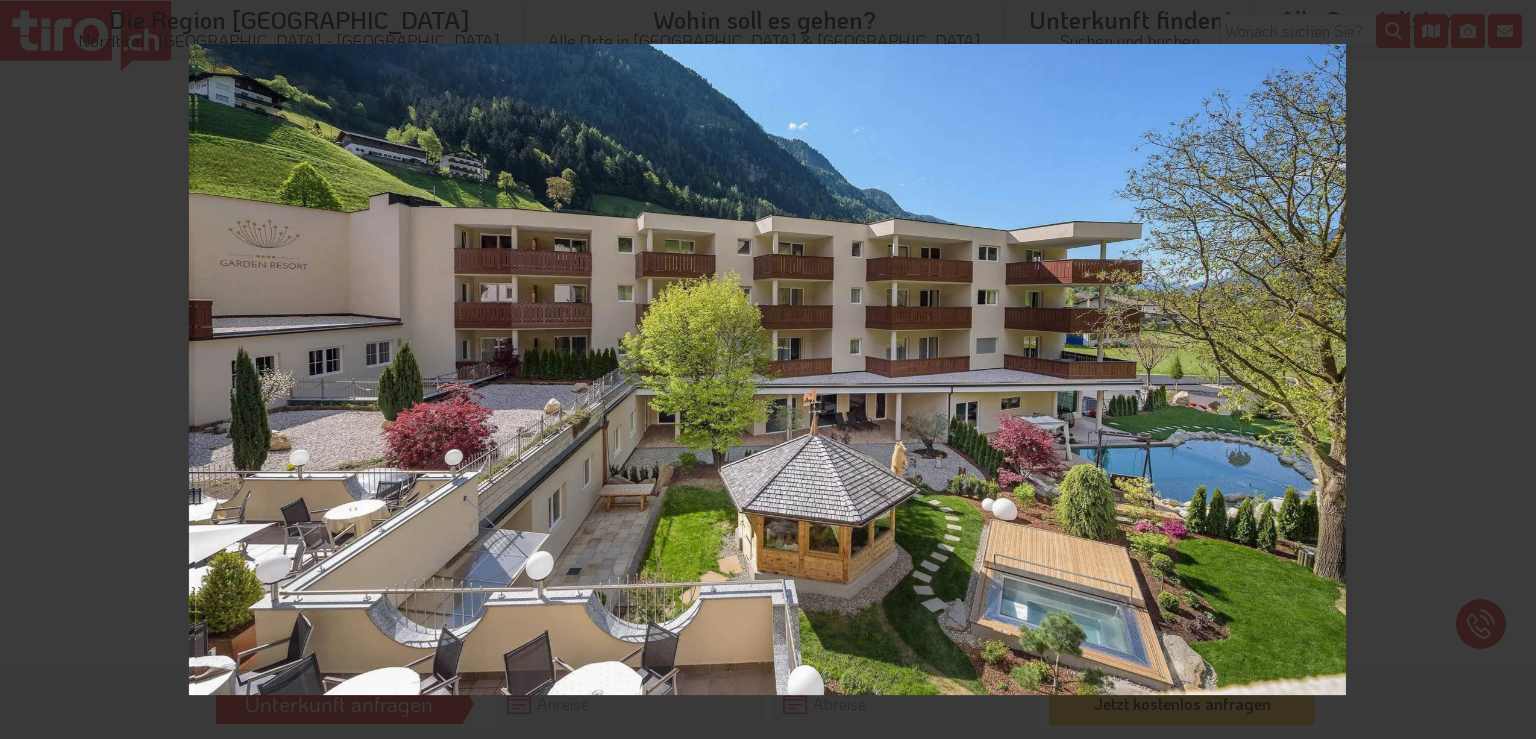 click on "61  /  123 Das Hotel" at bounding box center (768, 369) 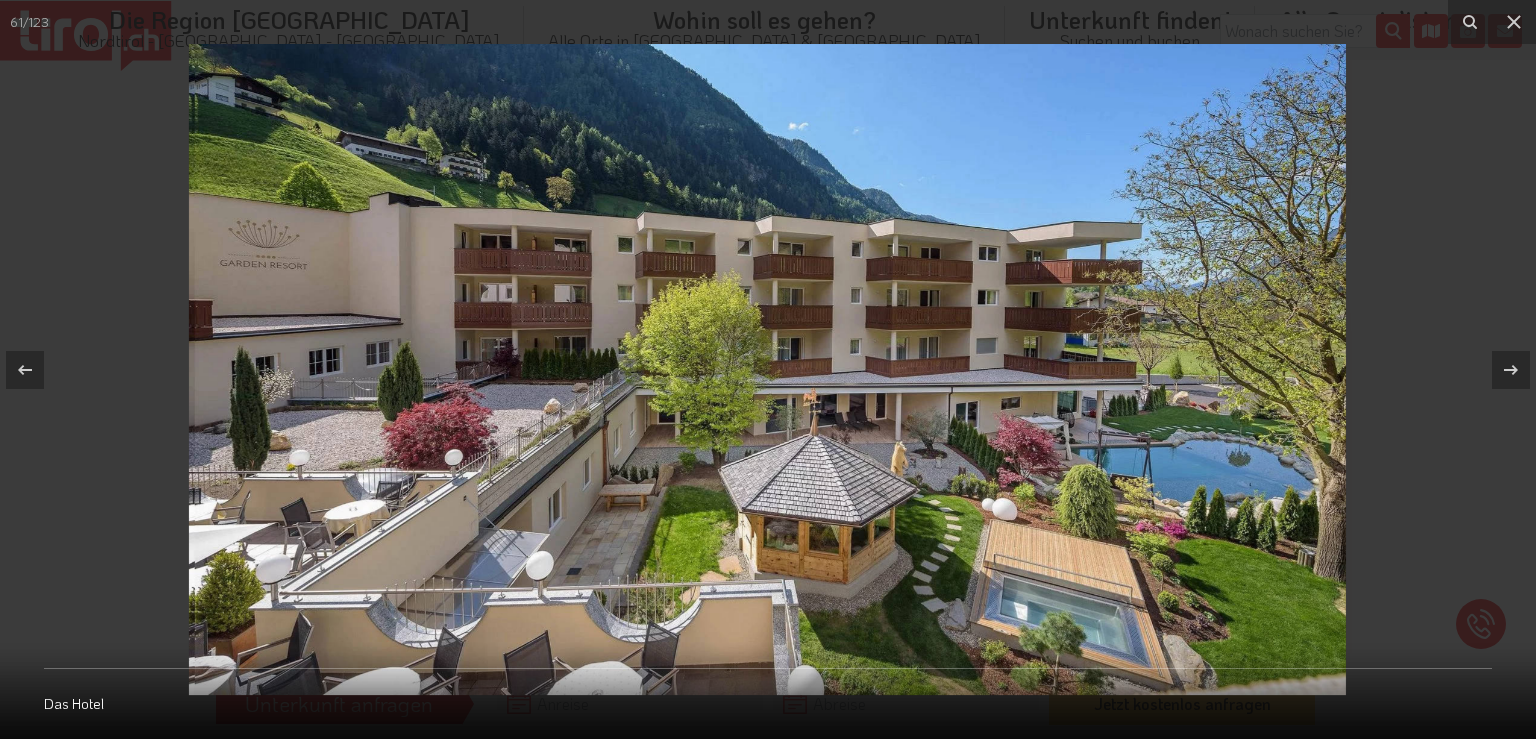 click 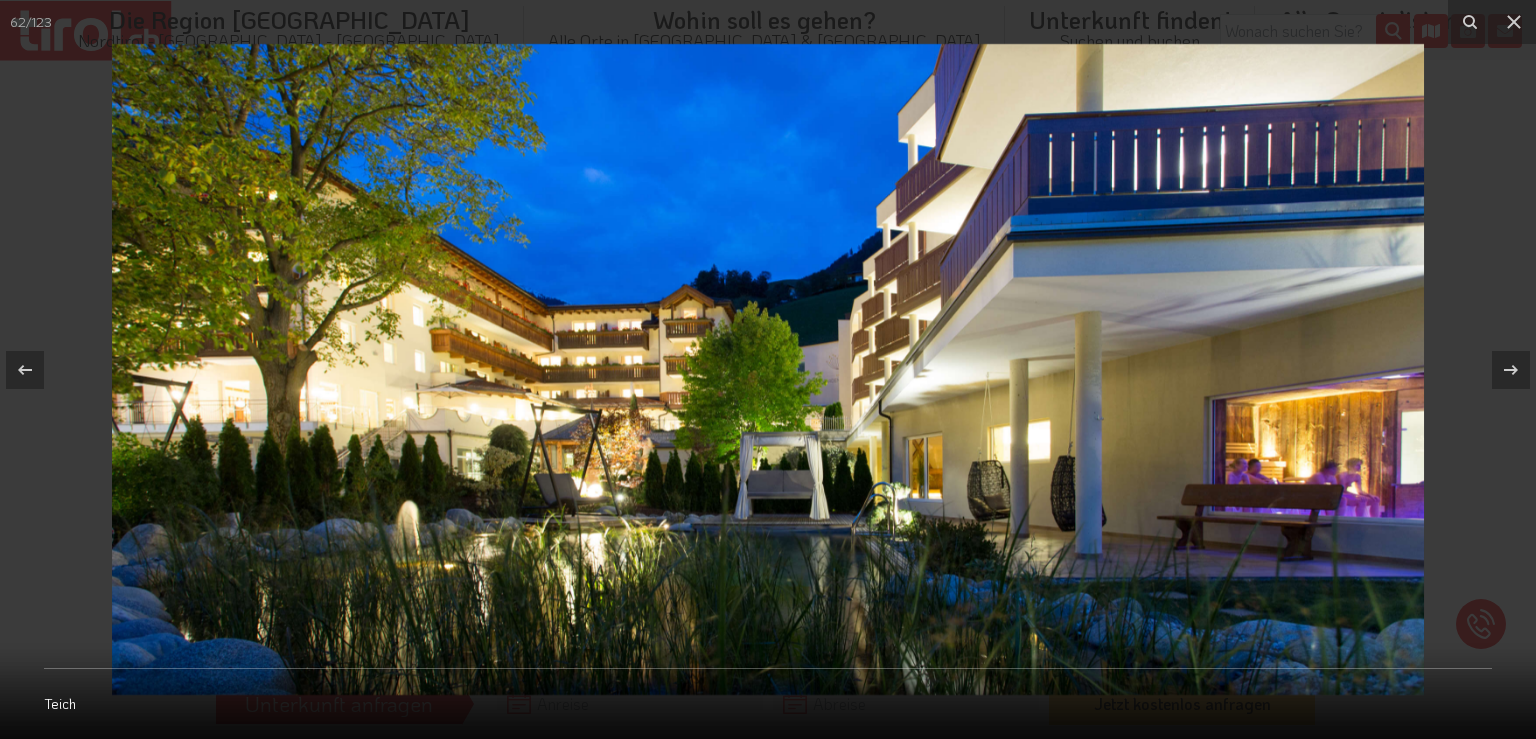 click 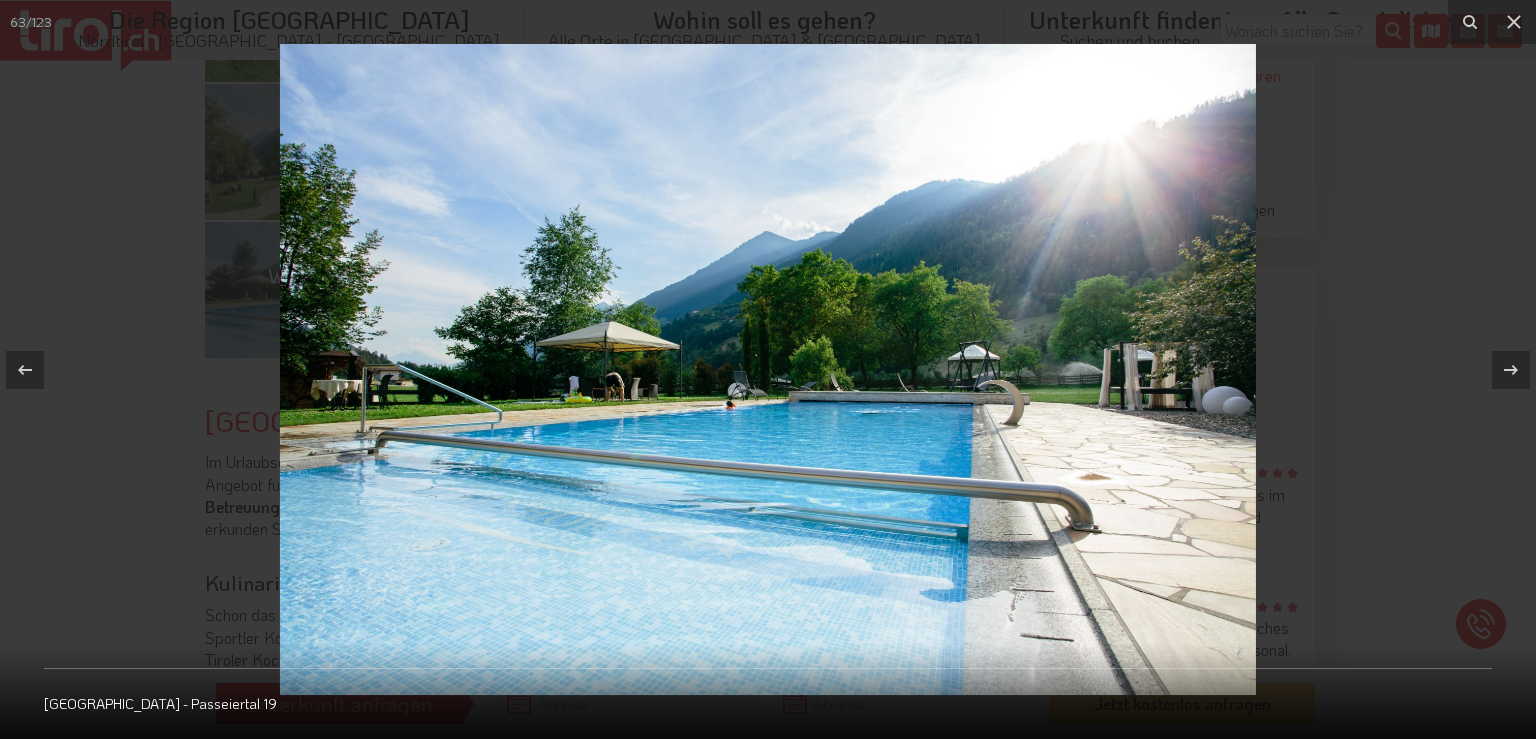 click 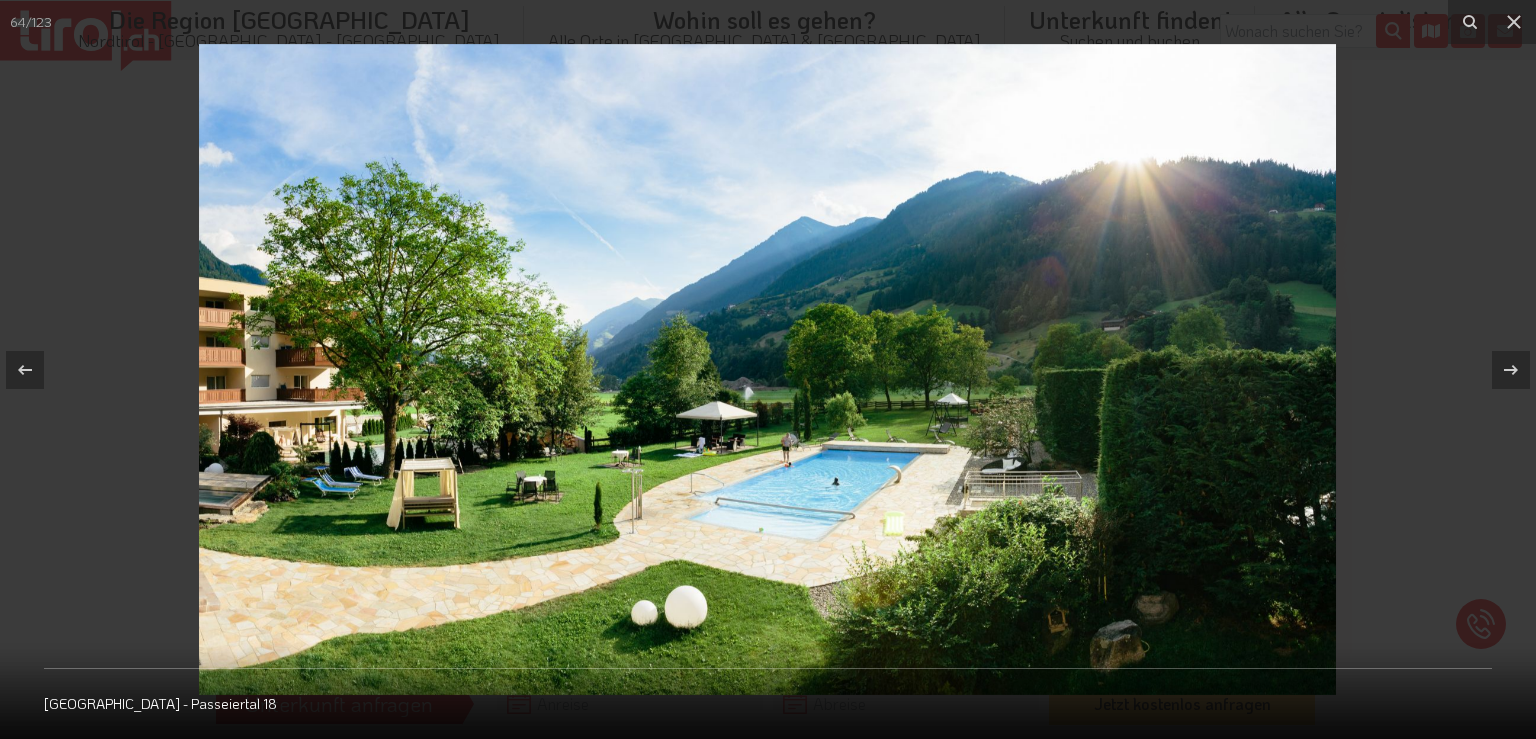 click 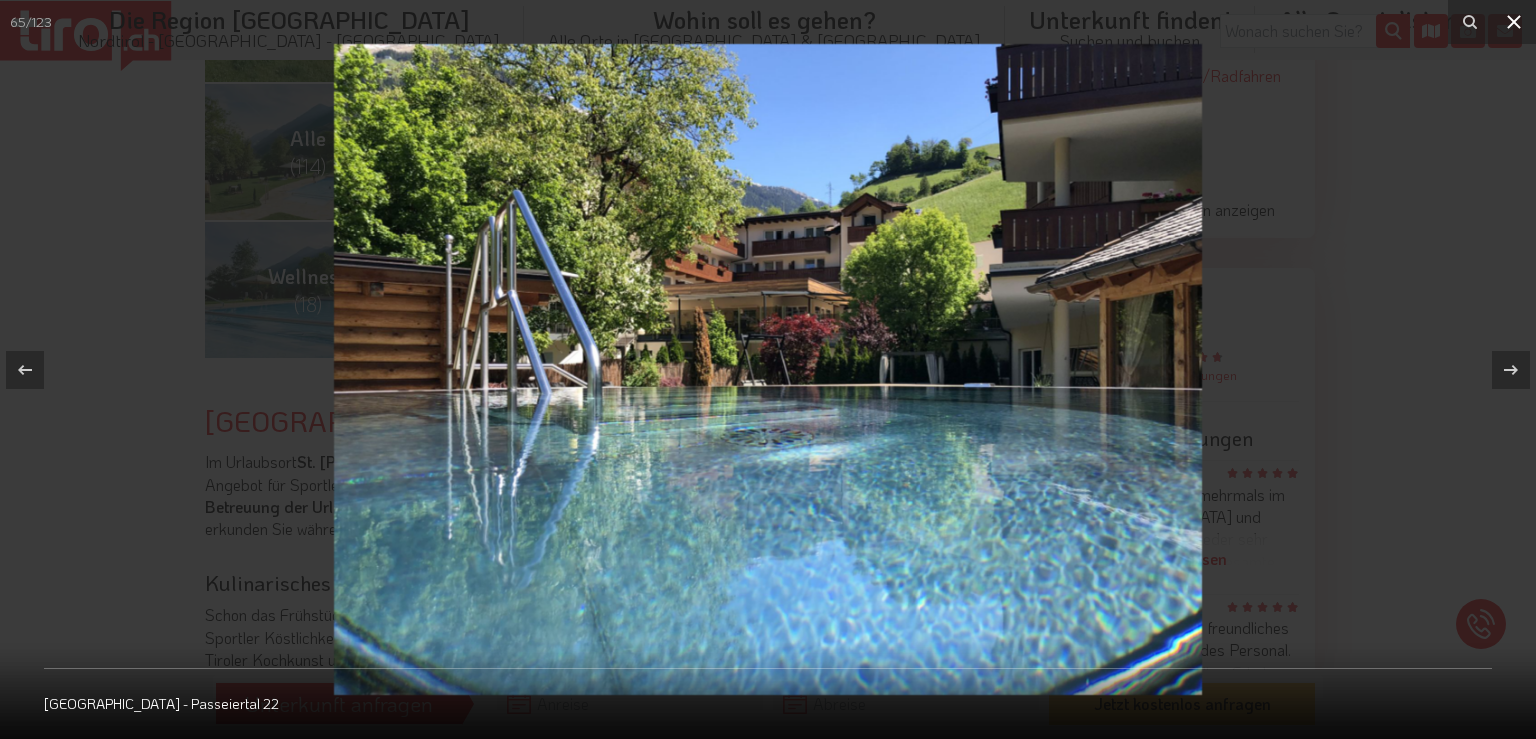 click 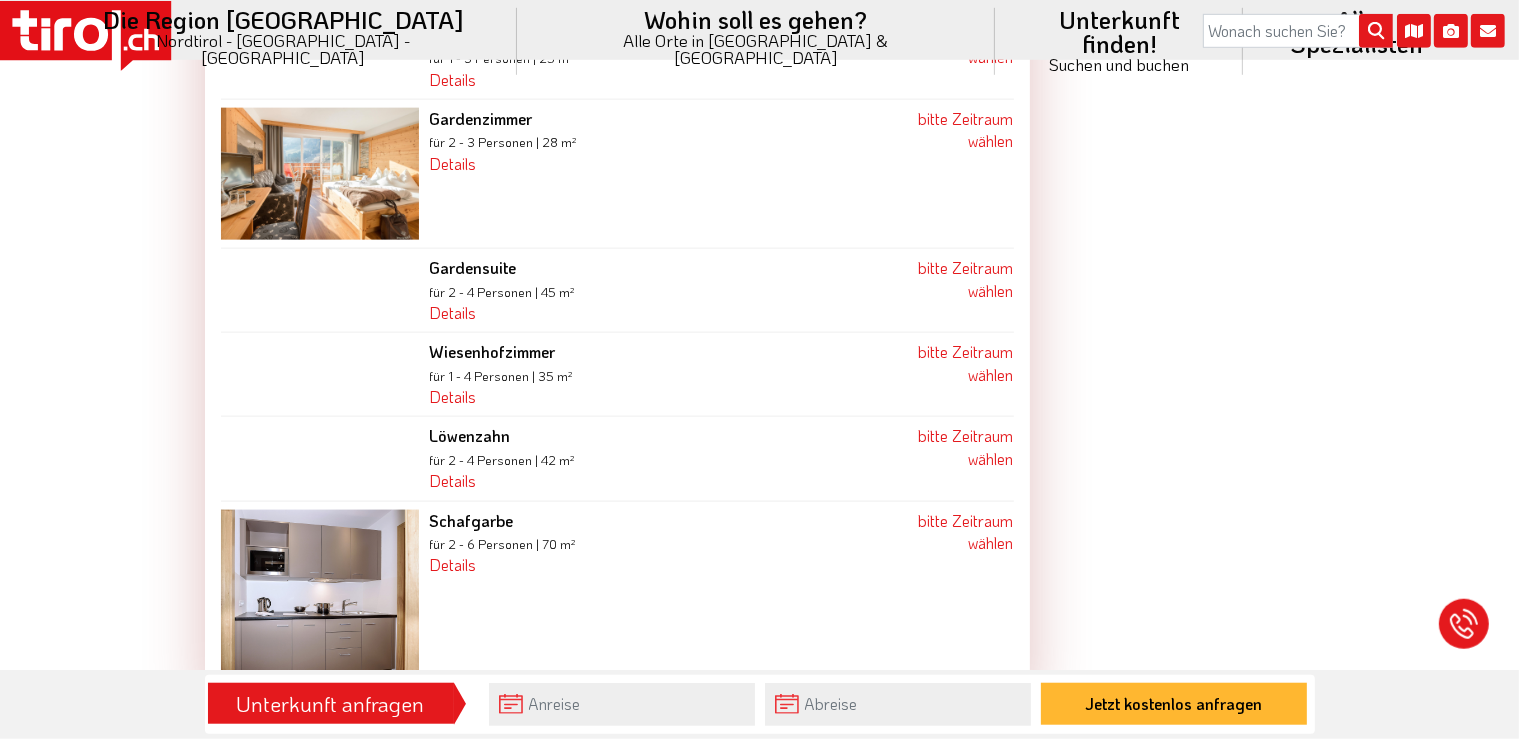 scroll, scrollTop: 2639, scrollLeft: 0, axis: vertical 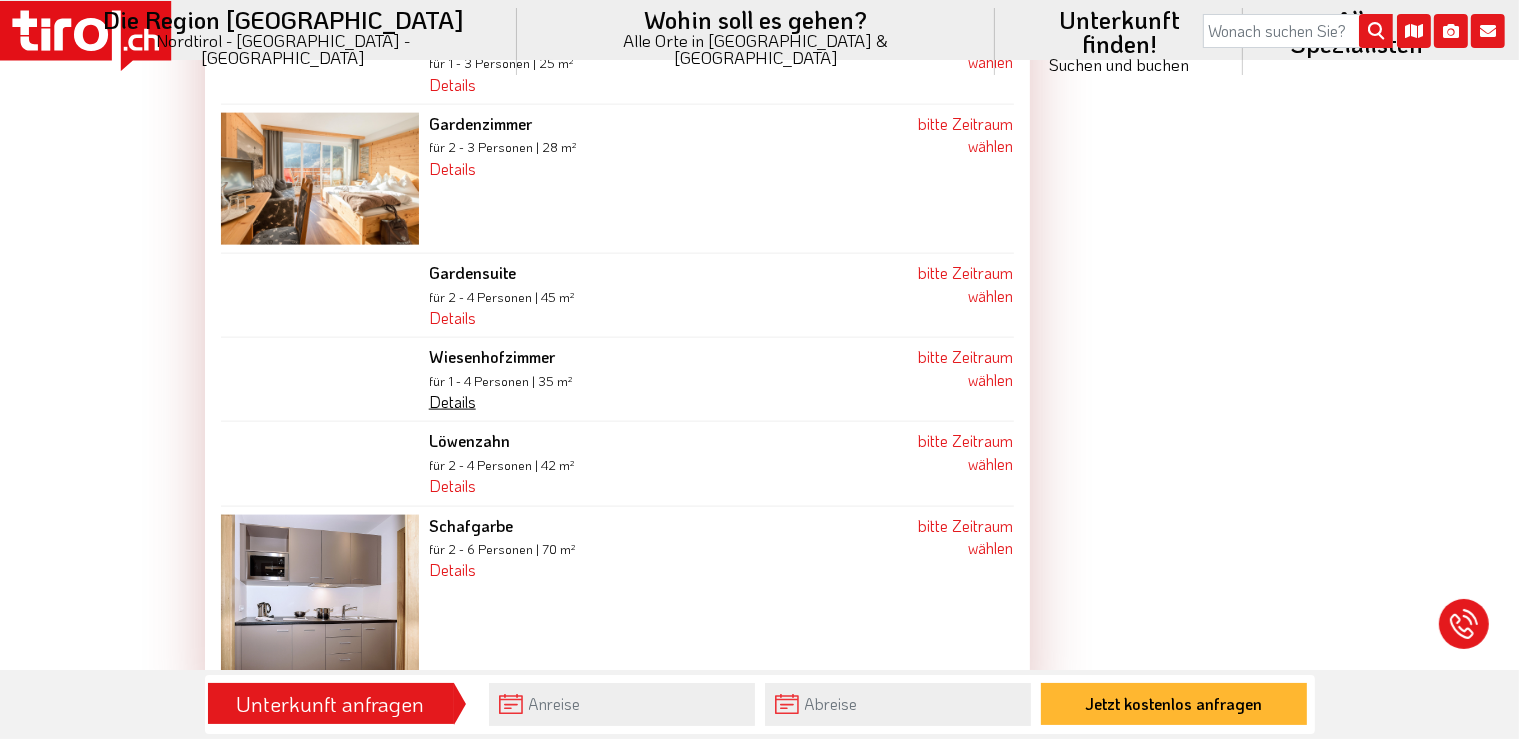 click on "Details" at bounding box center [452, 401] 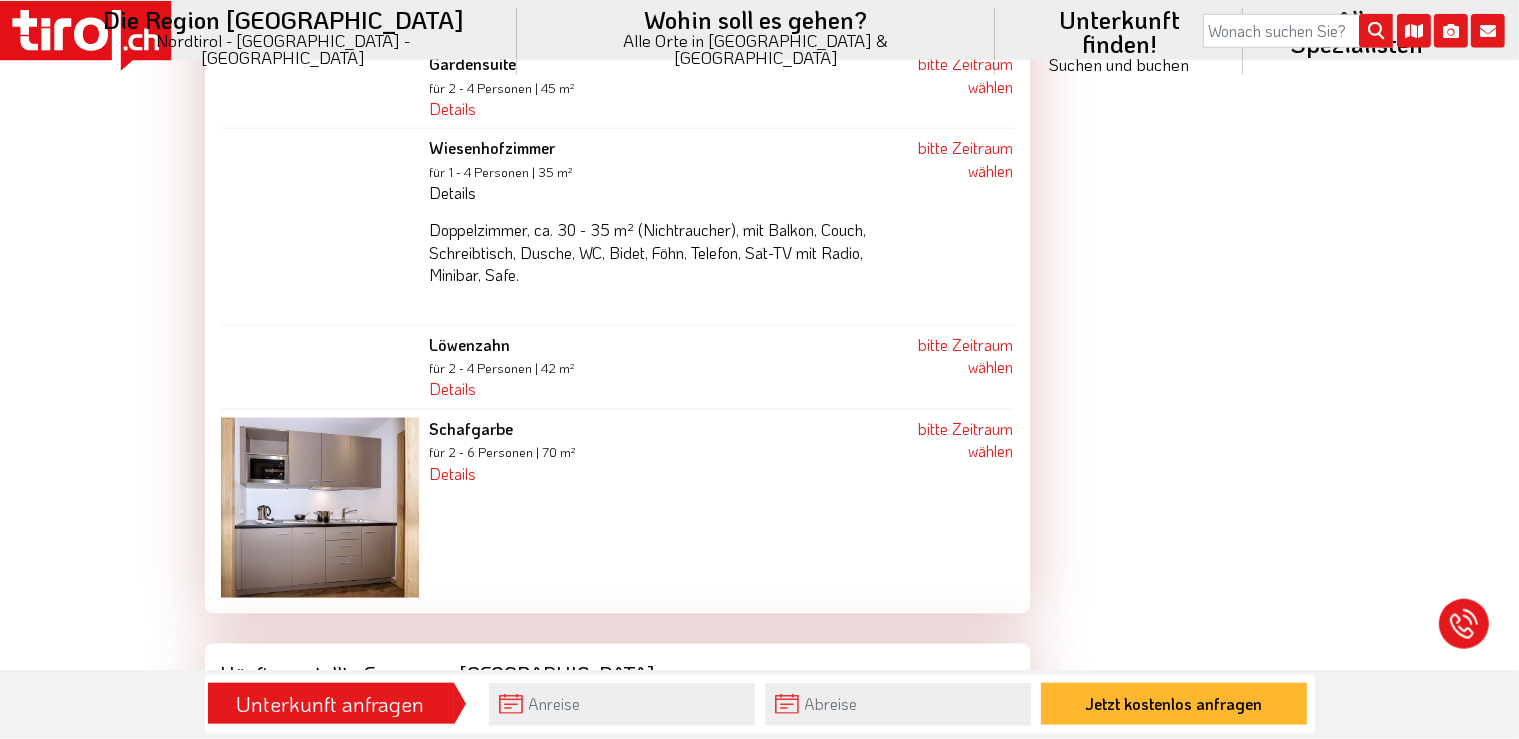scroll, scrollTop: 2850, scrollLeft: 0, axis: vertical 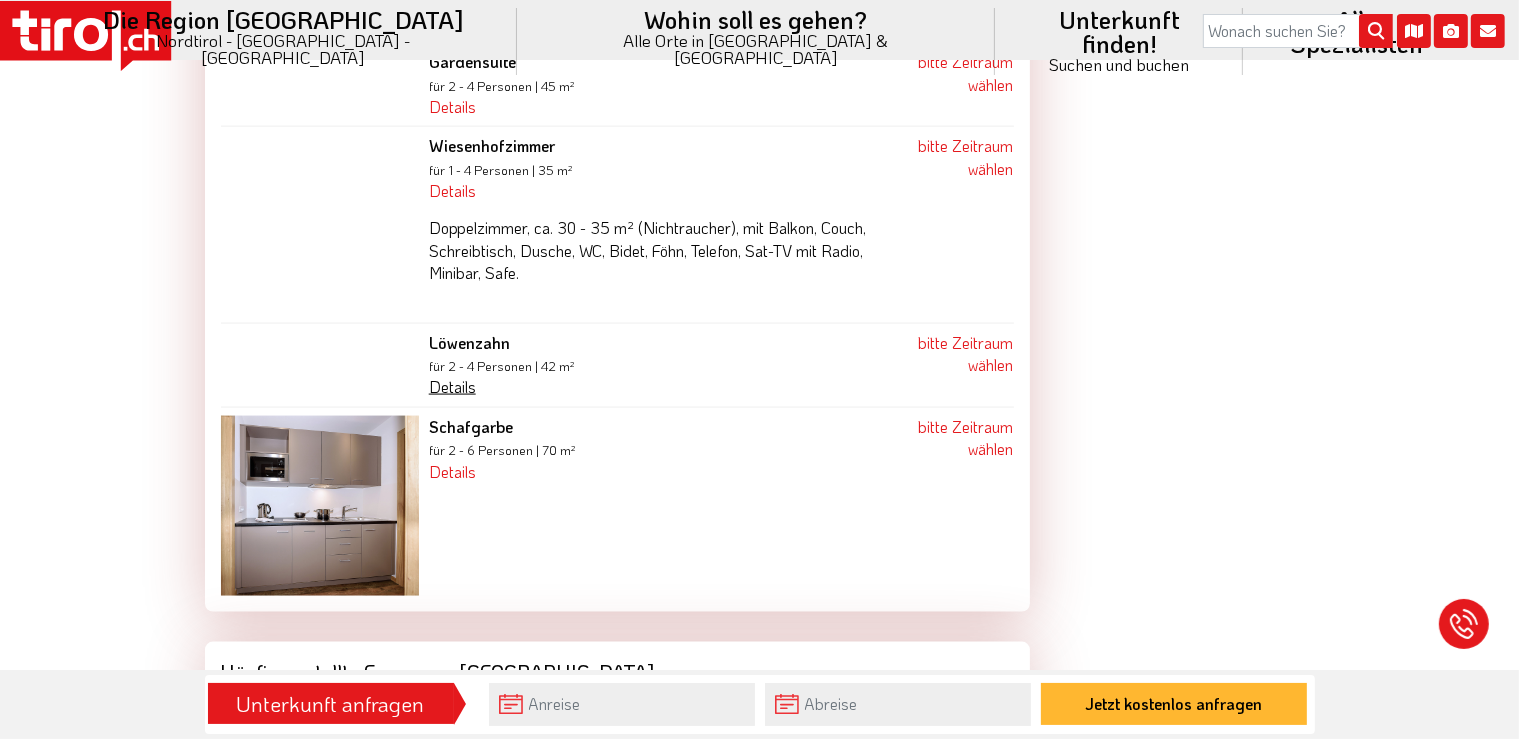 click on "Details" at bounding box center [452, 386] 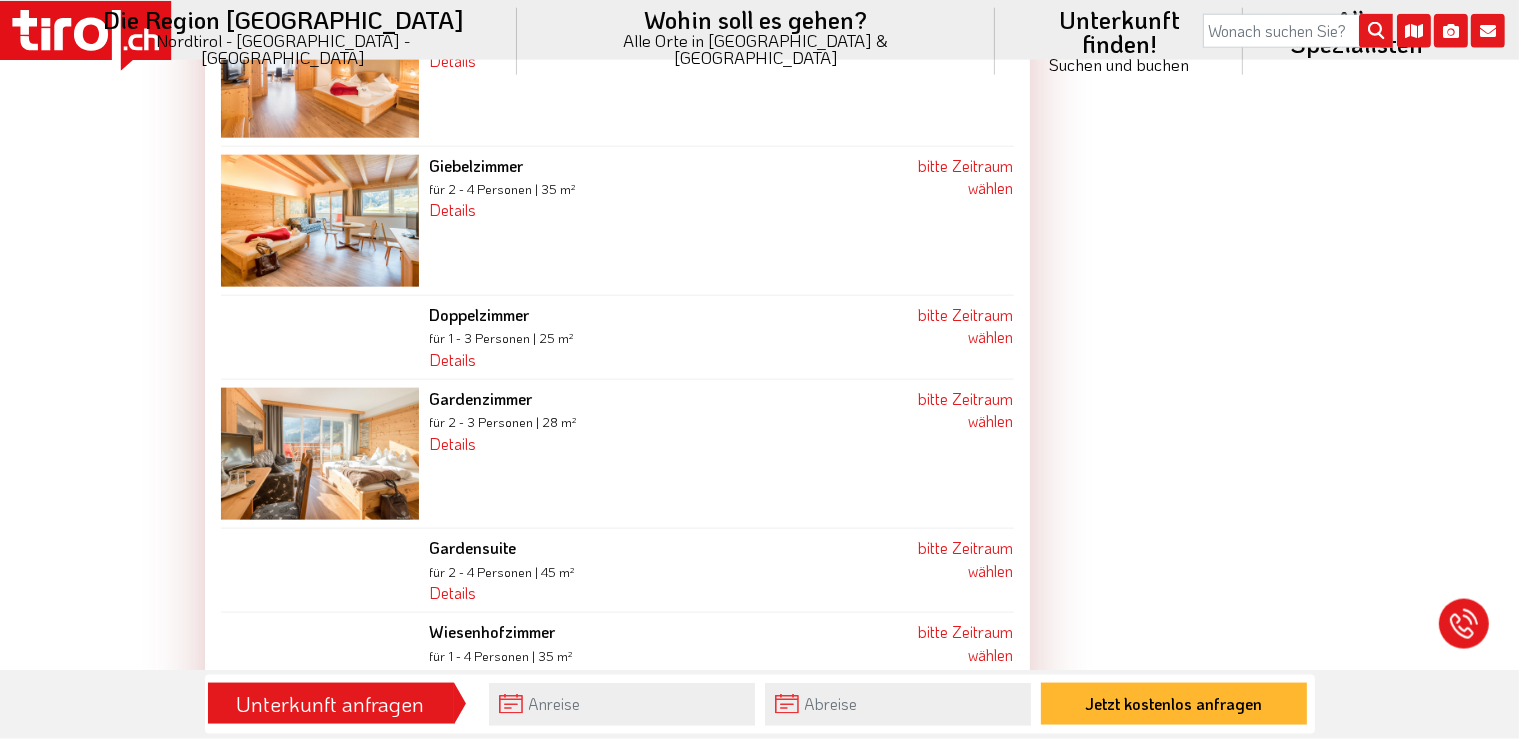 scroll, scrollTop: 2322, scrollLeft: 0, axis: vertical 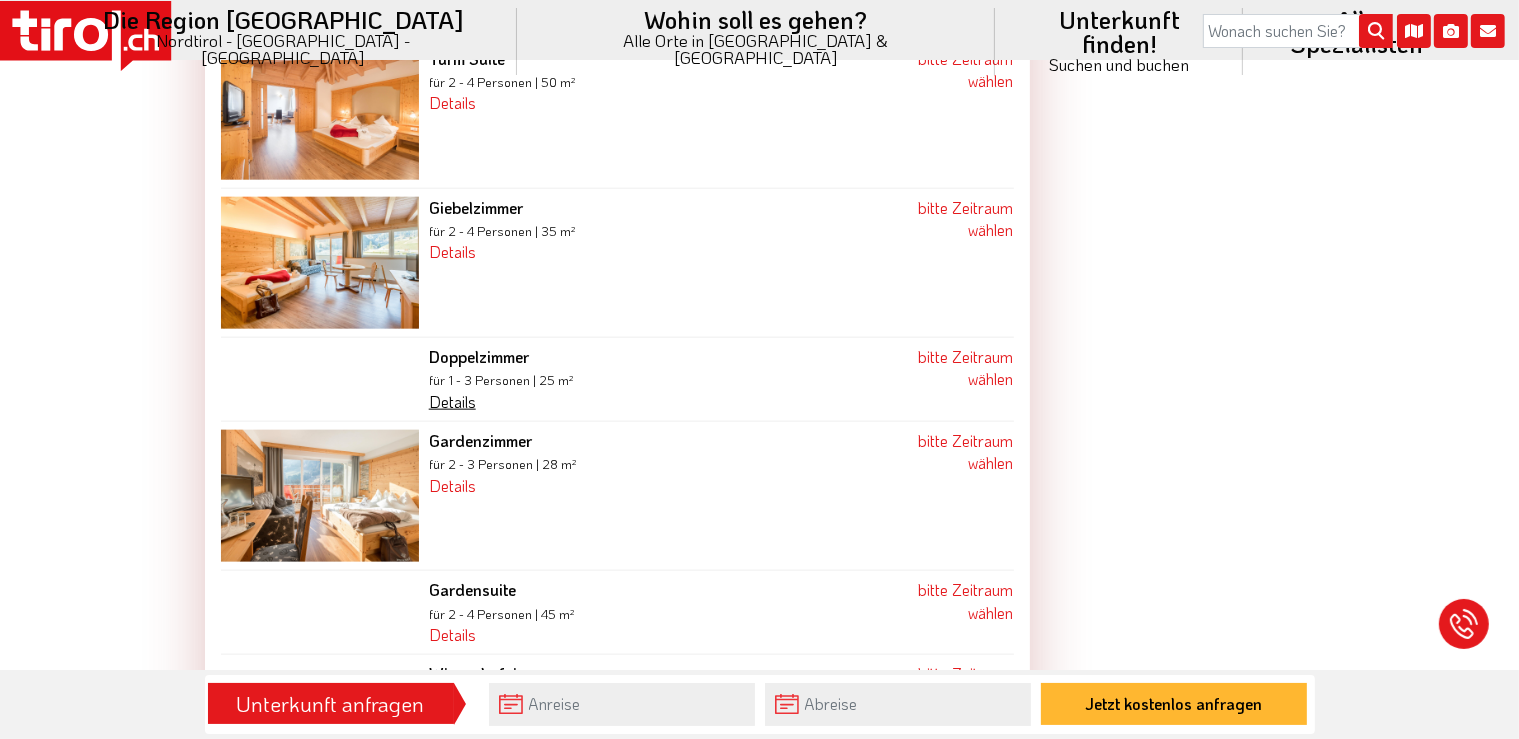 click on "Details" at bounding box center [452, 401] 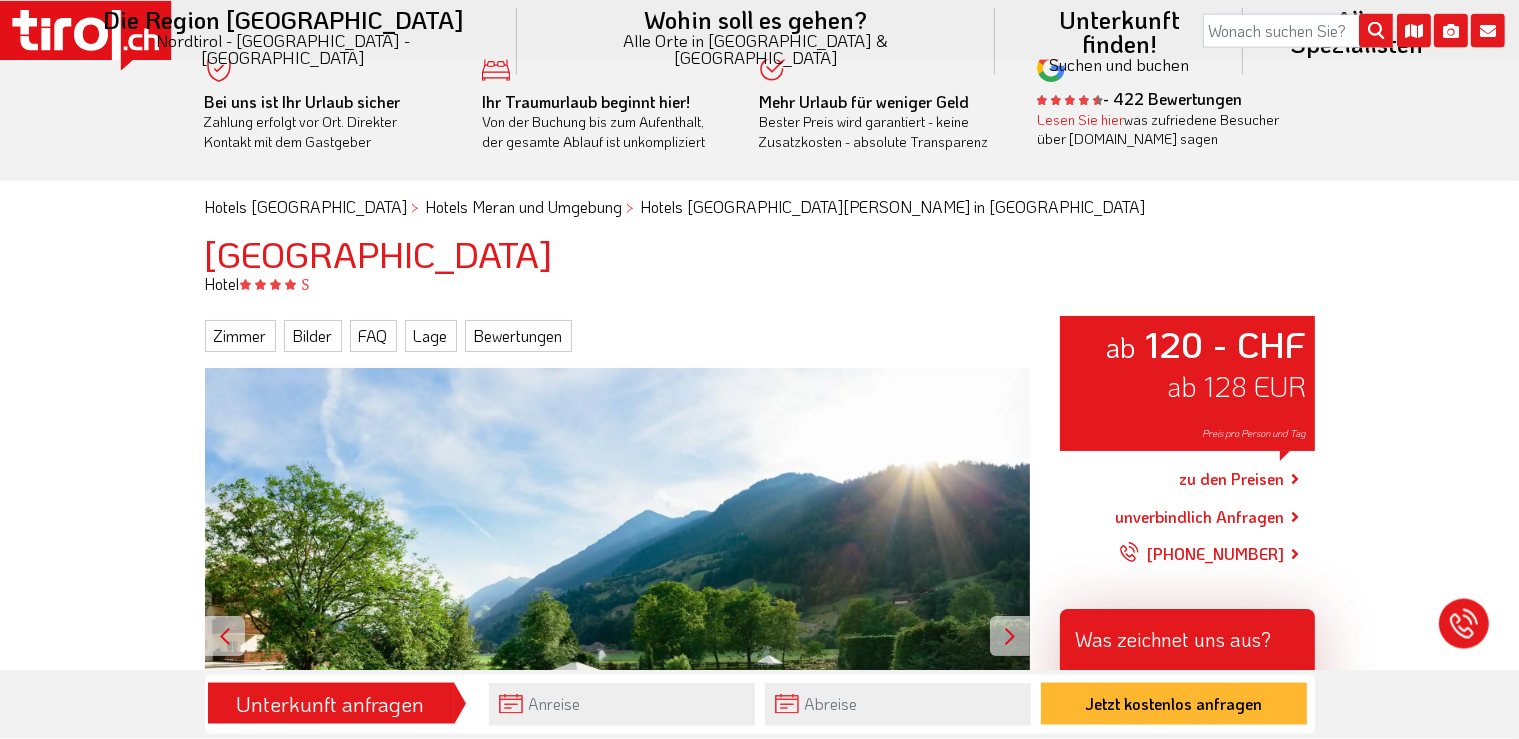 scroll, scrollTop: 0, scrollLeft: 0, axis: both 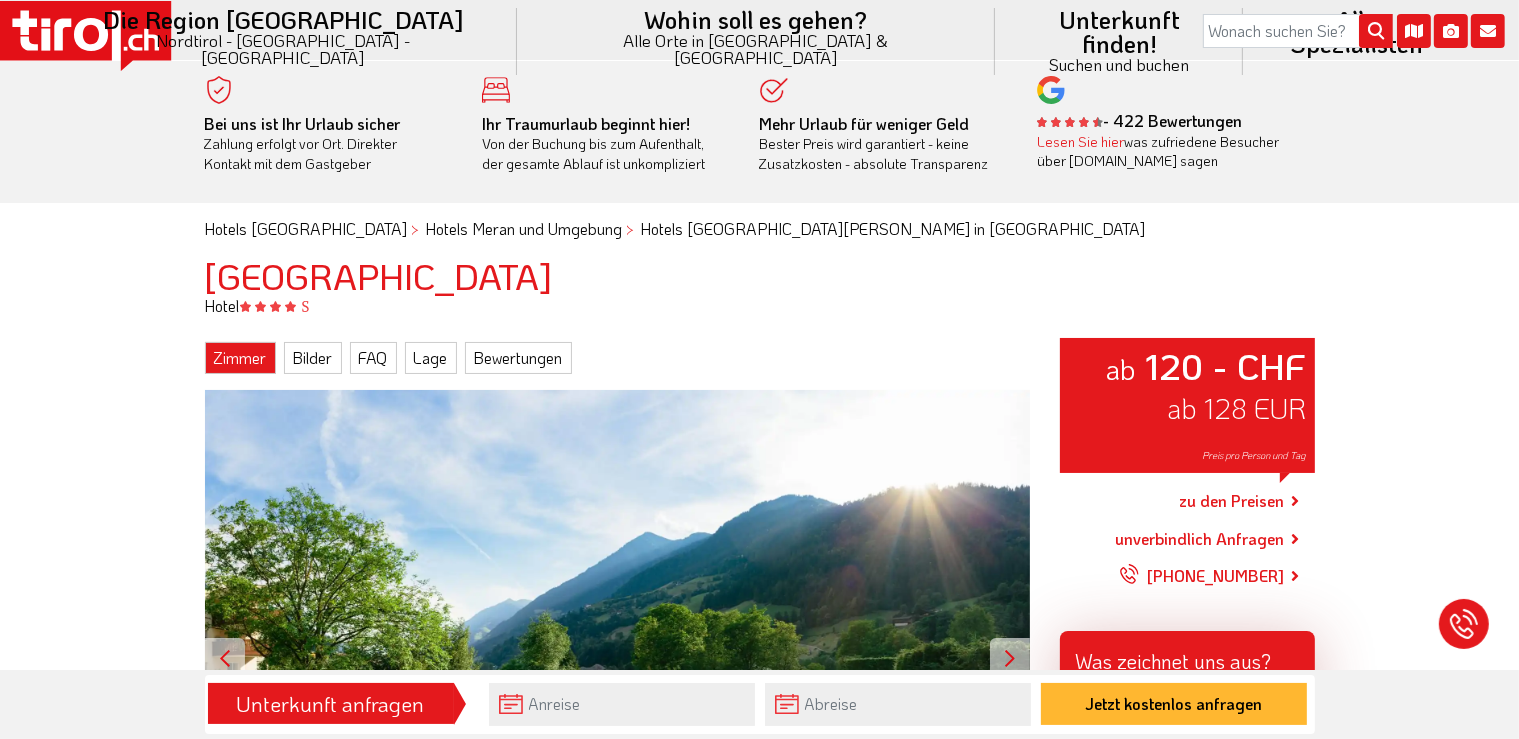 click on "Zimmer" at bounding box center (240, 358) 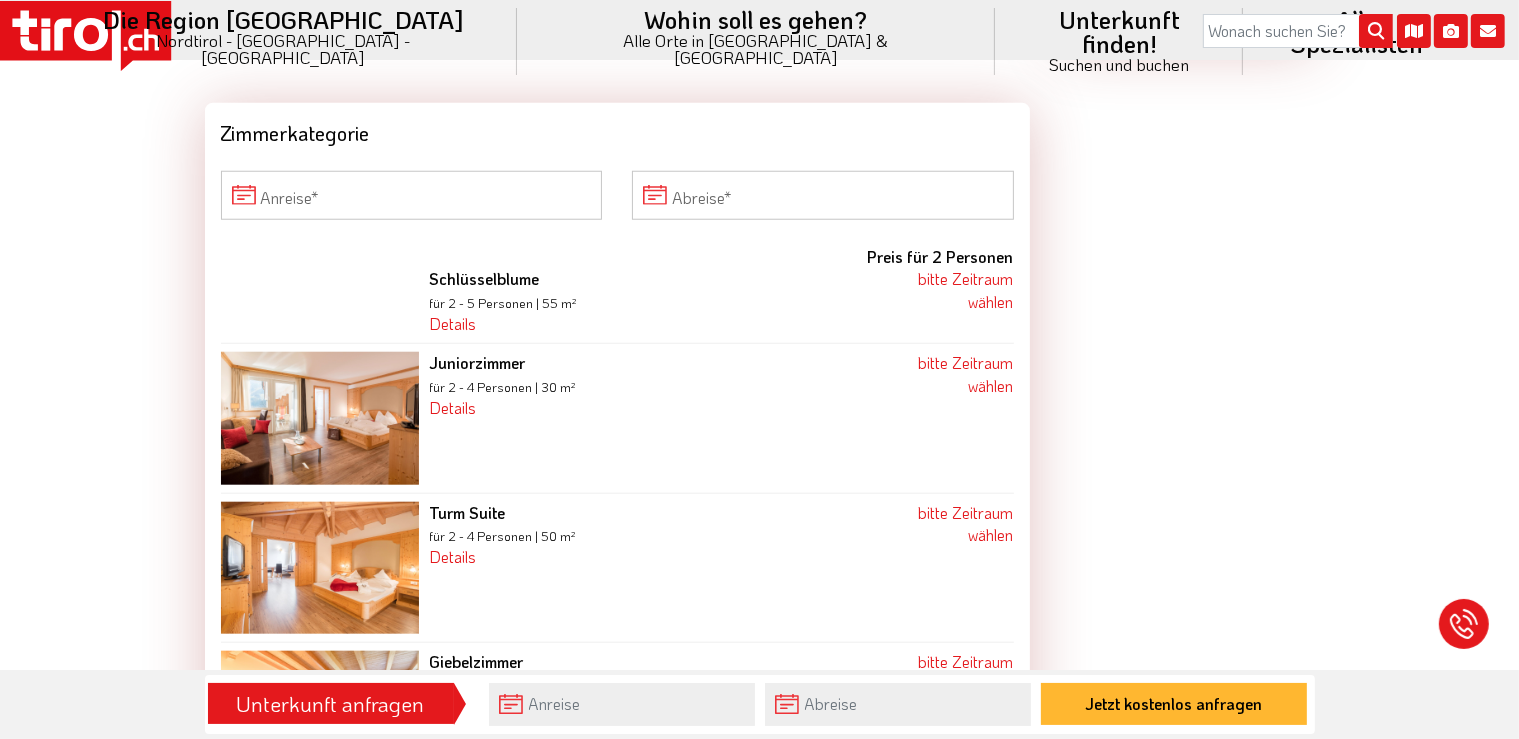 scroll, scrollTop: 1870, scrollLeft: 0, axis: vertical 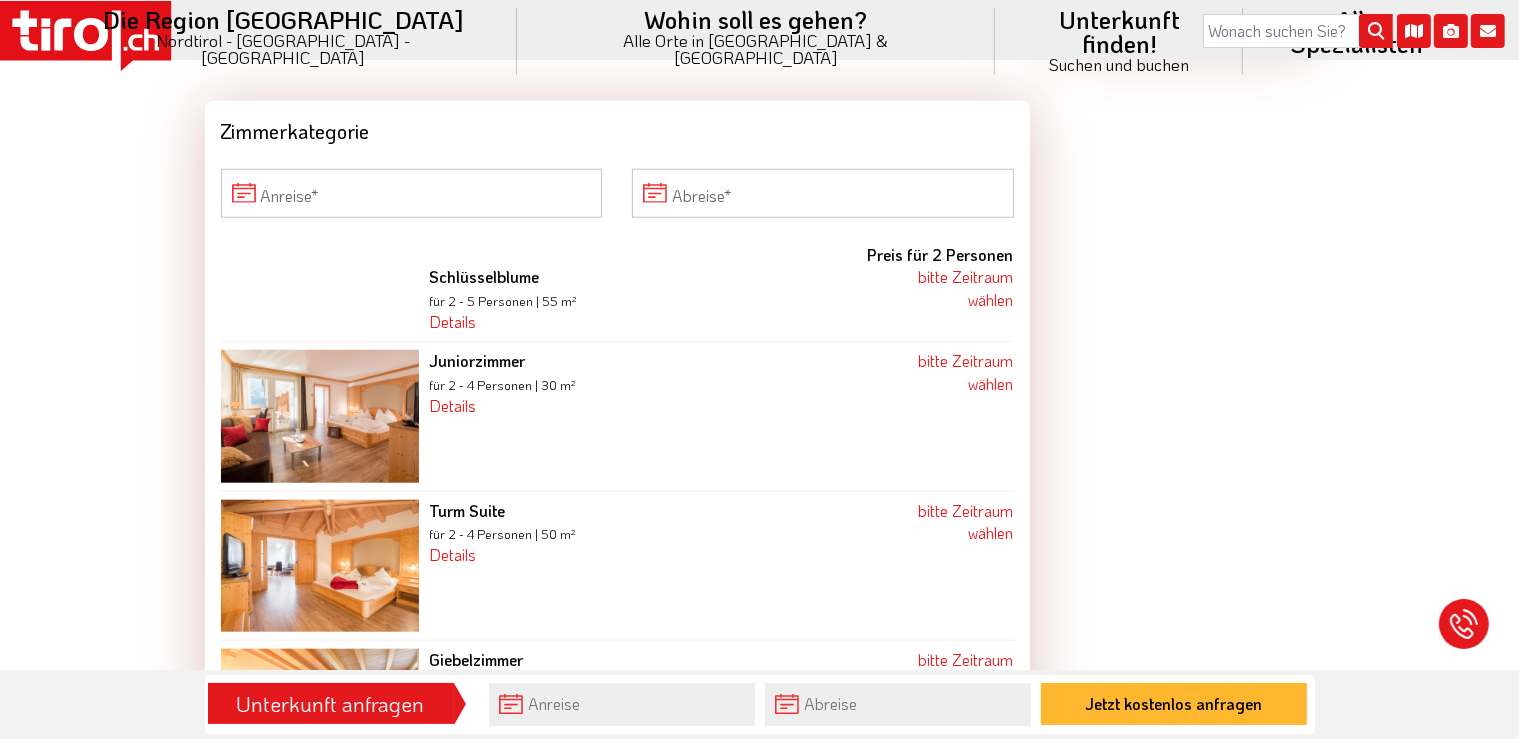 click at bounding box center [320, 416] 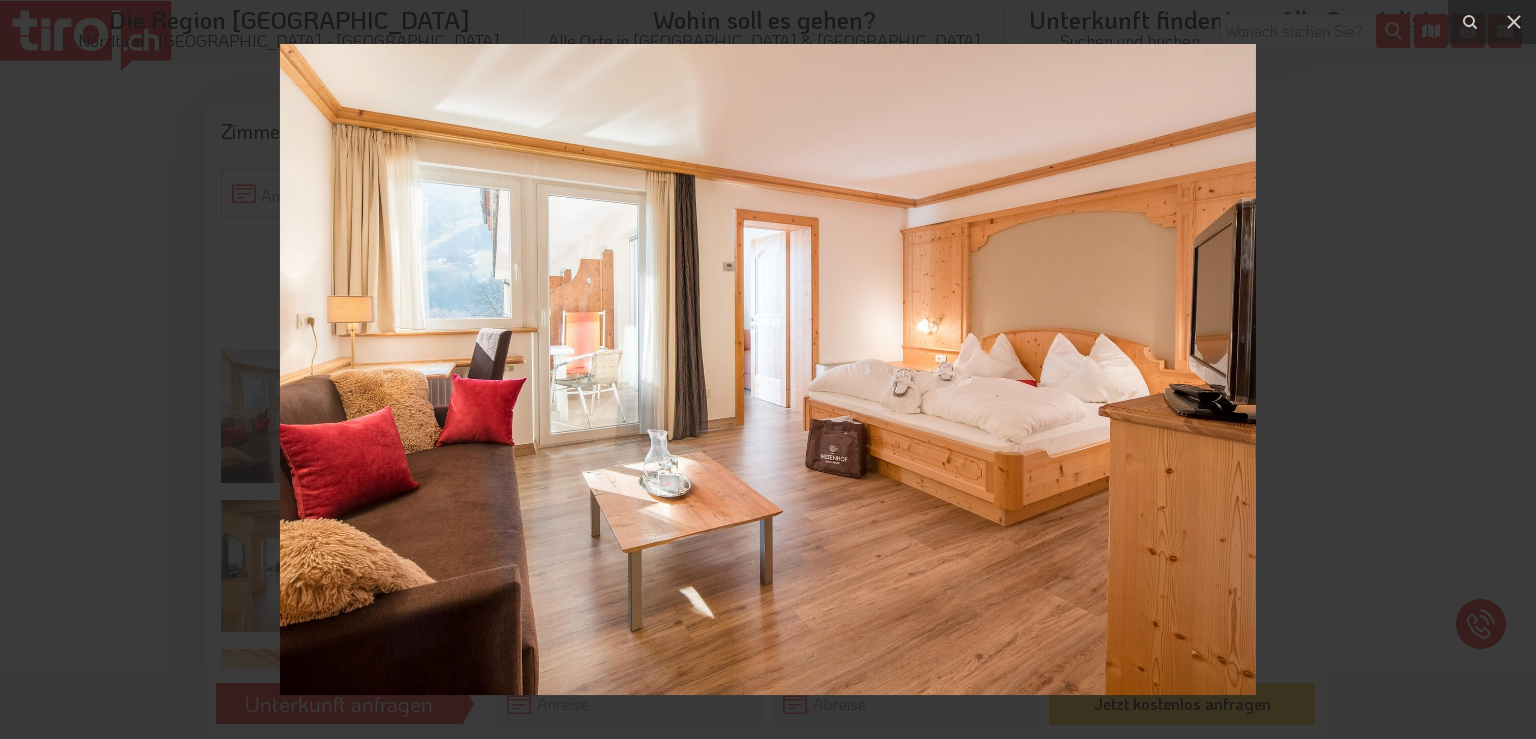 click at bounding box center [768, 369] 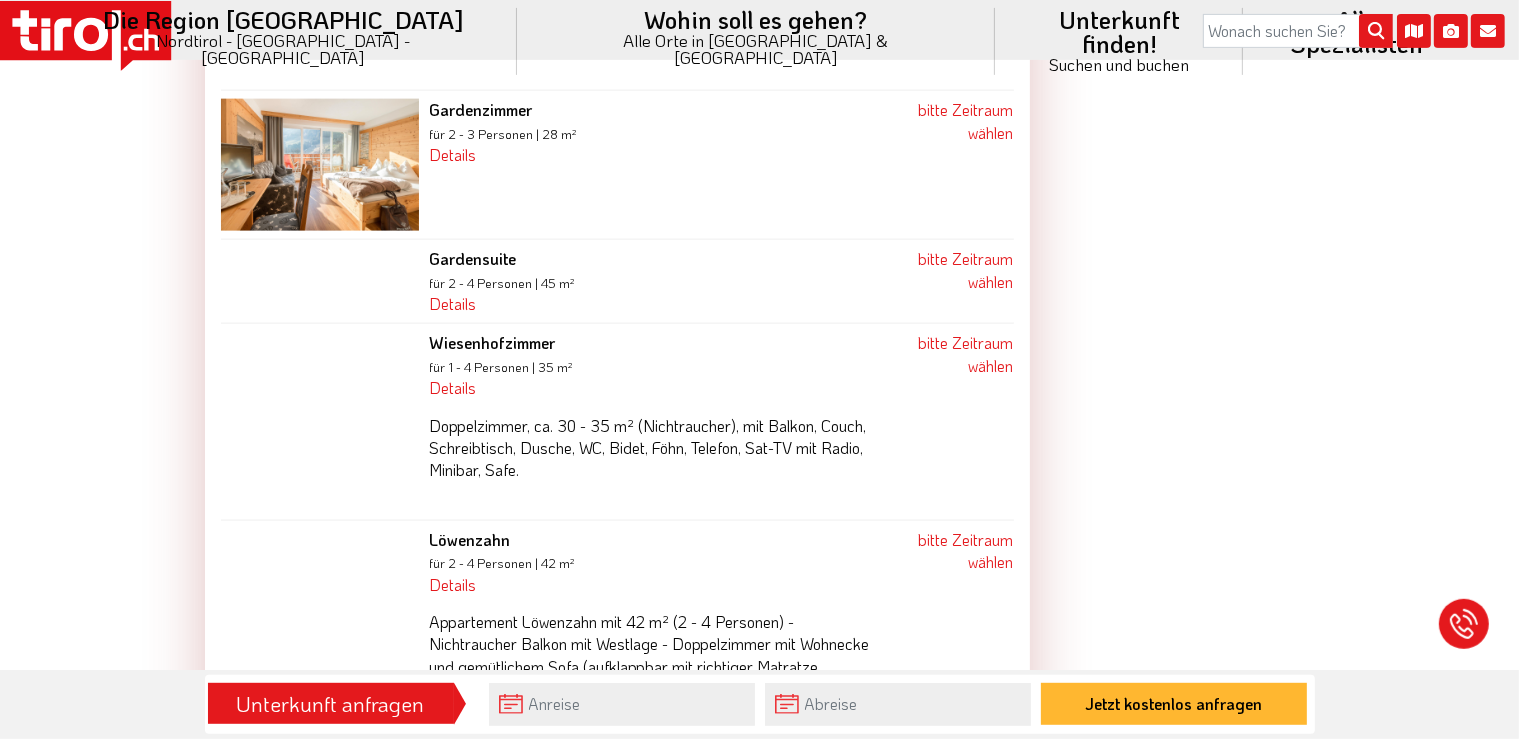 scroll, scrollTop: 2820, scrollLeft: 0, axis: vertical 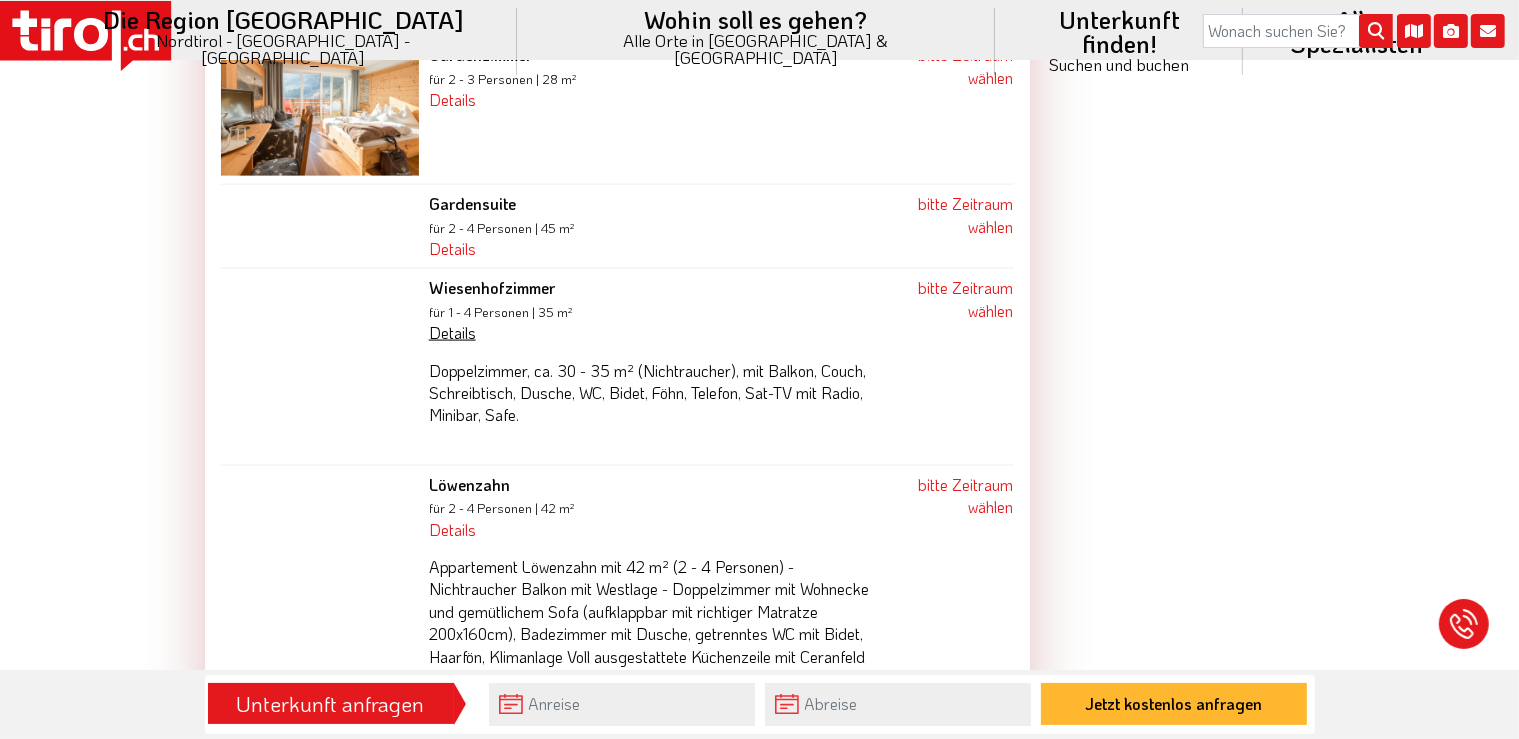 click on "Details" at bounding box center [452, 332] 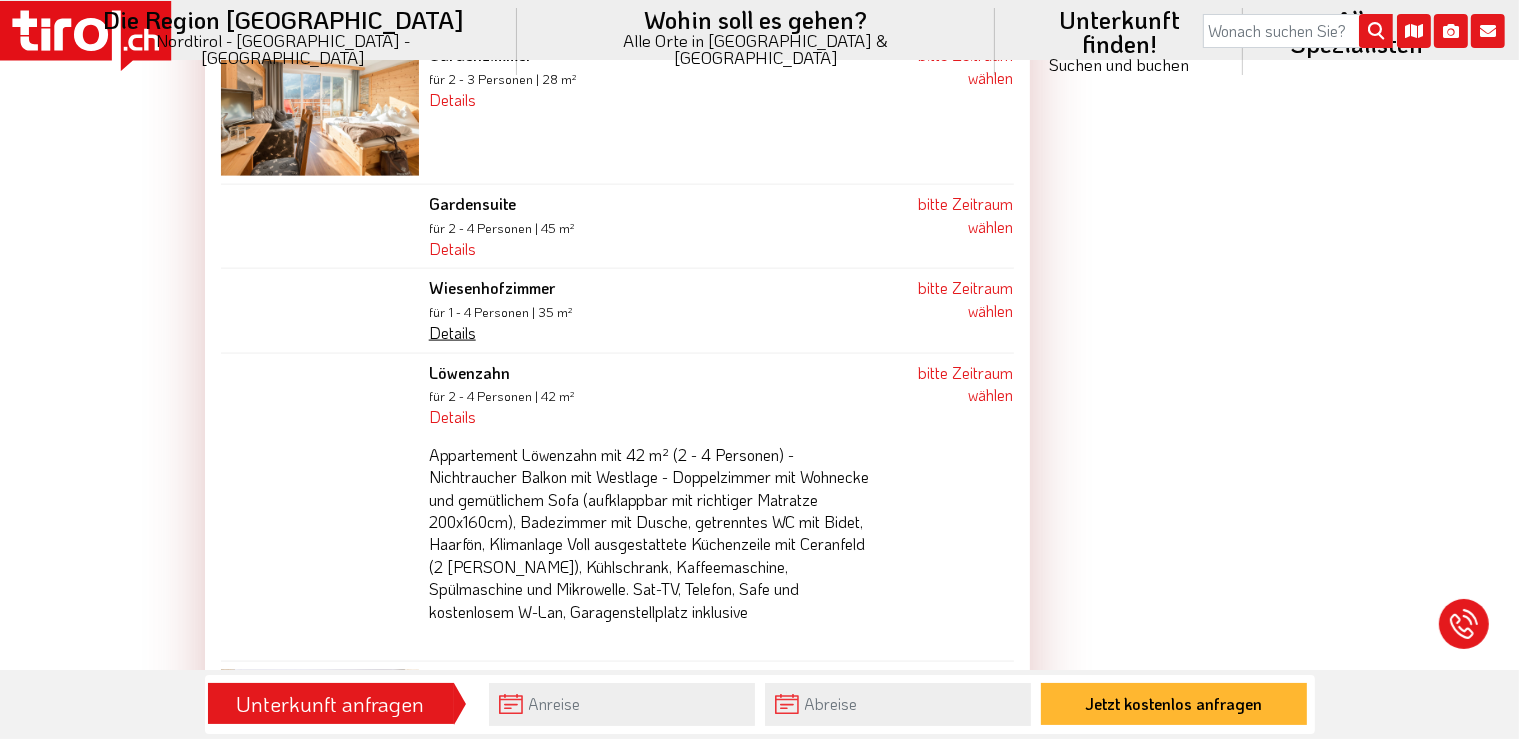 click on "Details" at bounding box center [452, 332] 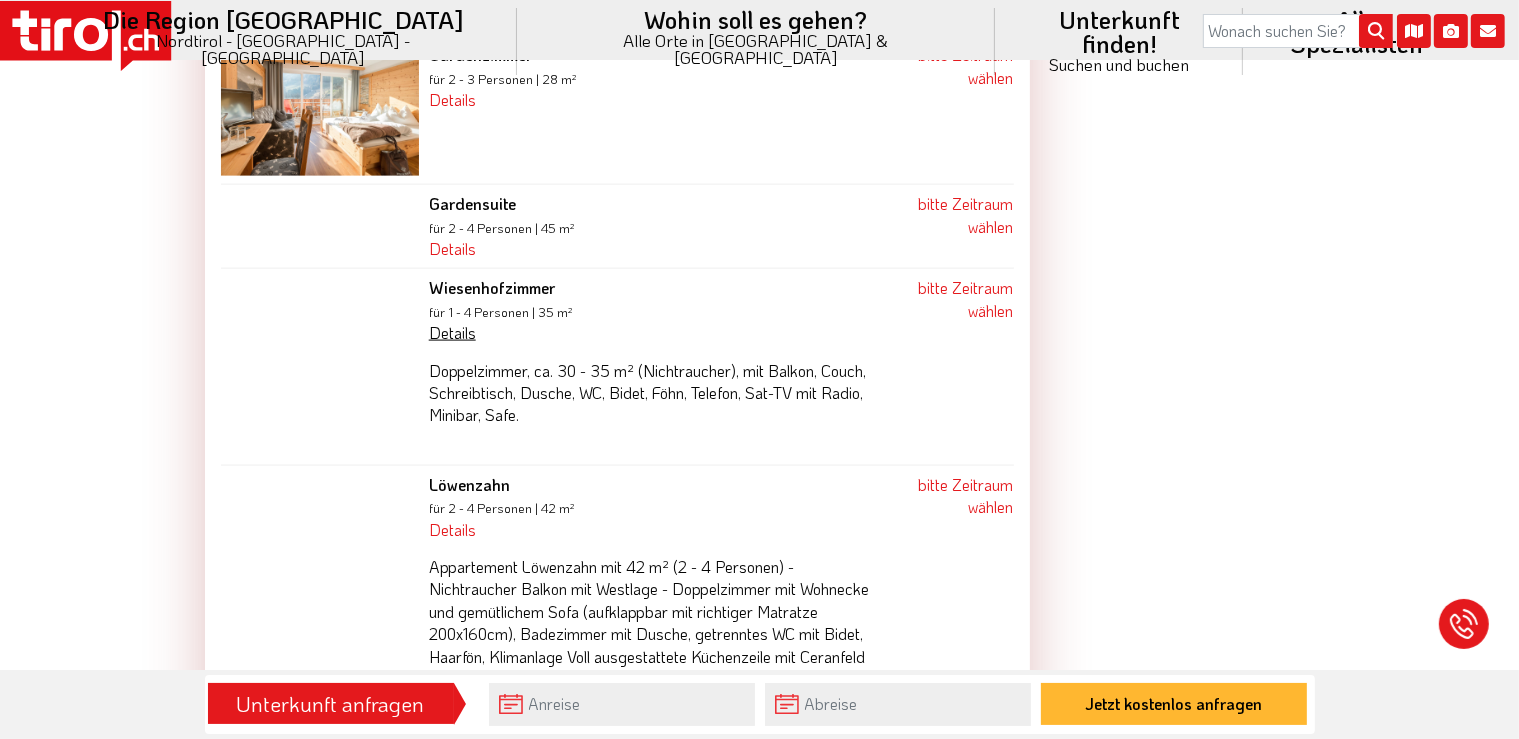 click on "Details" at bounding box center [452, 332] 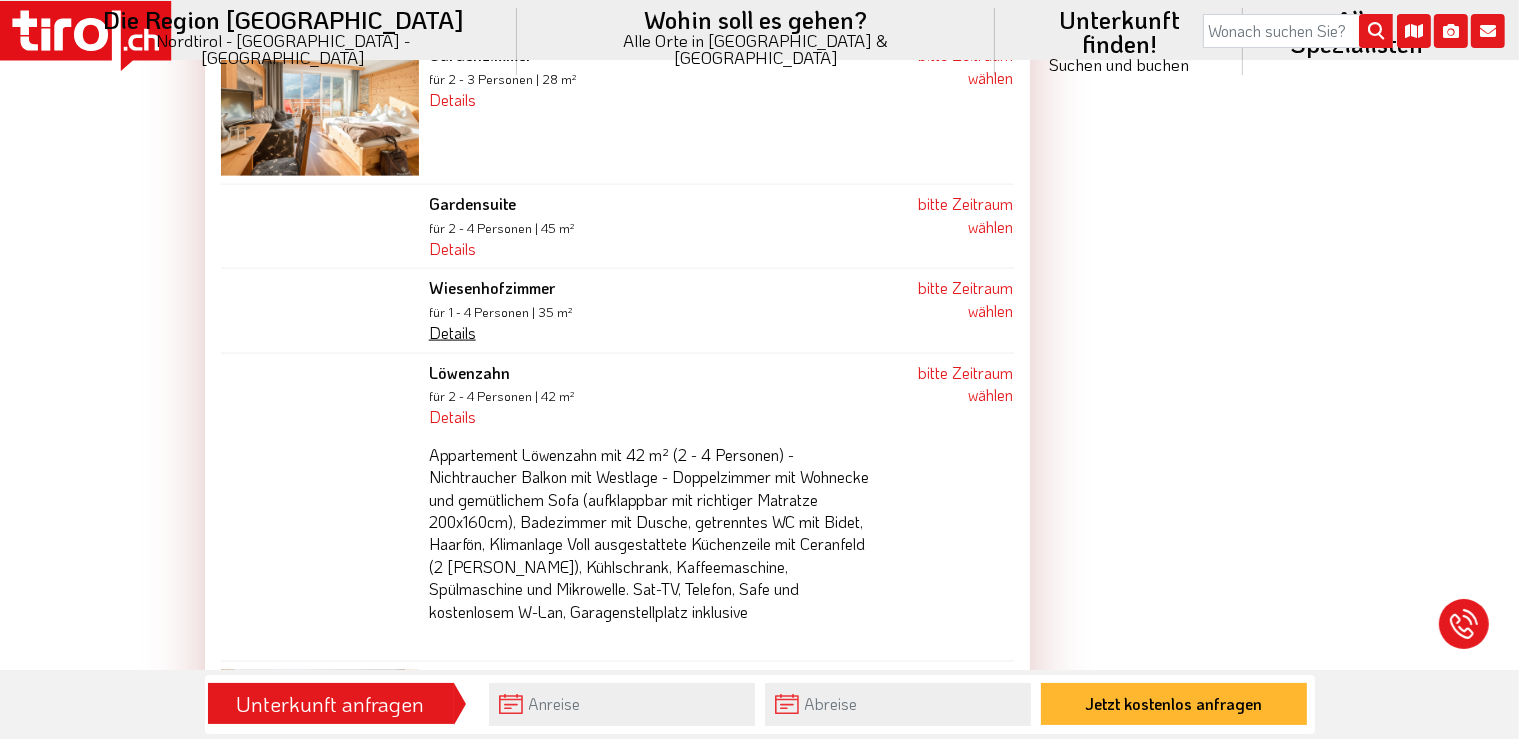 click on "Details" at bounding box center (452, 332) 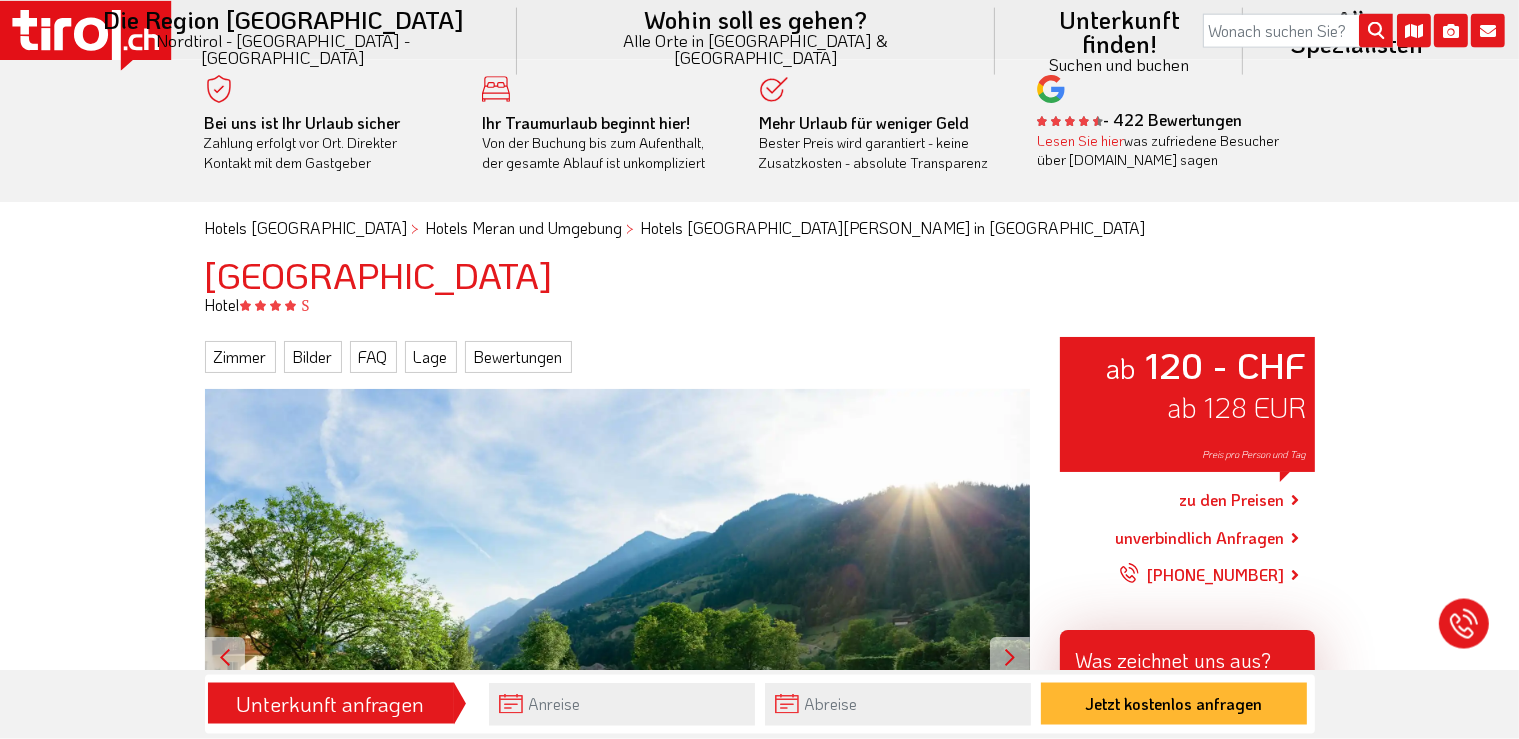 scroll, scrollTop: 0, scrollLeft: 0, axis: both 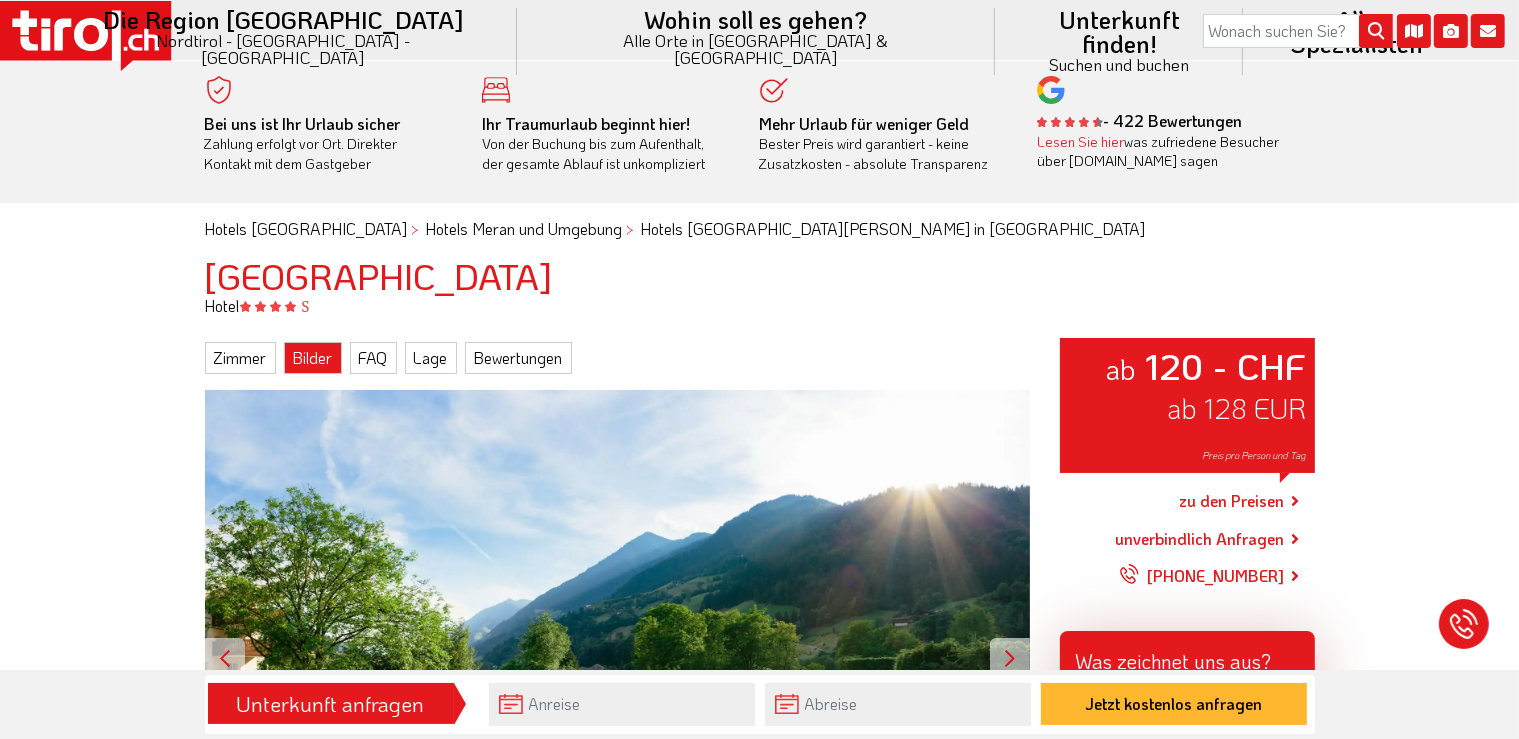 click on "Bilder" at bounding box center (313, 358) 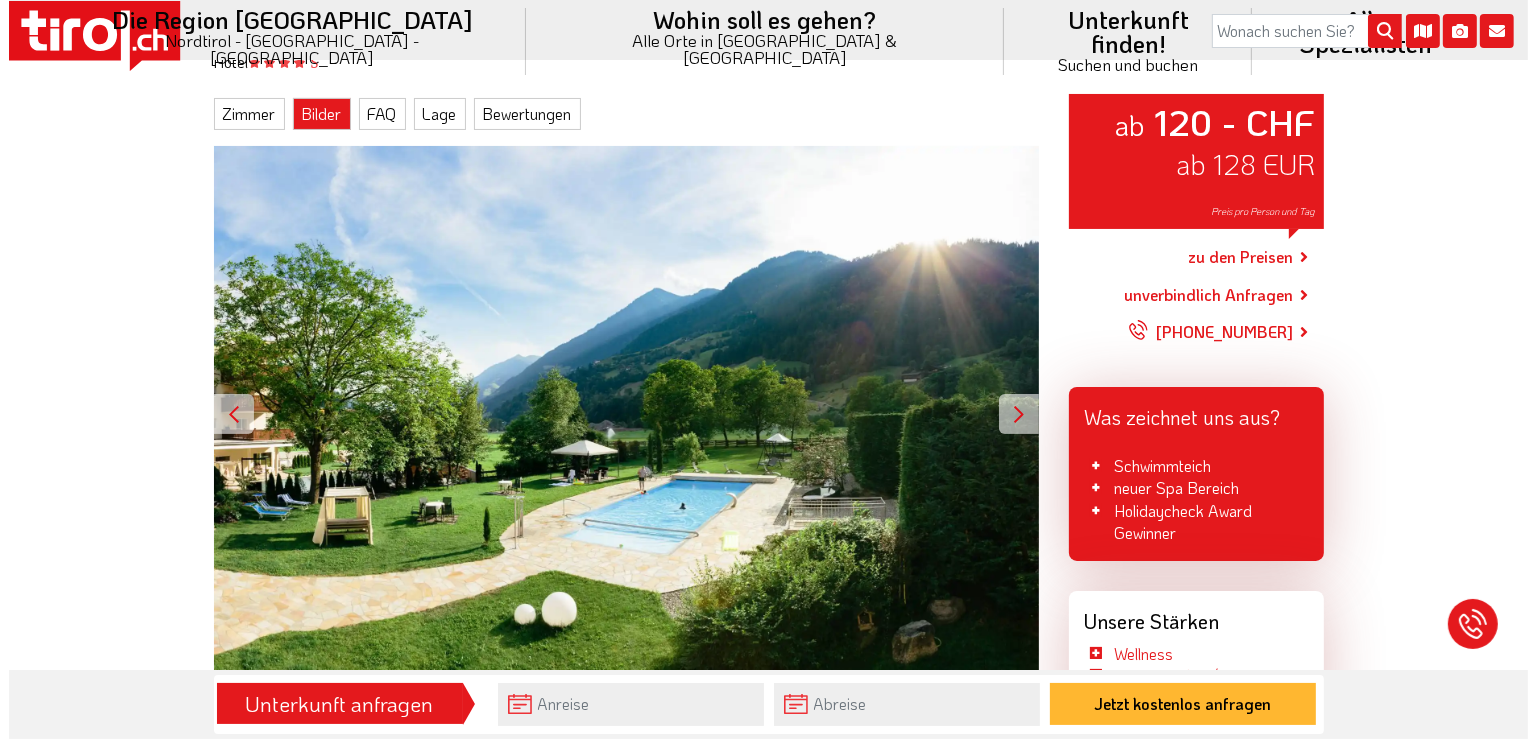 scroll, scrollTop: 288, scrollLeft: 0, axis: vertical 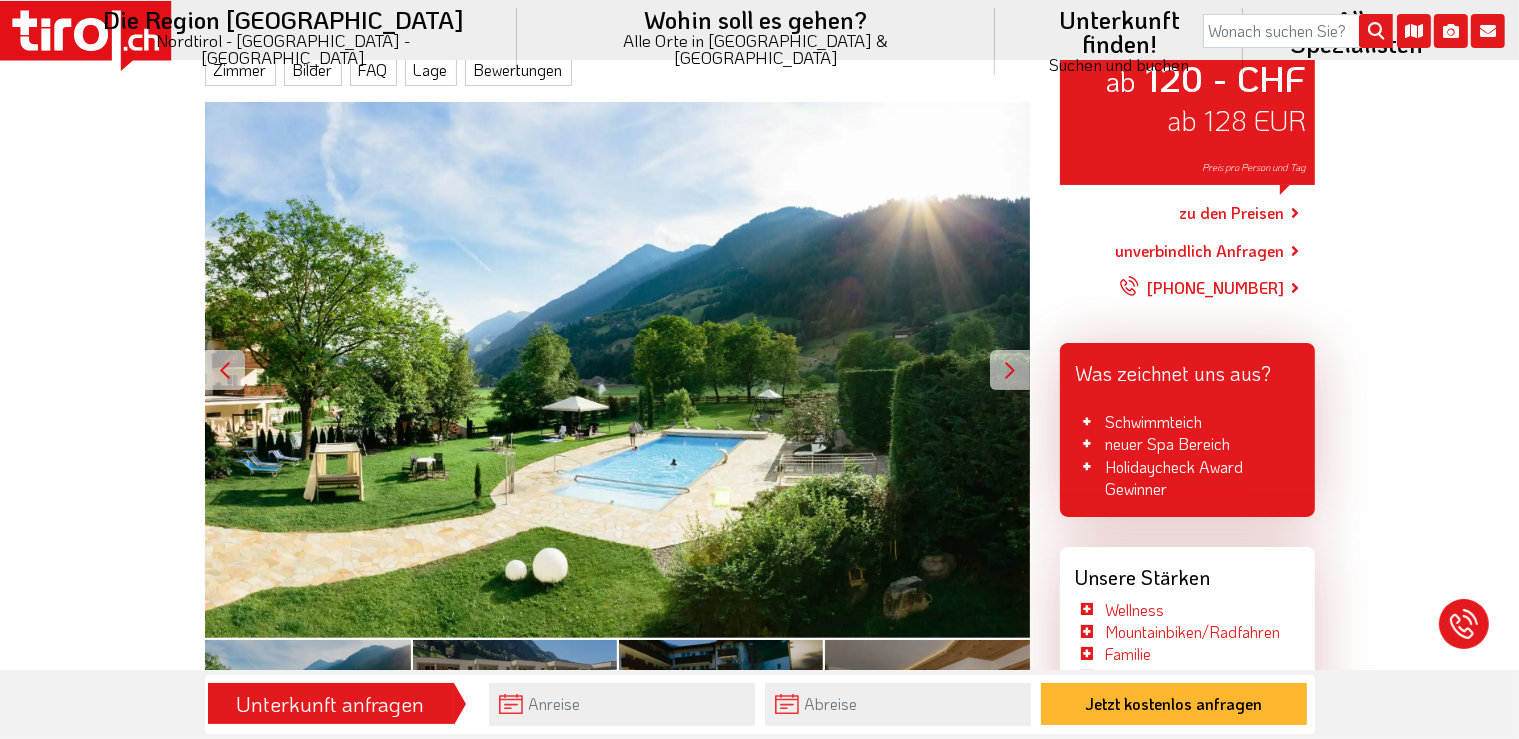 click at bounding box center (1010, 370) 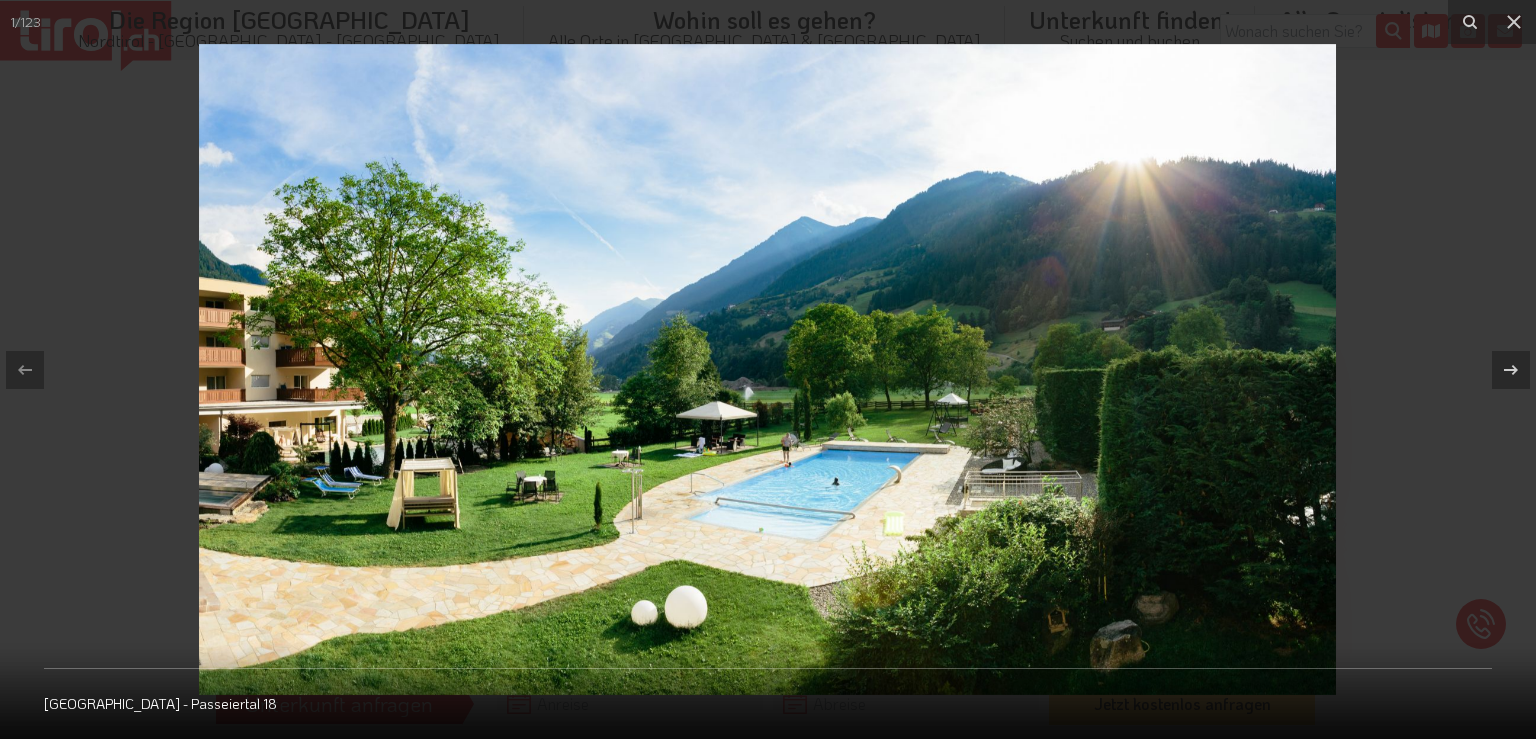 click at bounding box center (767, 369) 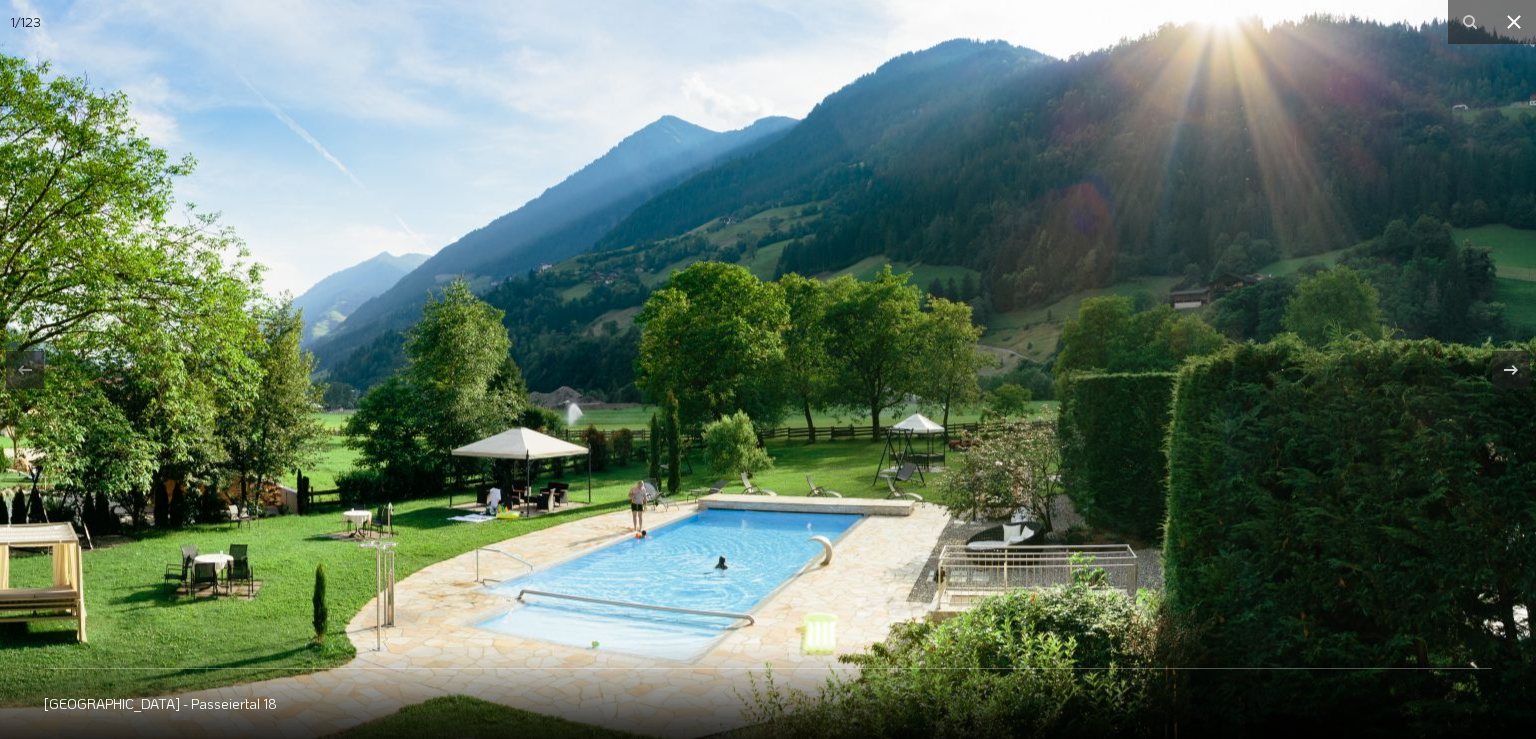 click 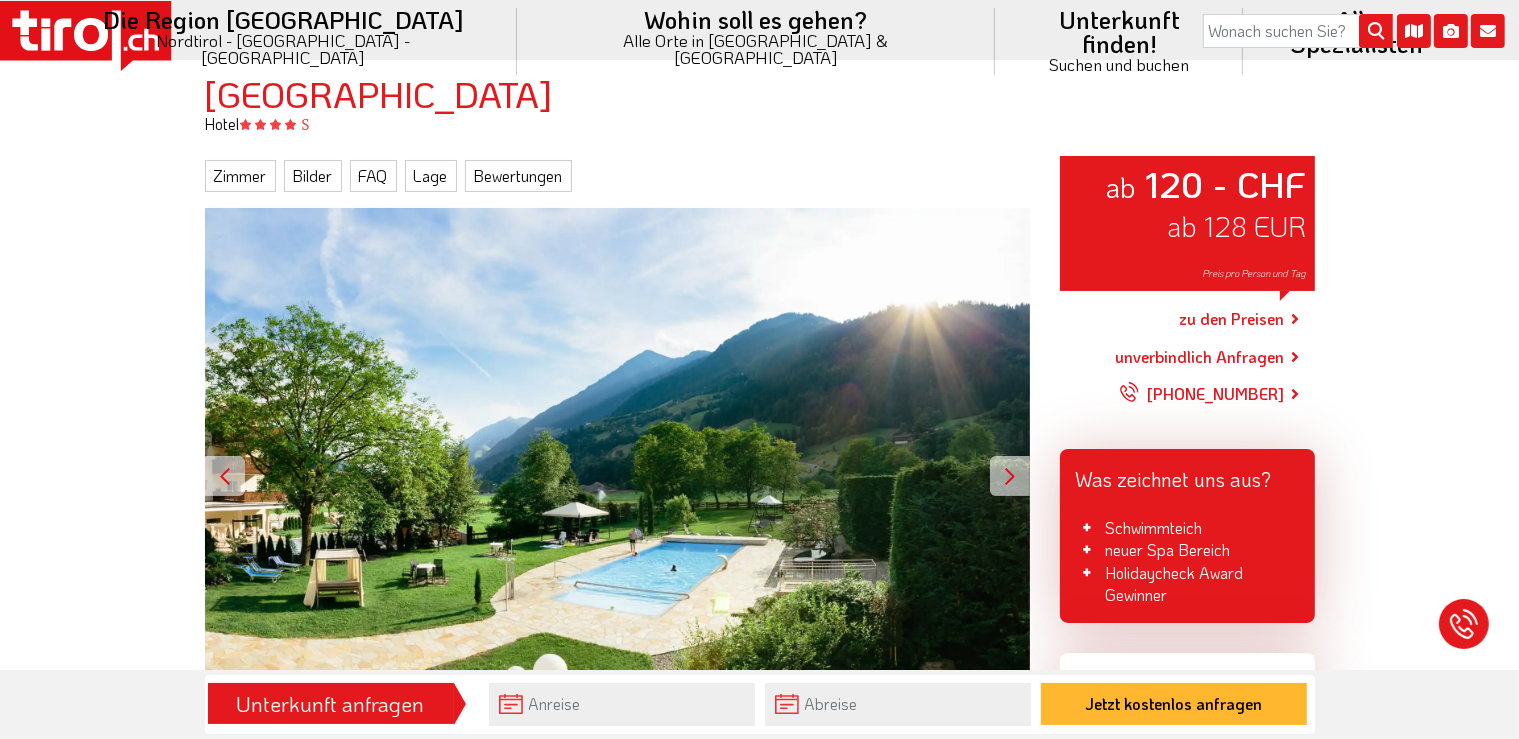 scroll, scrollTop: 0, scrollLeft: 0, axis: both 